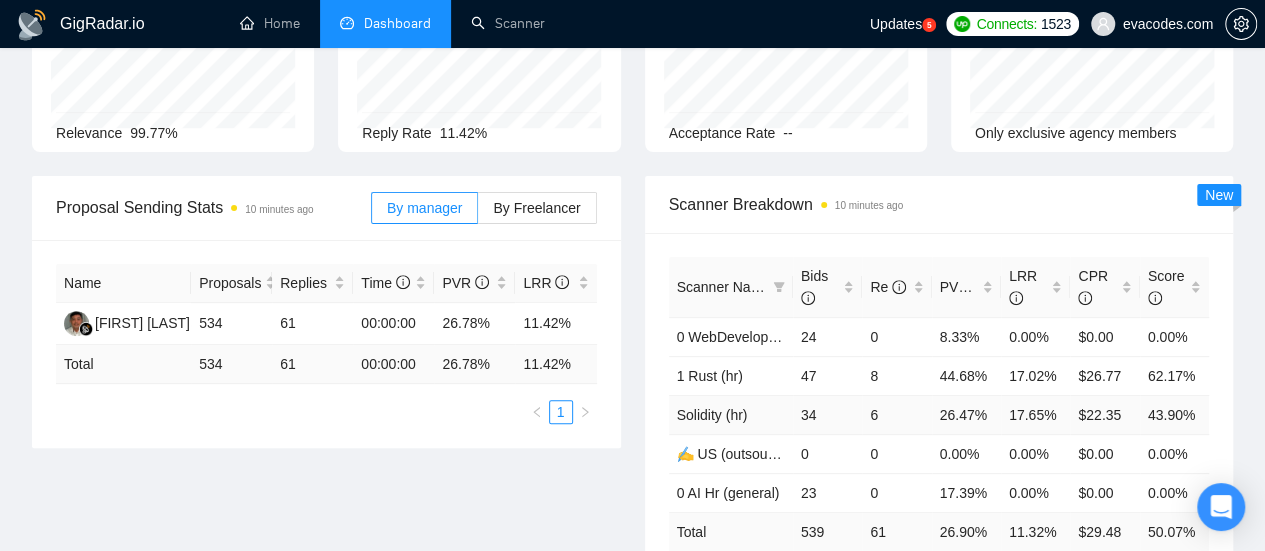scroll, scrollTop: 0, scrollLeft: 0, axis: both 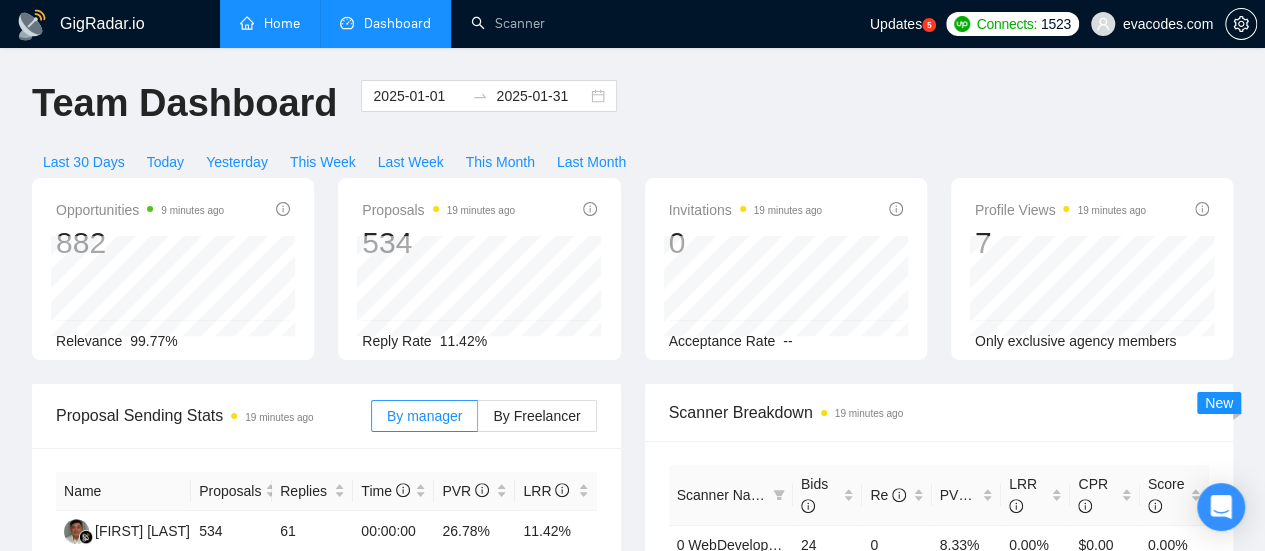 click on "Home" at bounding box center [270, 23] 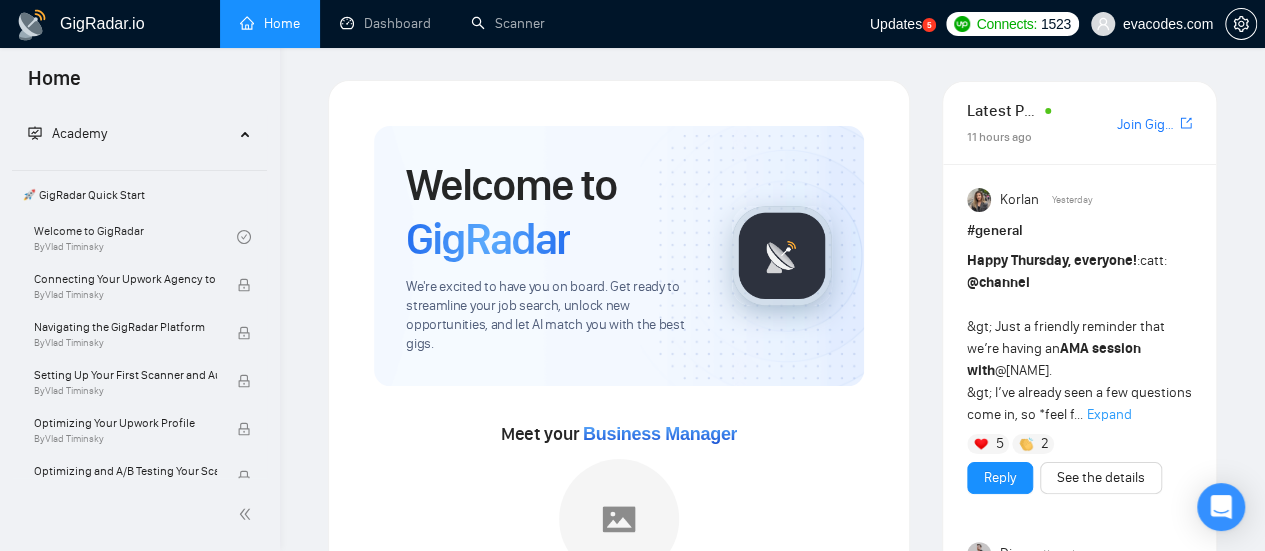 scroll, scrollTop: 0, scrollLeft: 0, axis: both 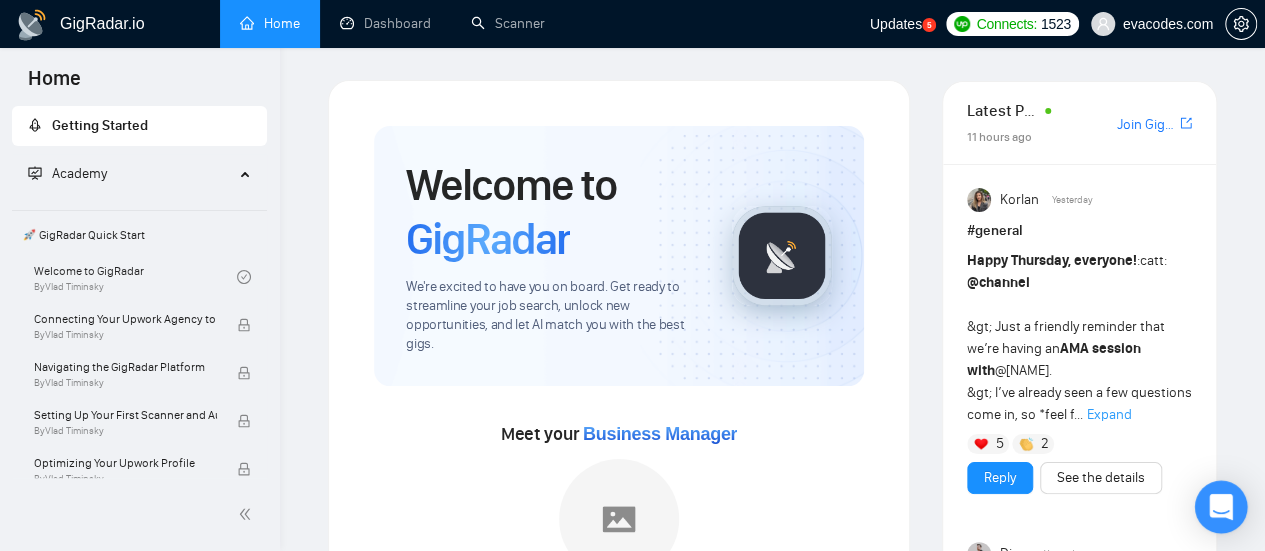 click 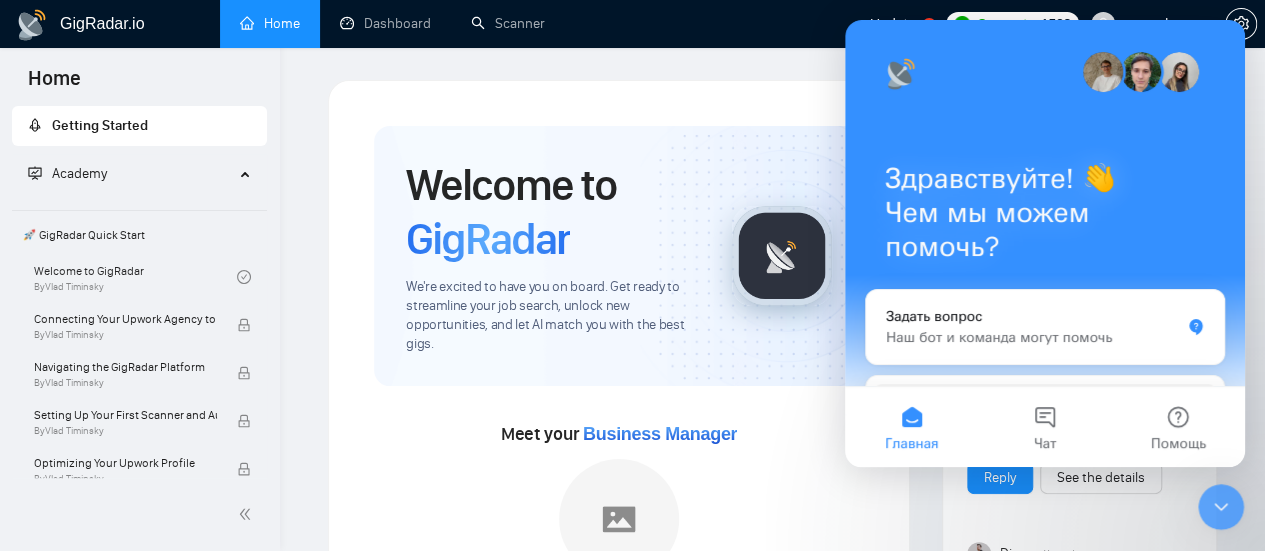 scroll, scrollTop: 0, scrollLeft: 0, axis: both 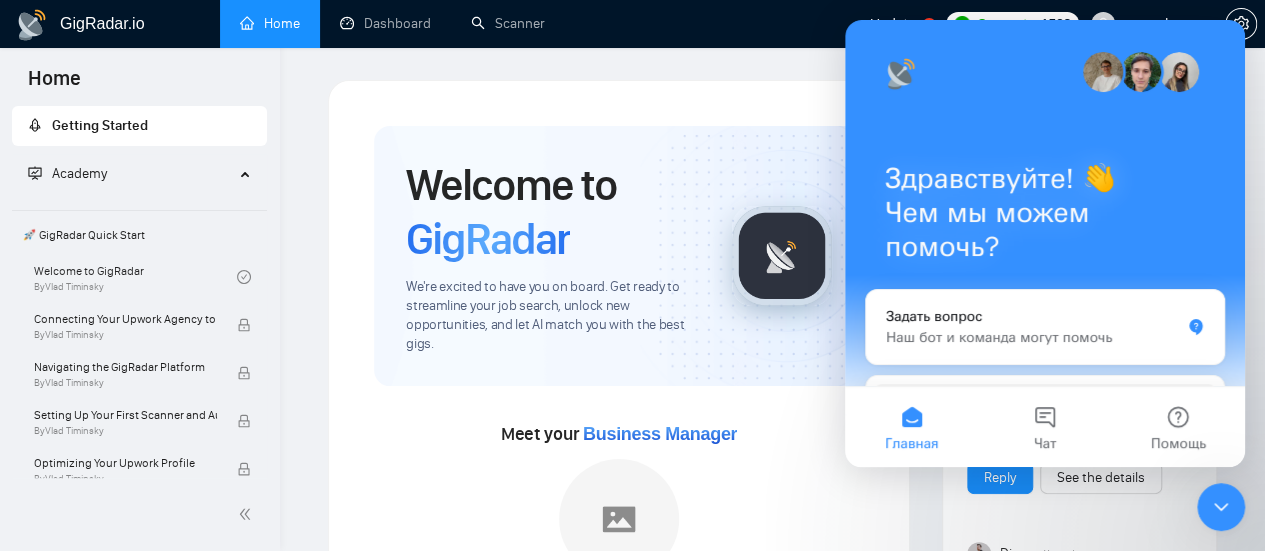 click 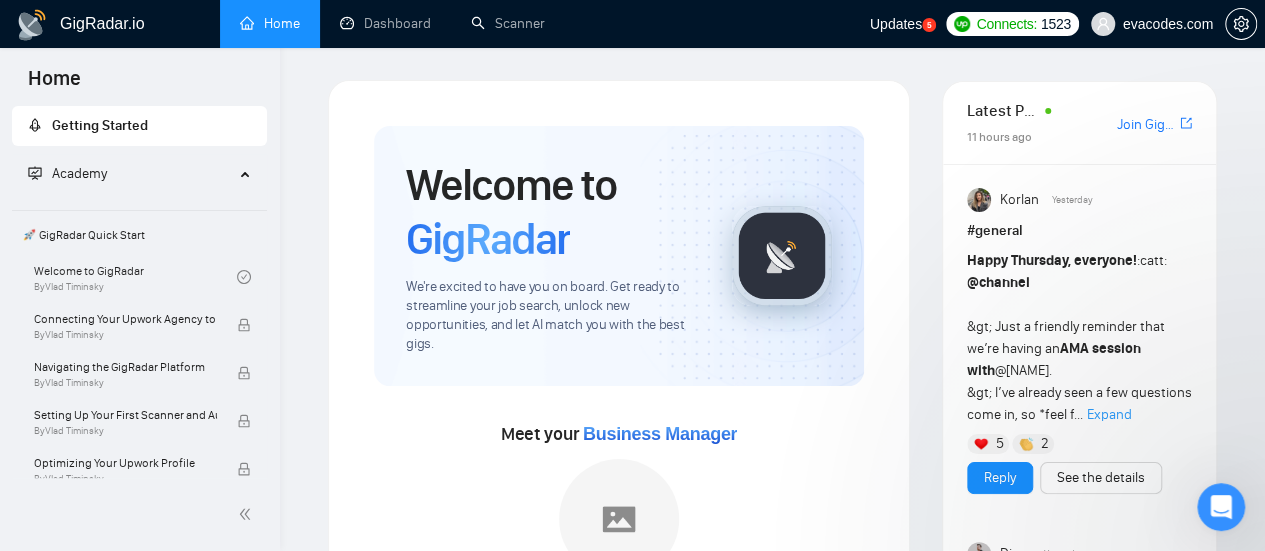 scroll, scrollTop: 0, scrollLeft: 0, axis: both 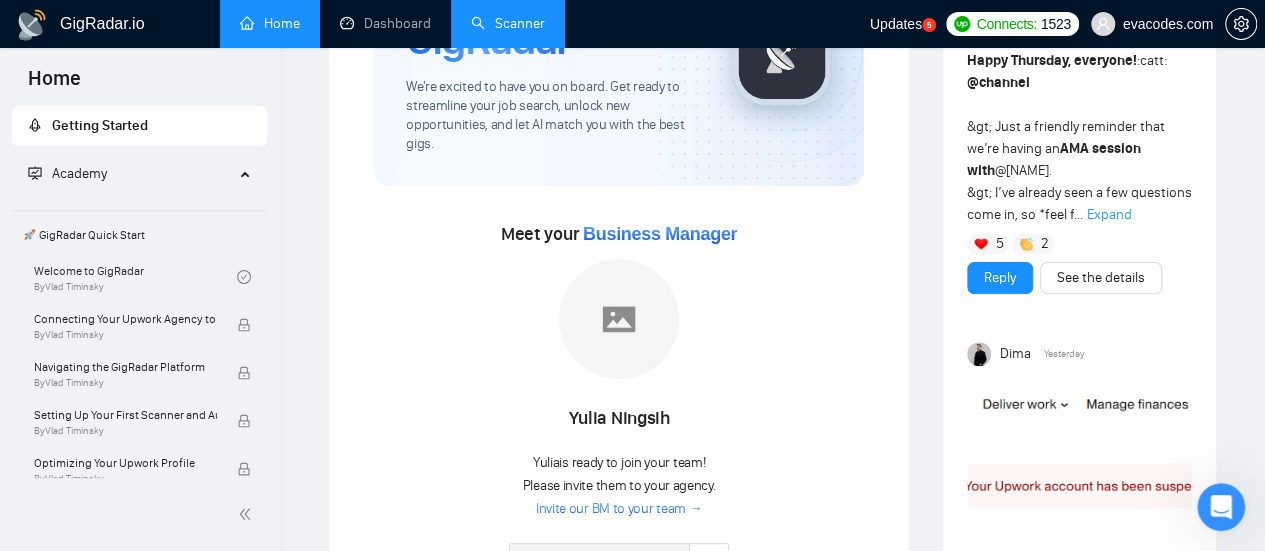 click on "Scanner" at bounding box center (508, 23) 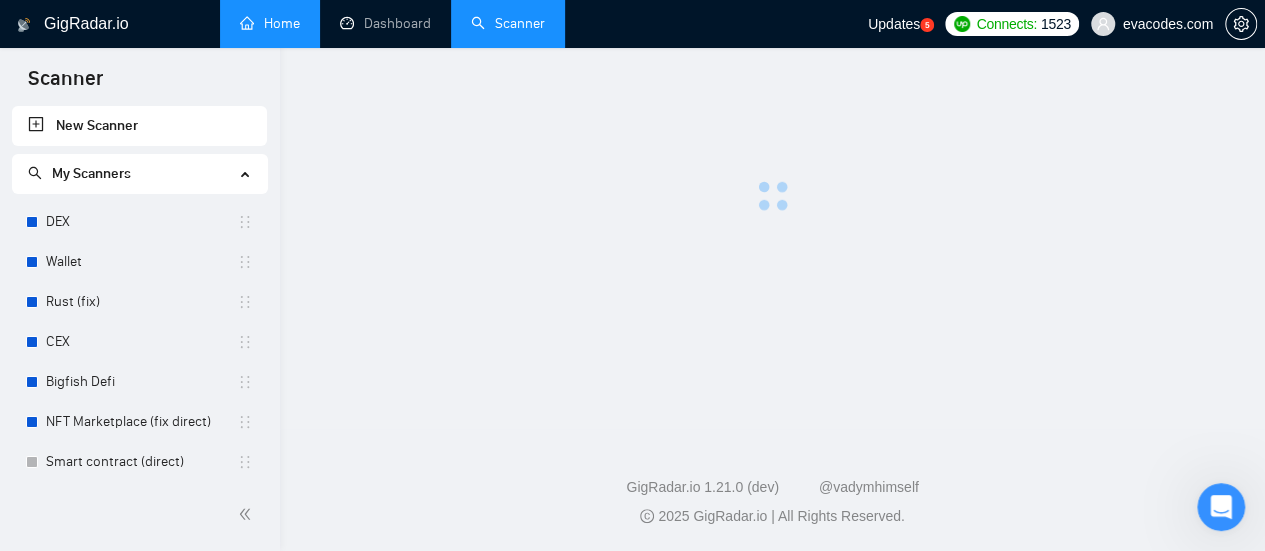 scroll, scrollTop: 0, scrollLeft: 0, axis: both 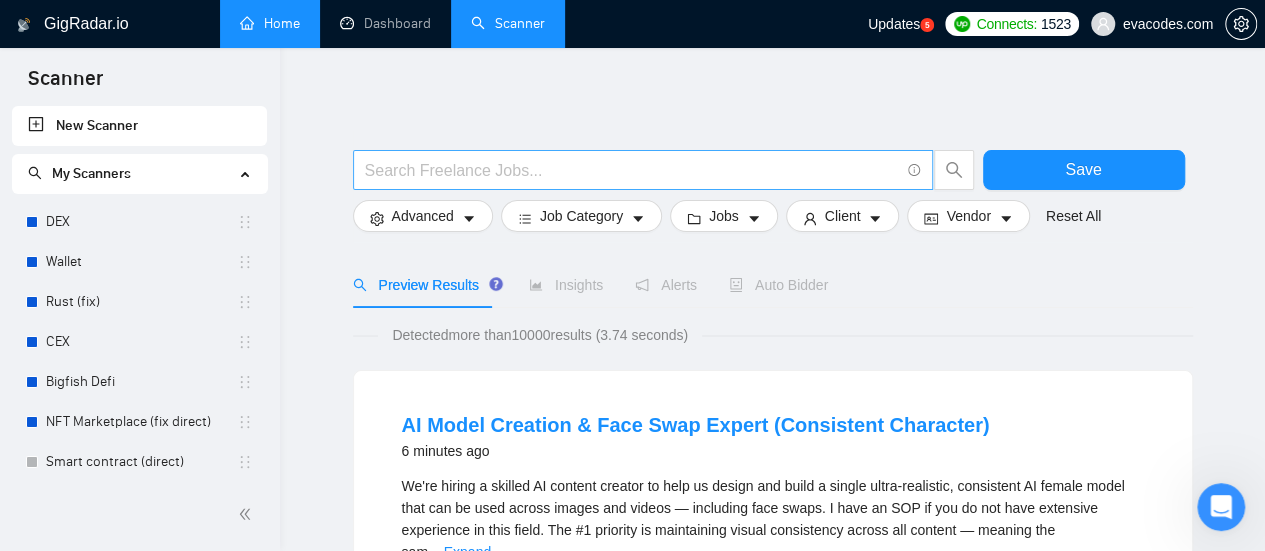click at bounding box center (643, 170) 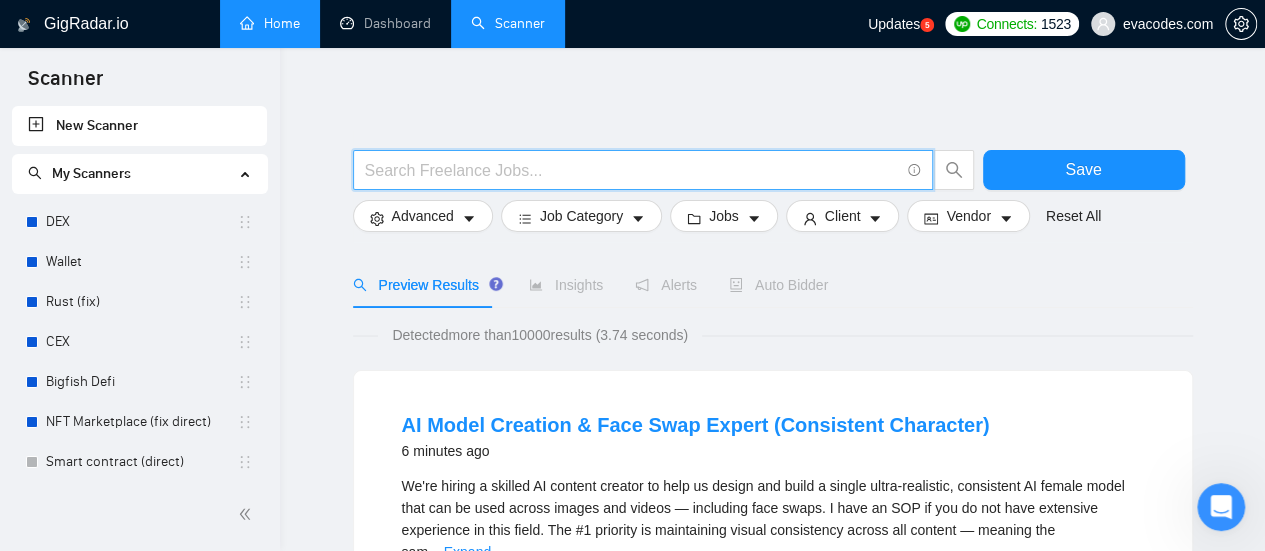 click at bounding box center [632, 170] 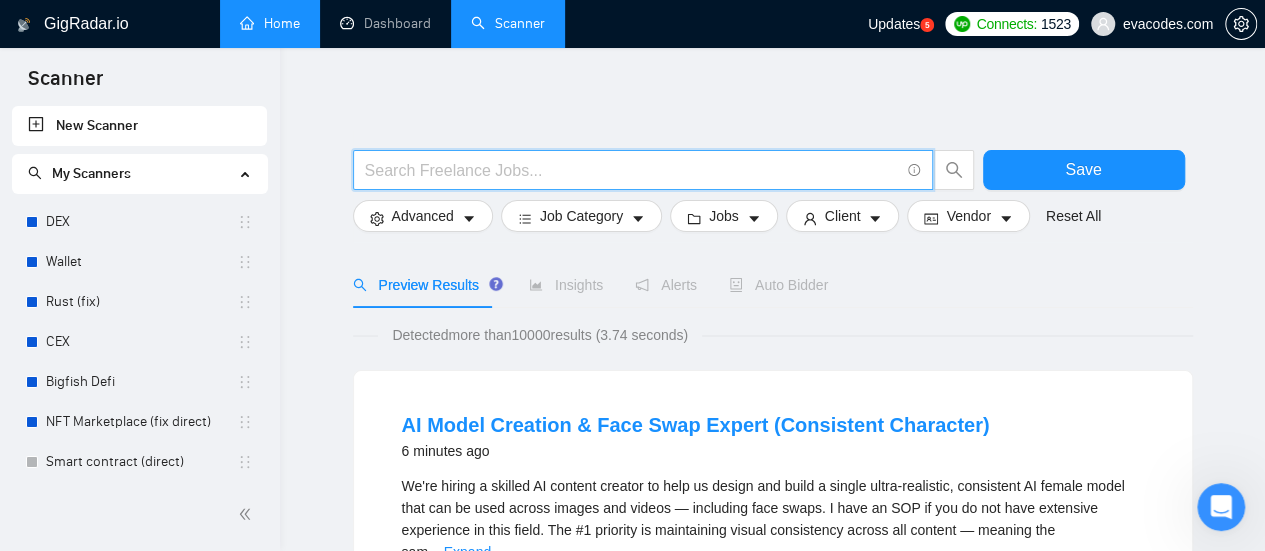 type on "(facebook | "face book" | FB | Meta | Instagram | IG) (campaign | compain | ad | ads | (advert*) | ppc | "pay-per-click")" 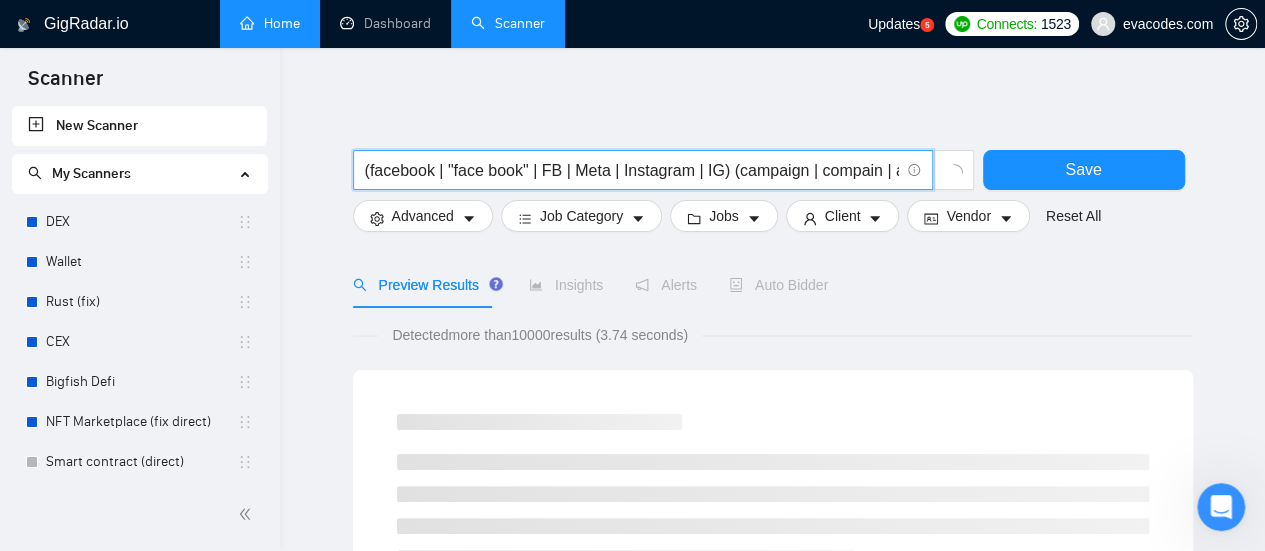 drag, startPoint x: 434, startPoint y: 171, endPoint x: 461, endPoint y: 171, distance: 27 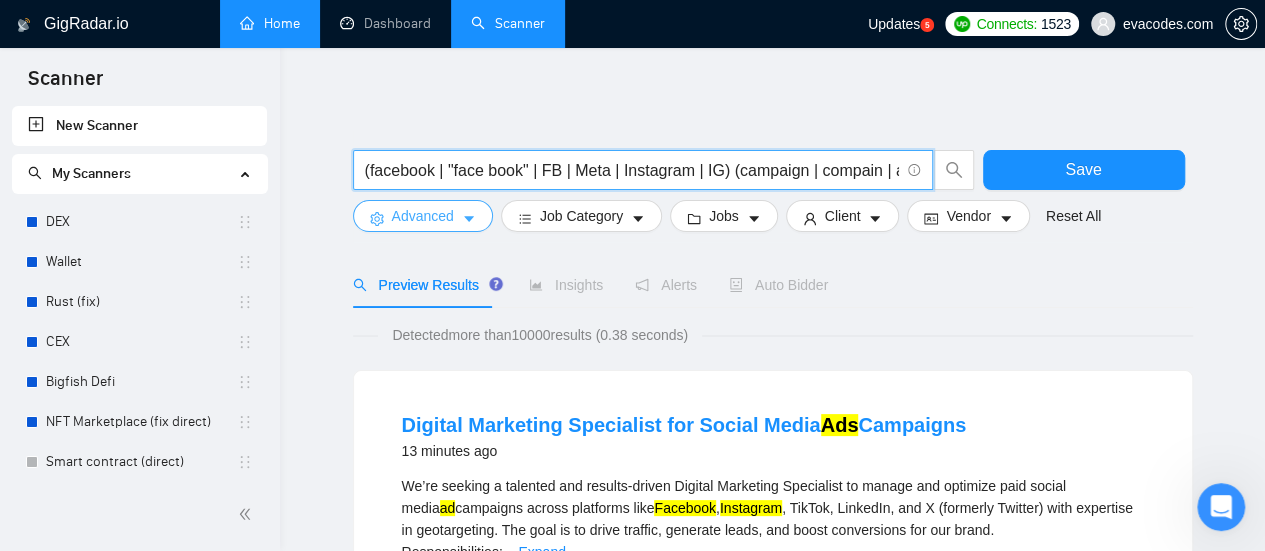 click on "Advanced" at bounding box center (423, 216) 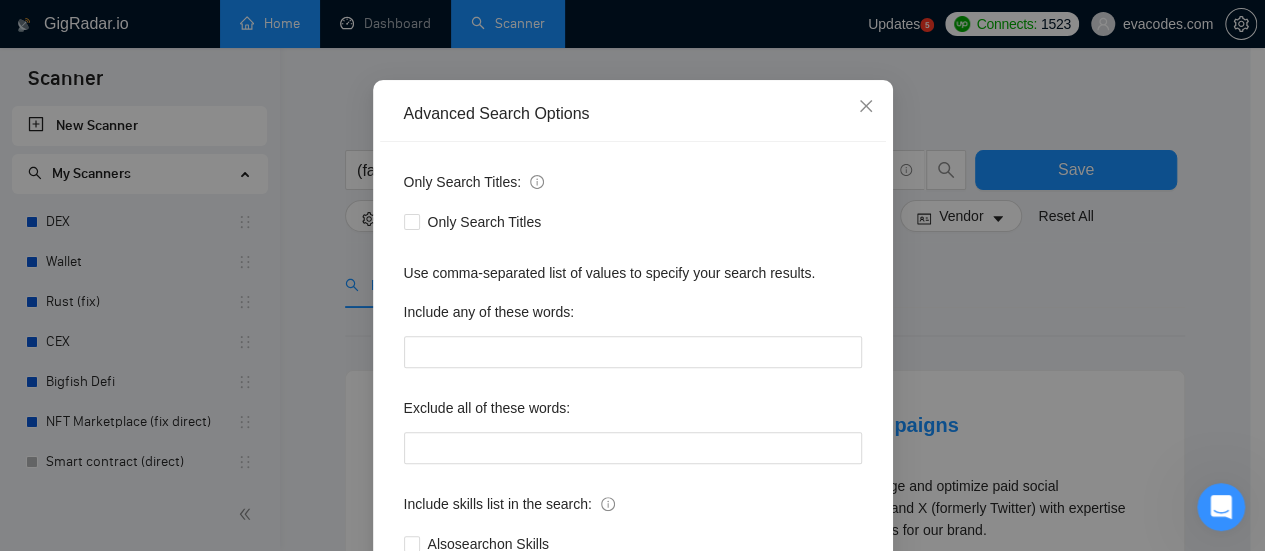scroll, scrollTop: 200, scrollLeft: 0, axis: vertical 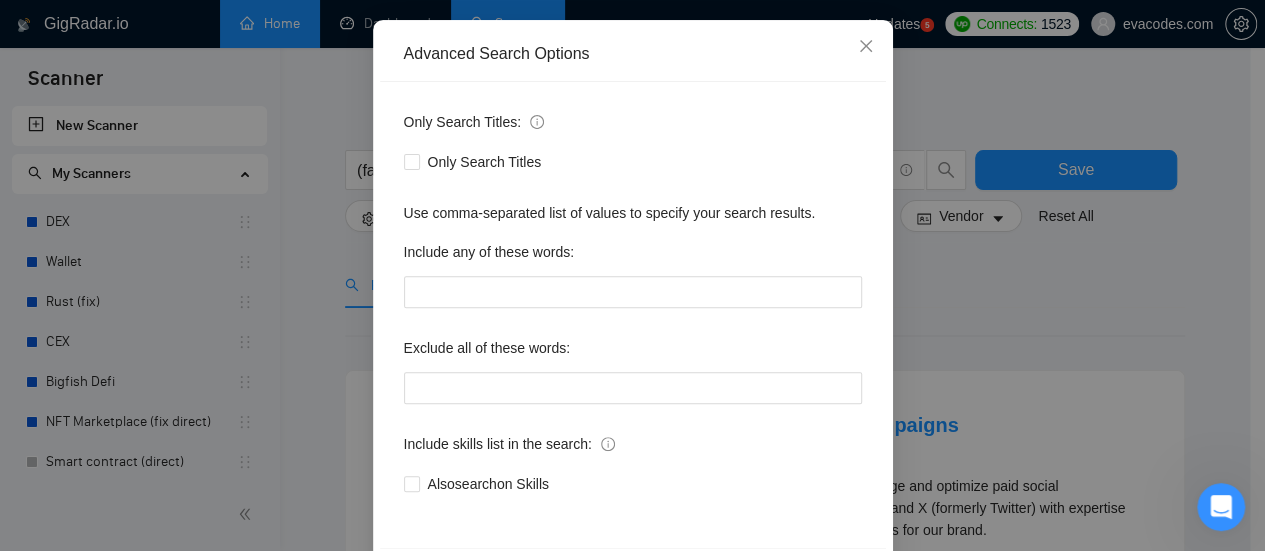 click on "Advanced Search Options Only Search Titles:   Only Search Titles Use comma-separated list of values to specify your search results. Include any of these words: Exclude all of these words: Include skills list in the search:   Also  search  on Skills Reset OK" at bounding box center [632, 275] 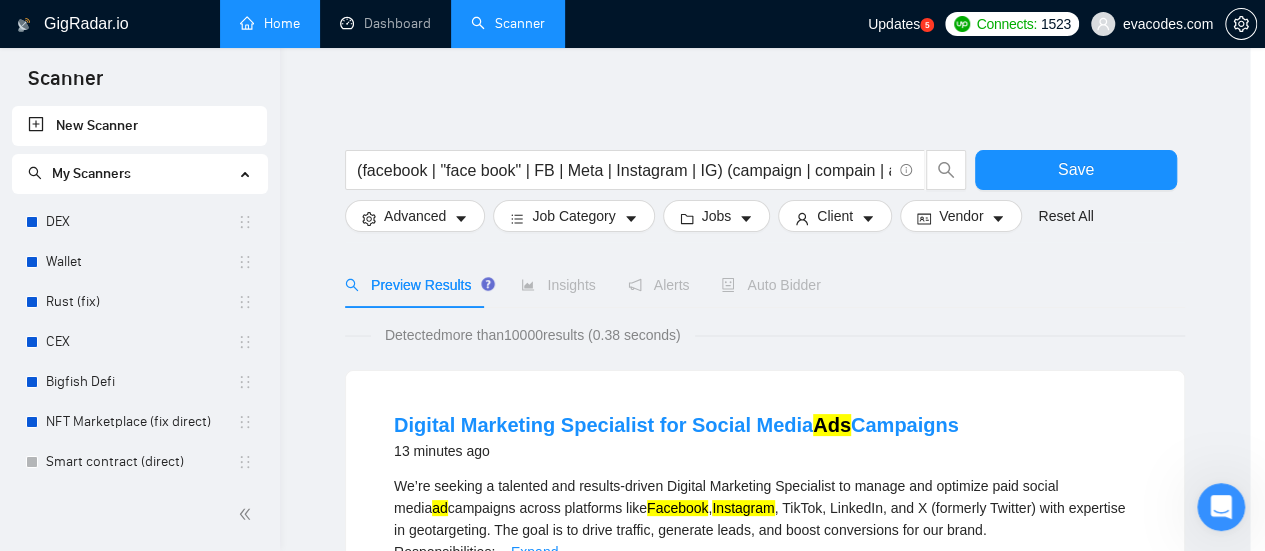 scroll, scrollTop: 180, scrollLeft: 0, axis: vertical 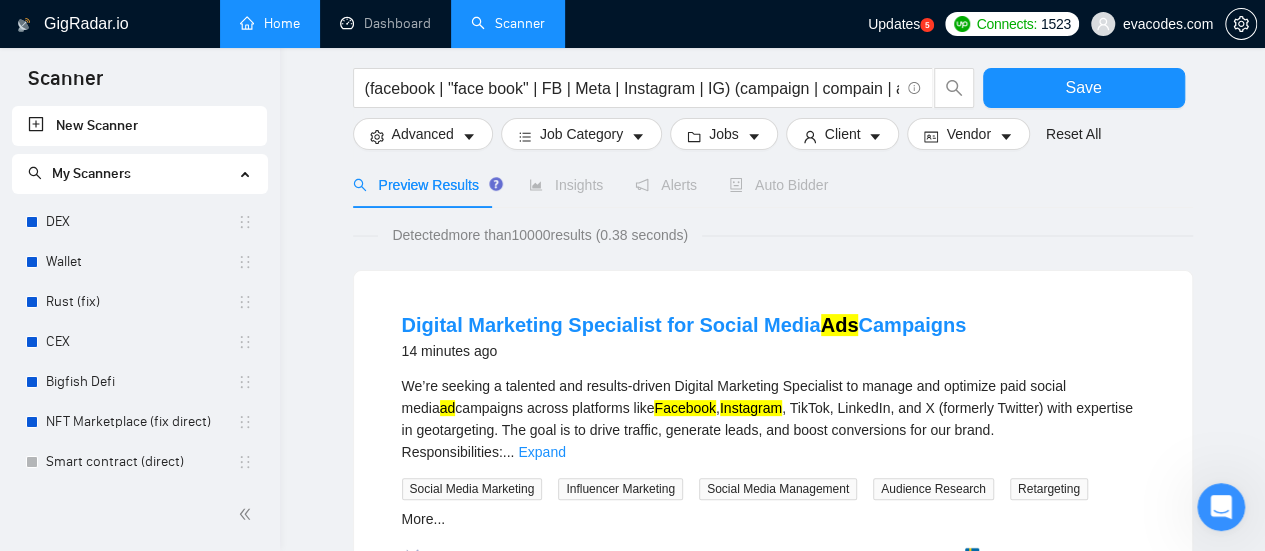 click on "(facebook | "face book" | FB | Meta | Instagram | IG) (campaign | compain | ad | ads | (advert*) | ppc | "pay-per-click")" at bounding box center (664, 93) 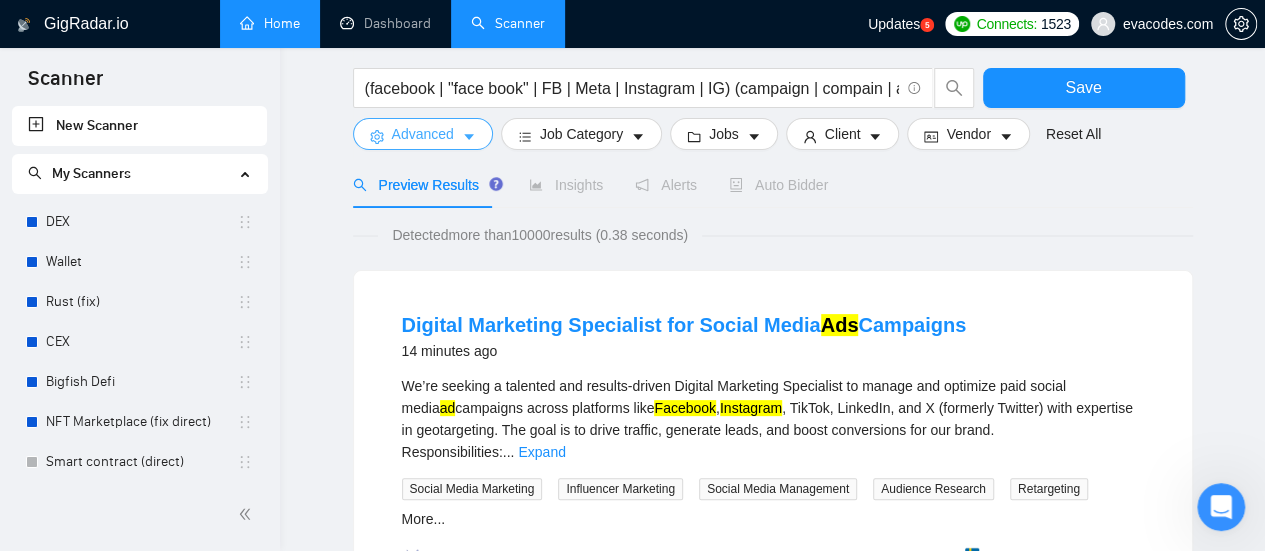 click 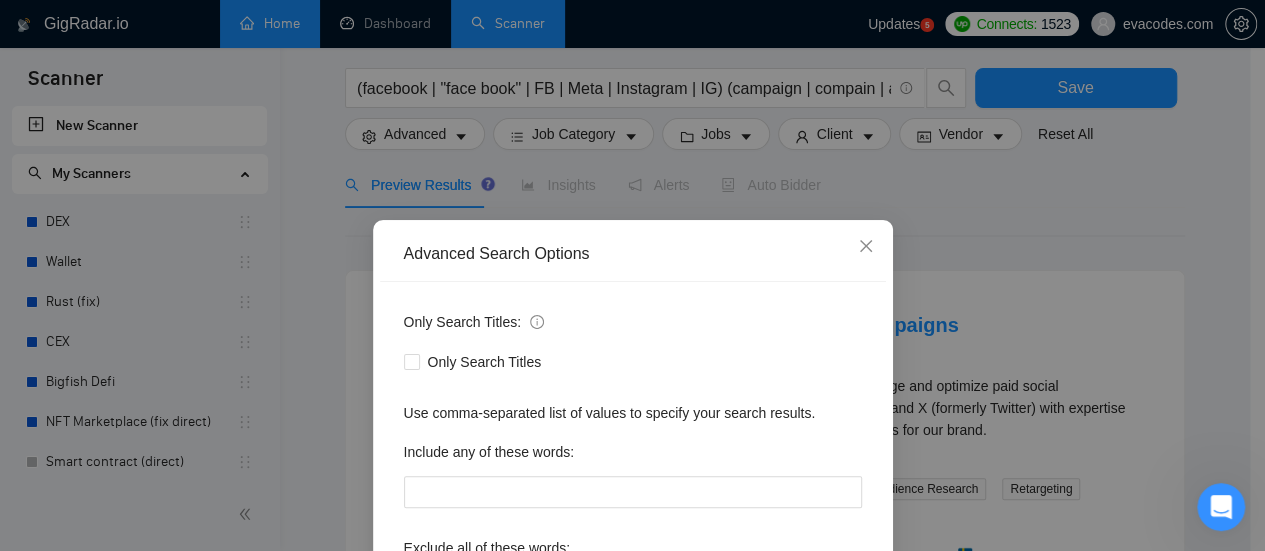 click on "Only Search Titles:   Only Search Titles Use comma-separated list of values to specify your search results. Include any of these words: Exclude all of these words: Include skills list in the search:   Also  search  on Skills" at bounding box center (633, 515) 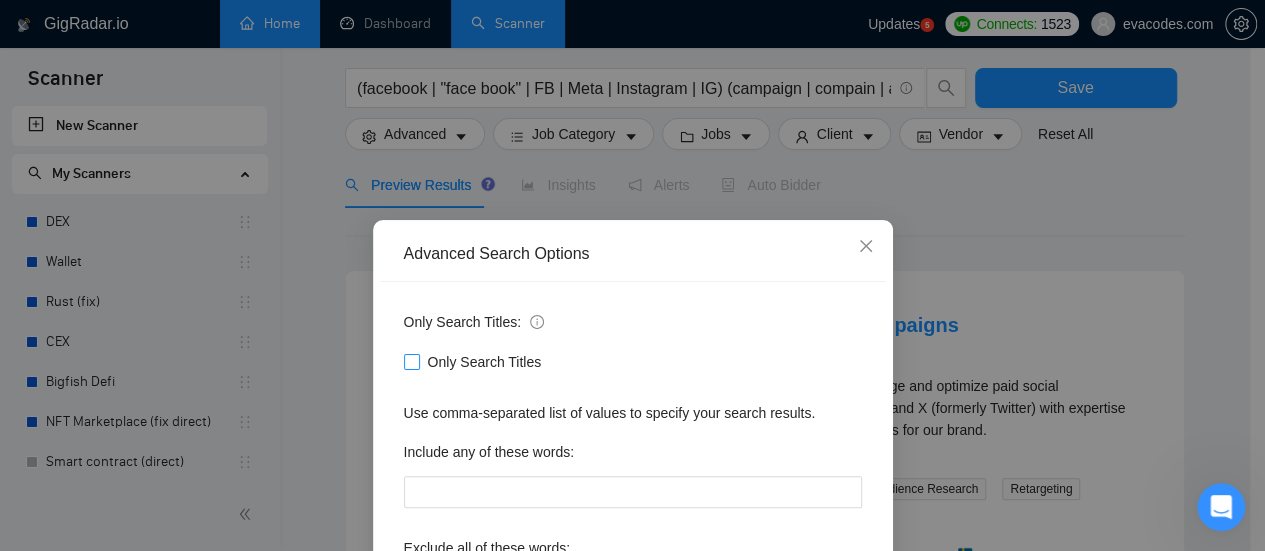click on "Only Search Titles" at bounding box center (411, 361) 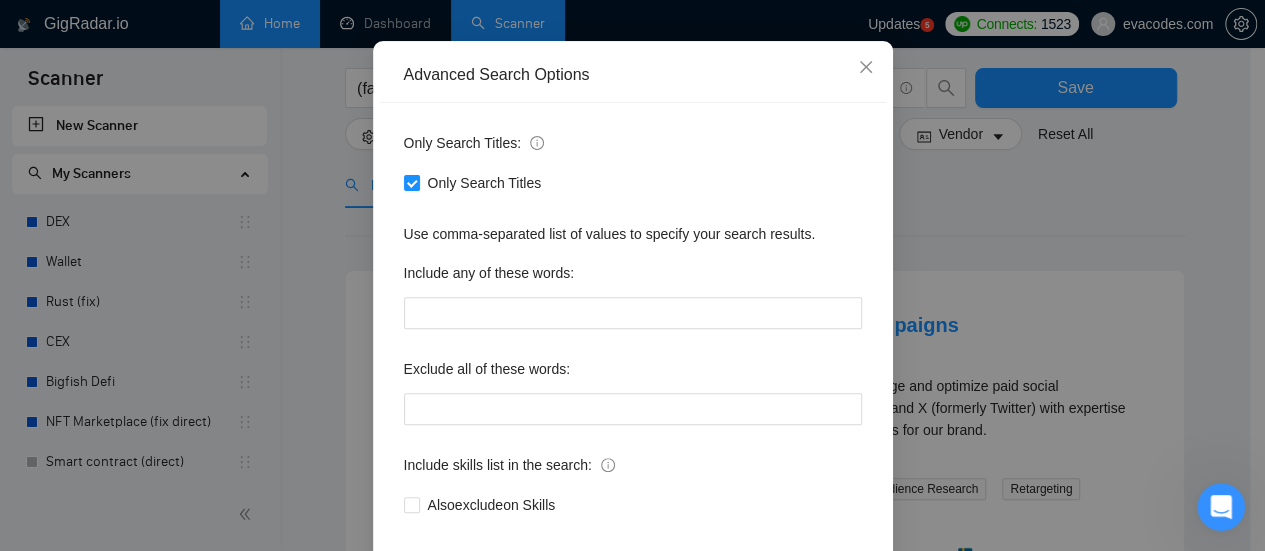 scroll, scrollTop: 280, scrollLeft: 0, axis: vertical 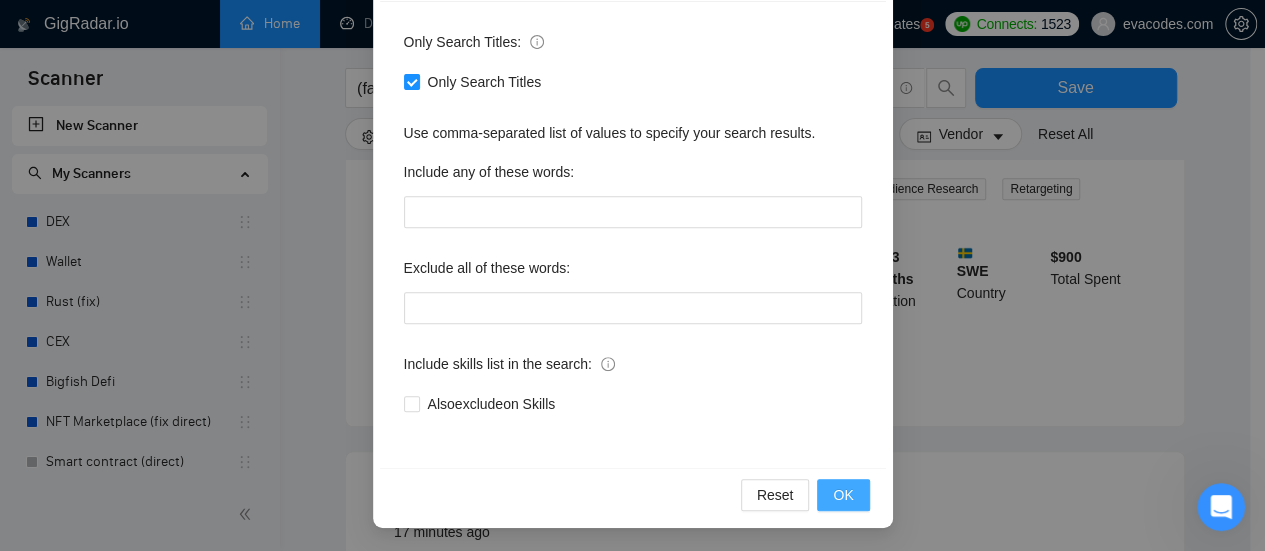 click on "OK" at bounding box center [843, 495] 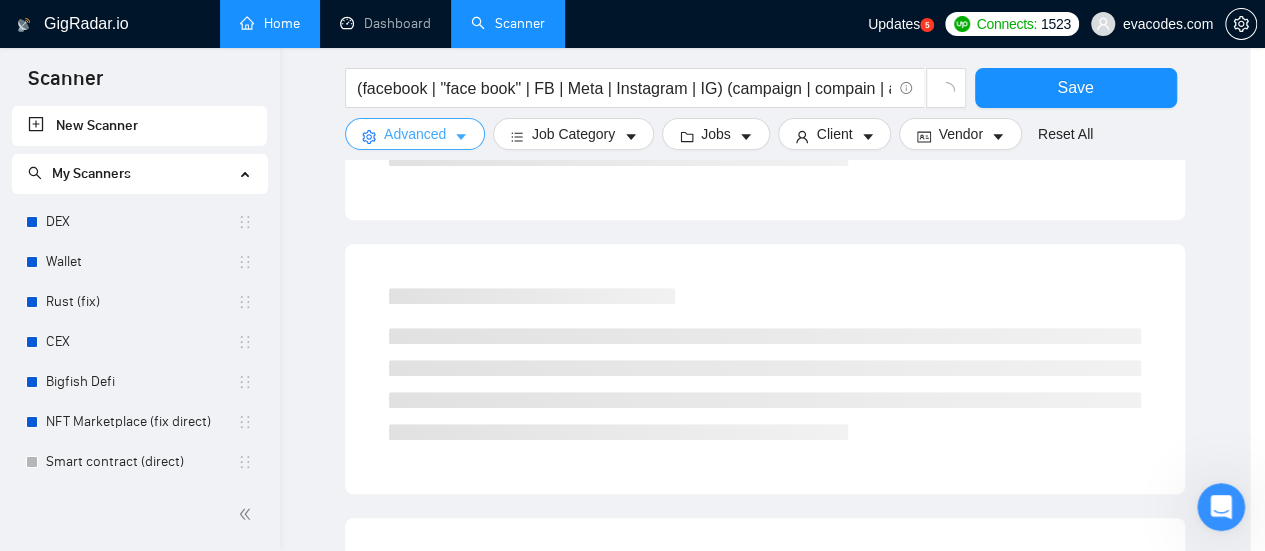 scroll, scrollTop: 0, scrollLeft: 0, axis: both 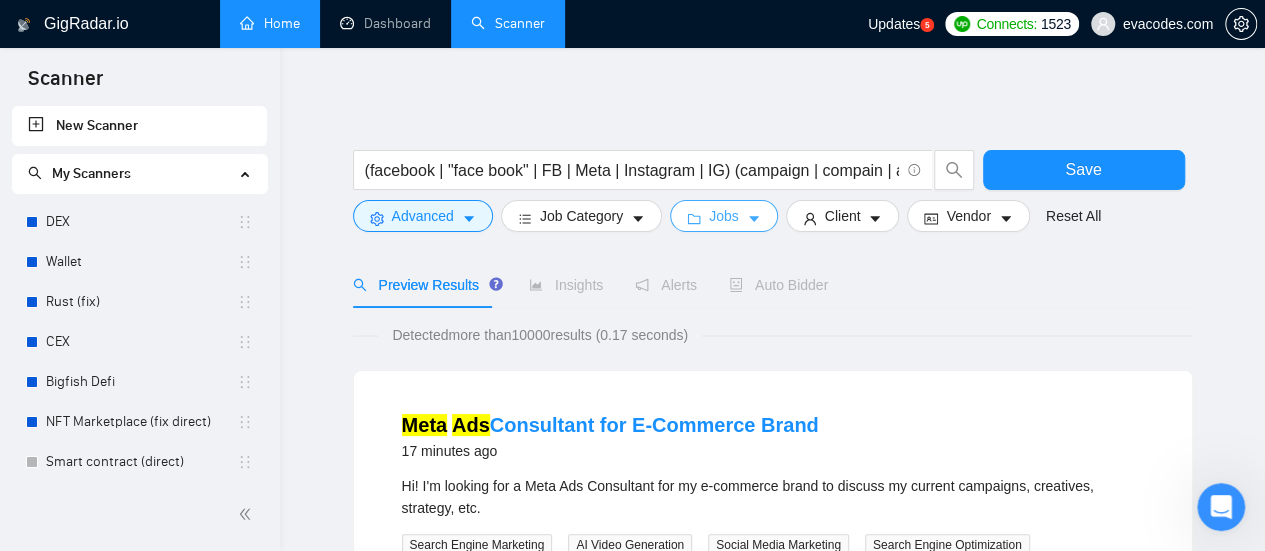 click on "Jobs" at bounding box center (724, 216) 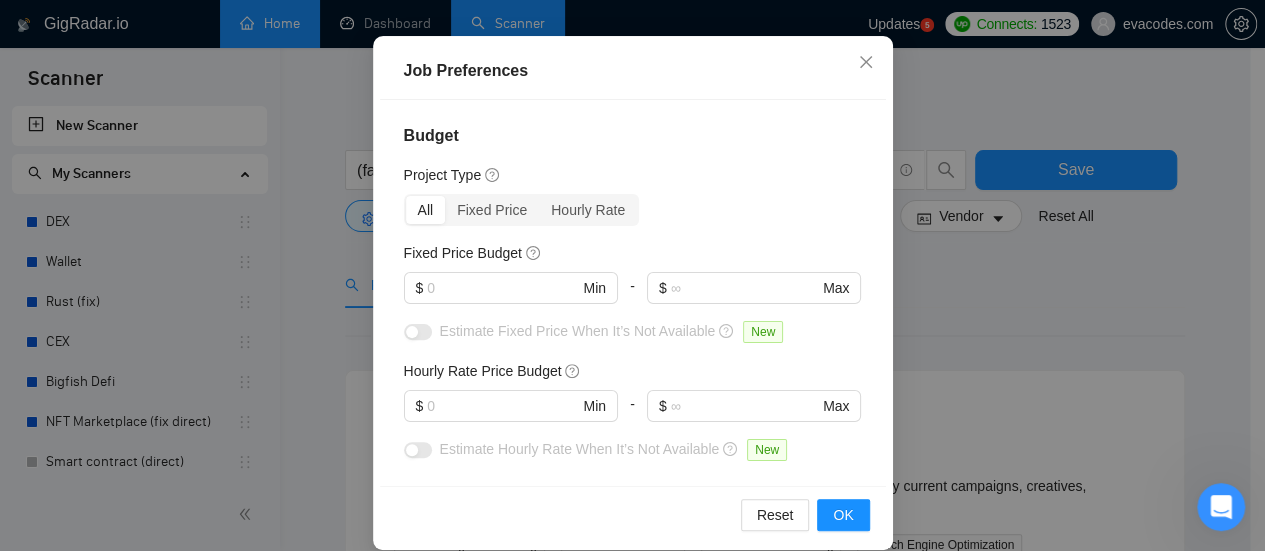 scroll, scrollTop: 164, scrollLeft: 0, axis: vertical 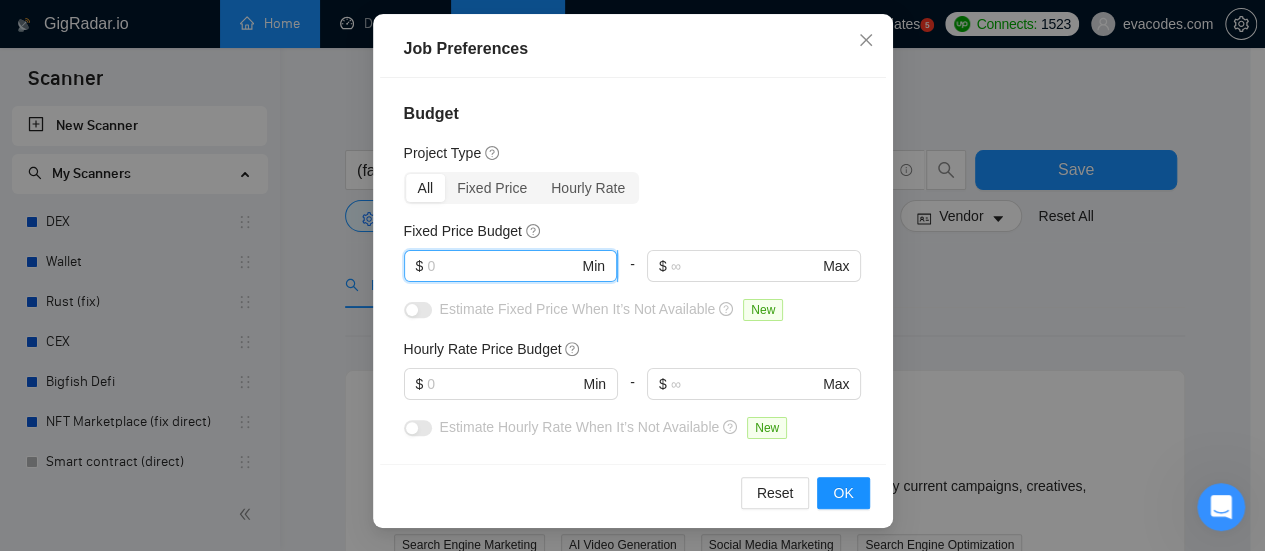 click at bounding box center (502, 266) 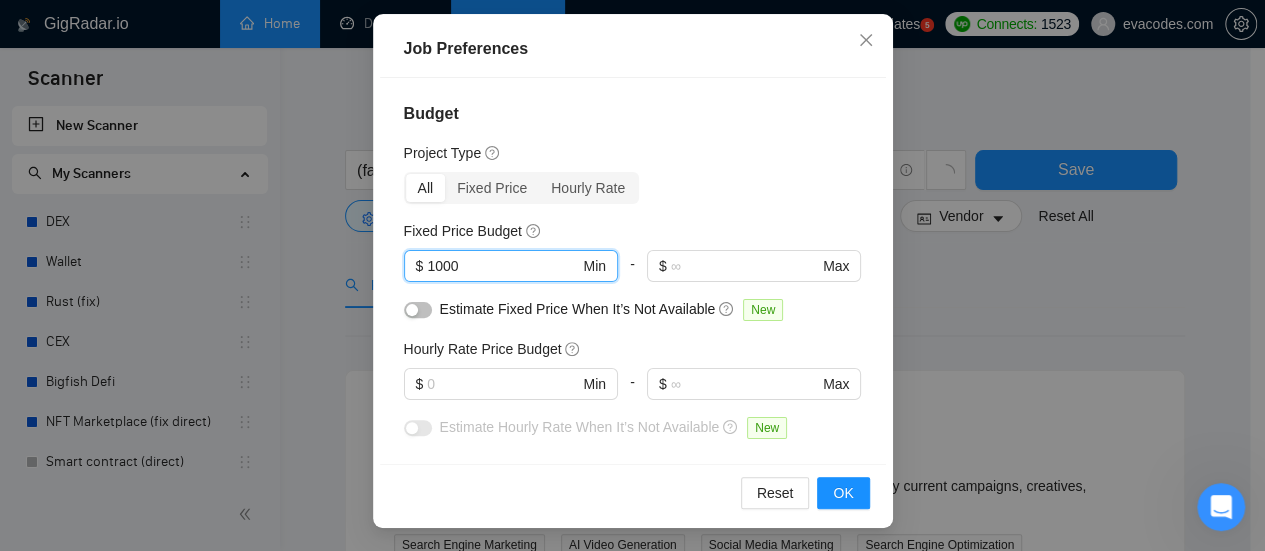 type on "1000" 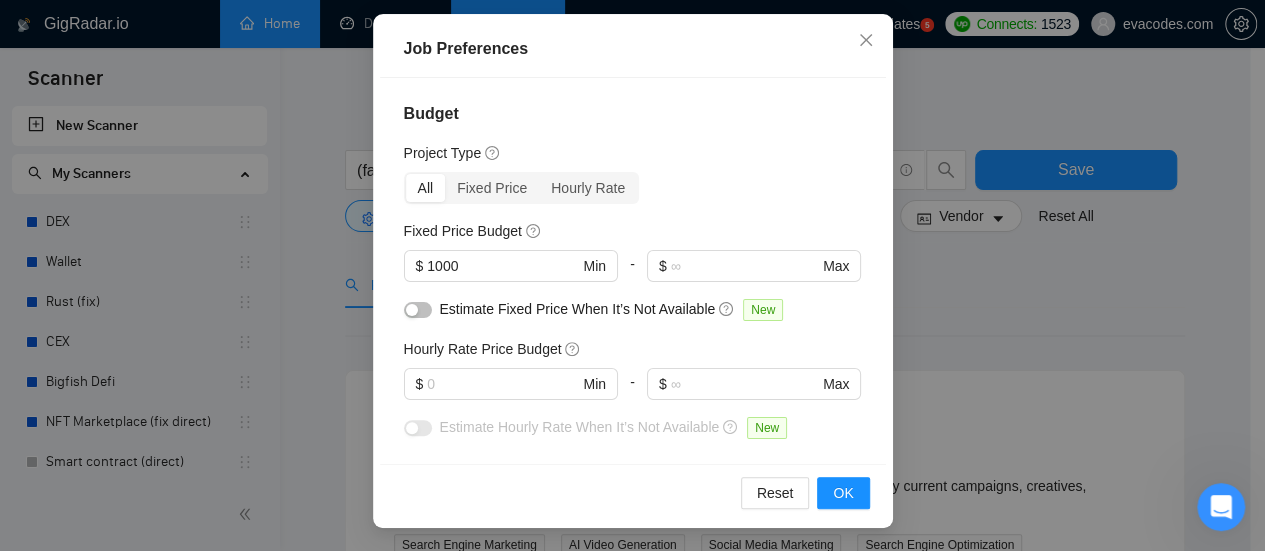 click on "Include Budget Placeholders" at bounding box center [640, 472] 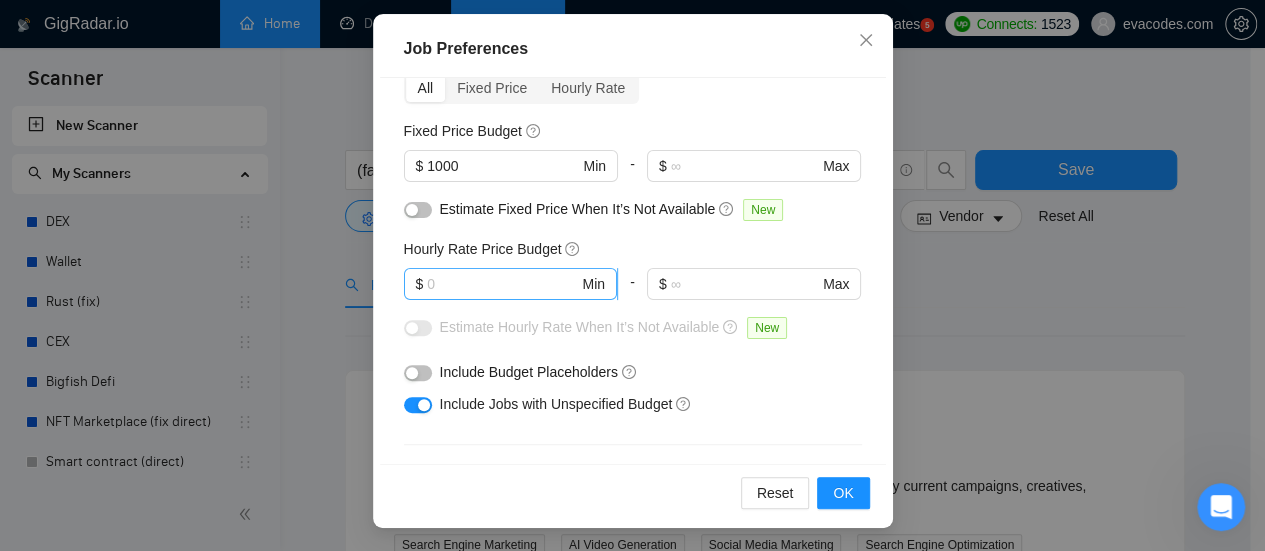 click at bounding box center [502, 284] 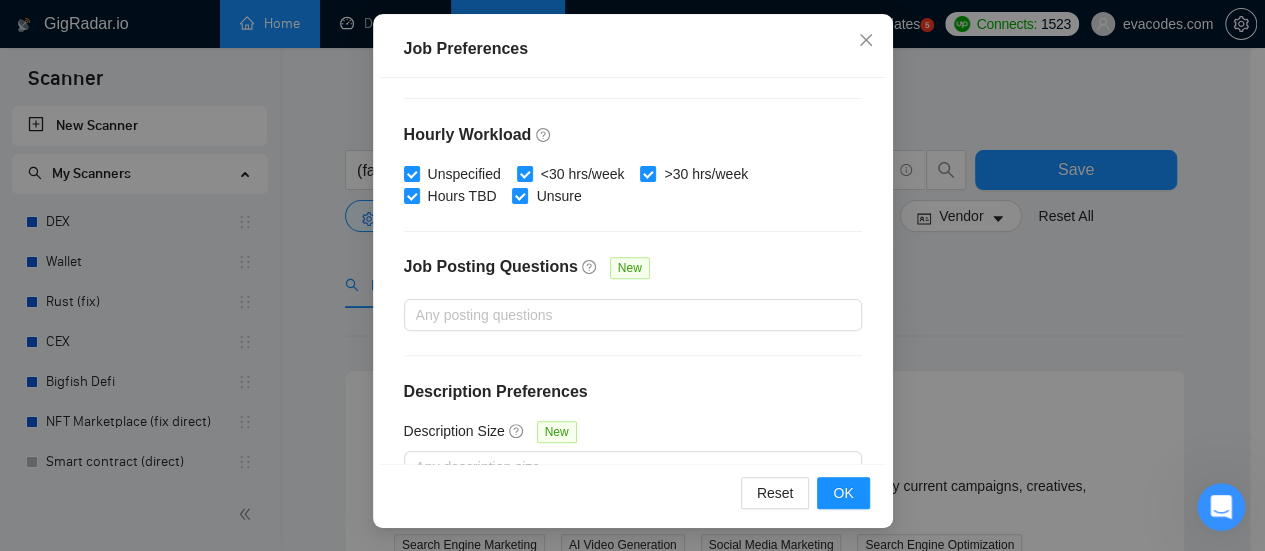 scroll, scrollTop: 740, scrollLeft: 0, axis: vertical 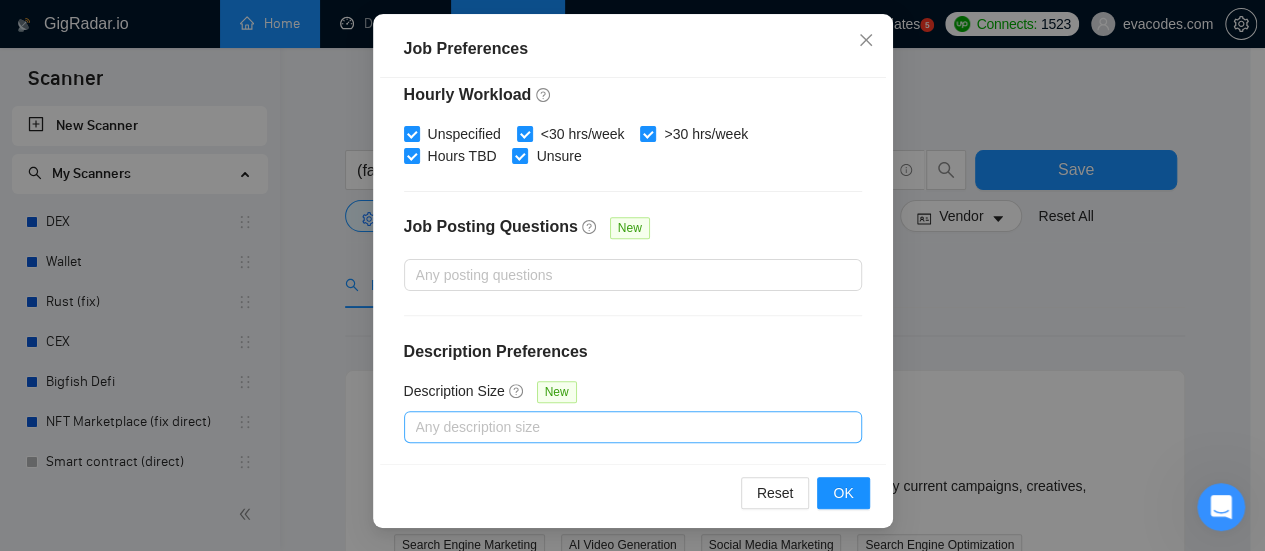 click at bounding box center (623, 427) 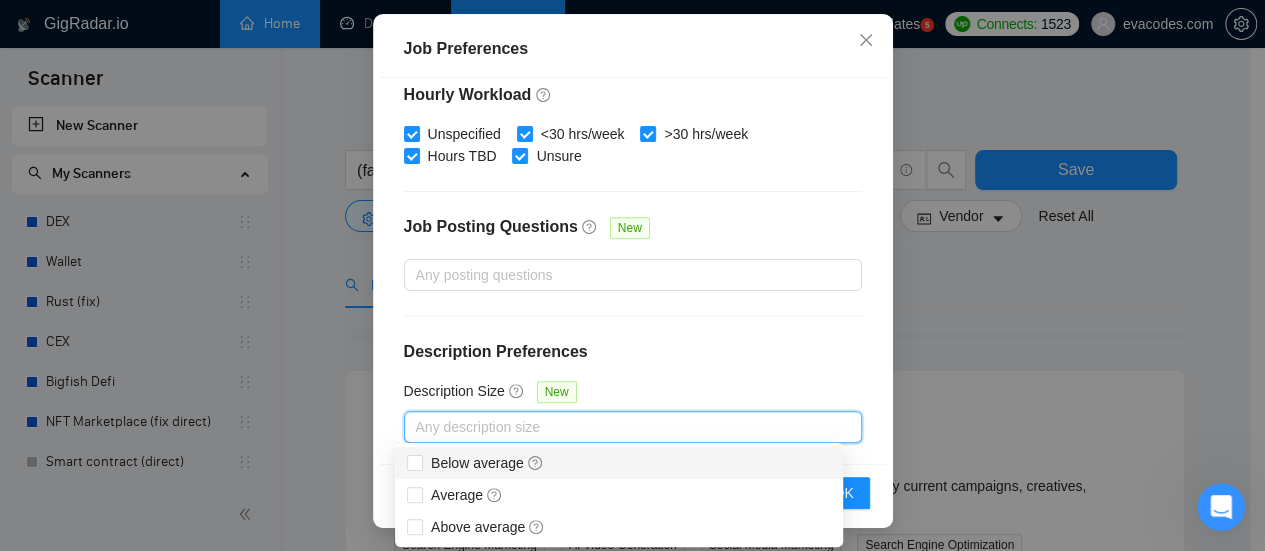 click on "Budget Project Type All Fixed Price Hourly Rate   Fixed Price Budget $ 1000 Min - $ Max Estimate Fixed Price When It’s Not Available New   Hourly Rate Price Budget $ 30 Min - $ Max Estimate Hourly Rate When It’s Not Available New Include Budget Placeholders Include Jobs with Unspecified Budget   Connects Price New Min - Max Project Duration   Unspecified Less than 1 month 1 to 3 months 3 to 6 months More than 6 months Hourly Workload   Unspecified <30 hrs/week >30 hrs/week Hours TBD Unsure Job Posting Questions New   Any posting questions Description Preferences Description Size New   Any description size" at bounding box center [633, 271] 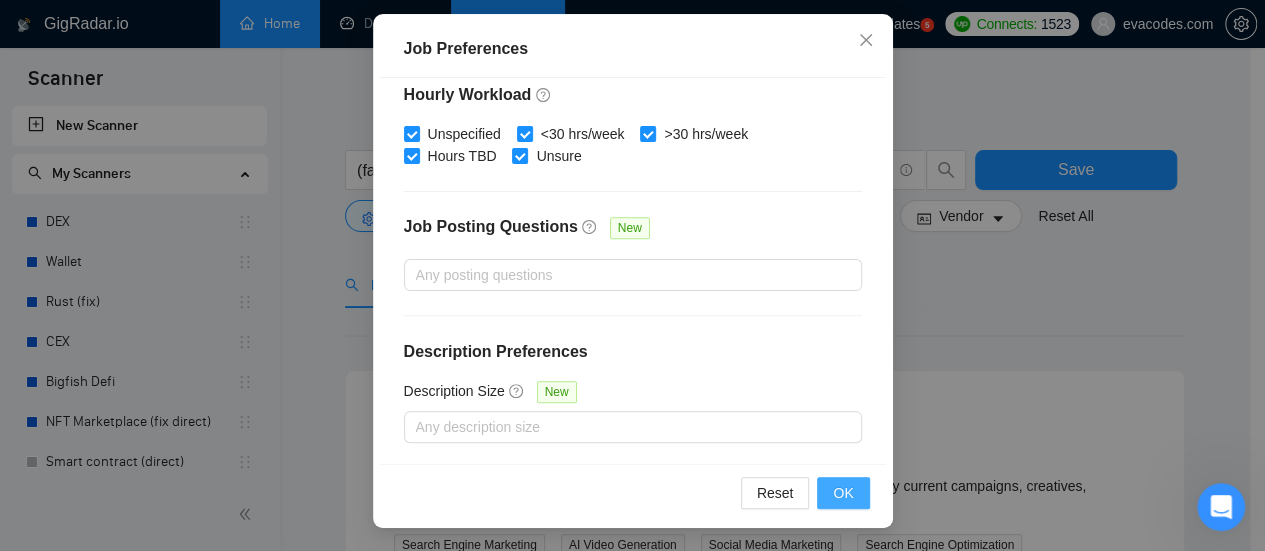 click on "OK" at bounding box center (843, 493) 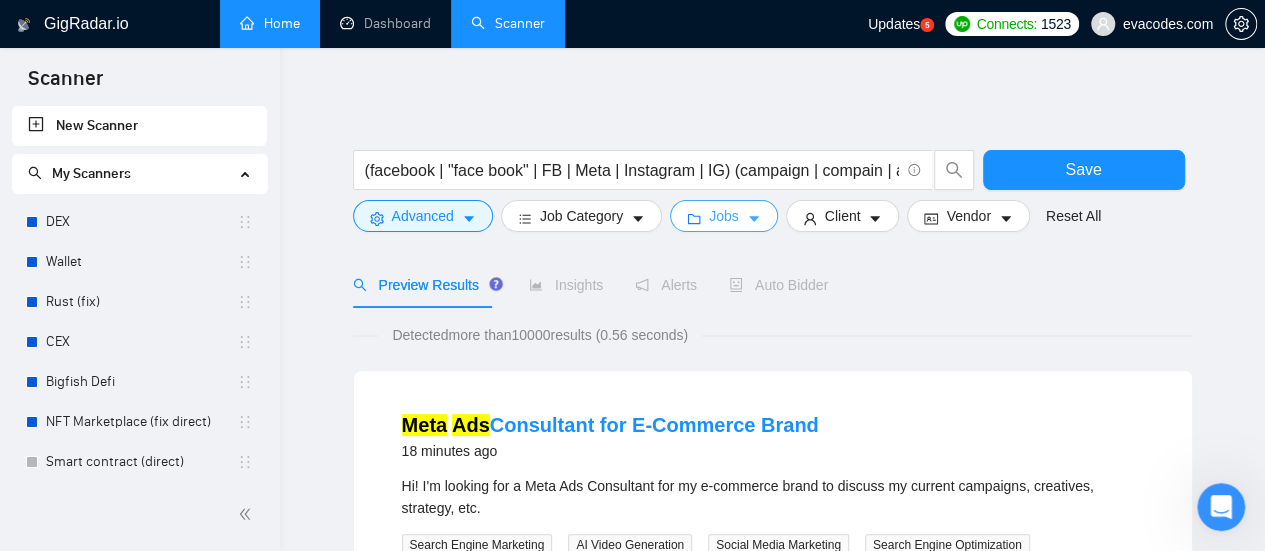 scroll, scrollTop: 0, scrollLeft: 0, axis: both 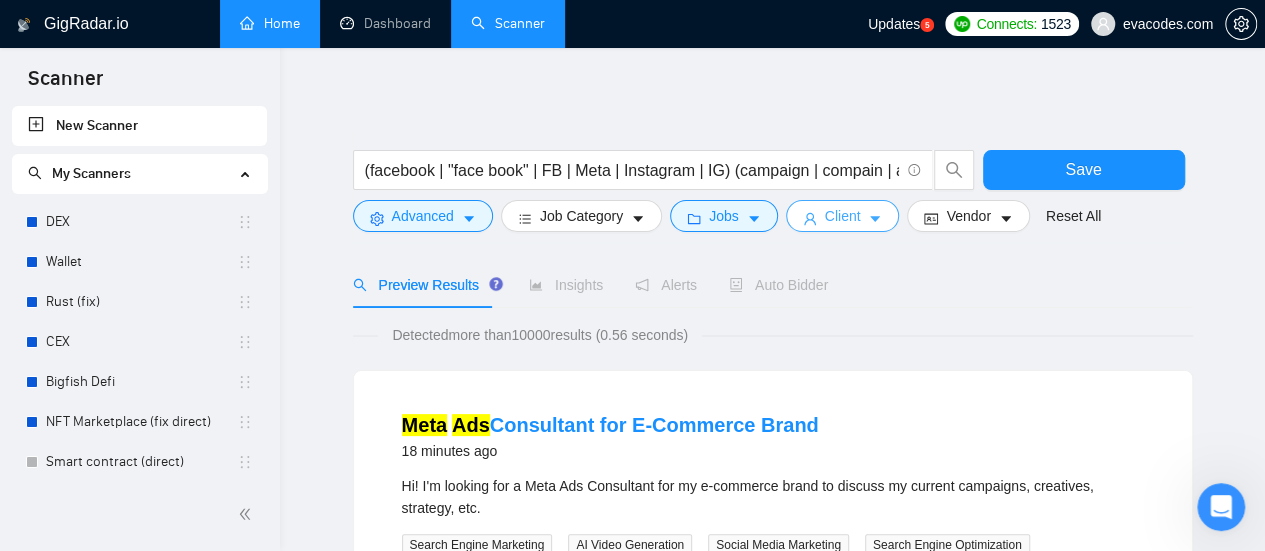 click 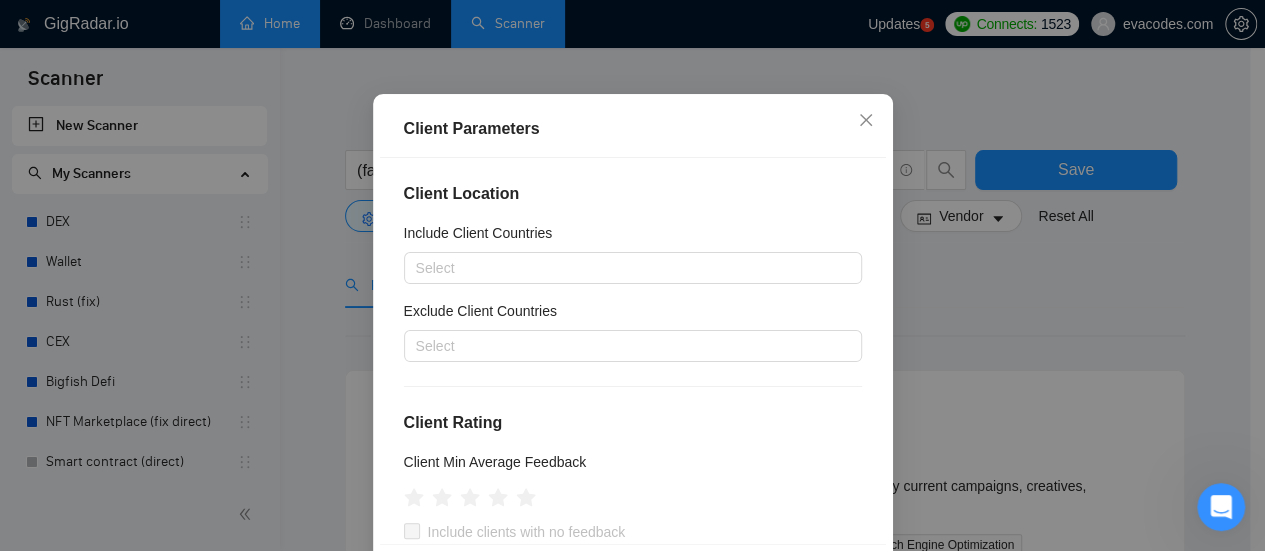 scroll, scrollTop: 100, scrollLeft: 0, axis: vertical 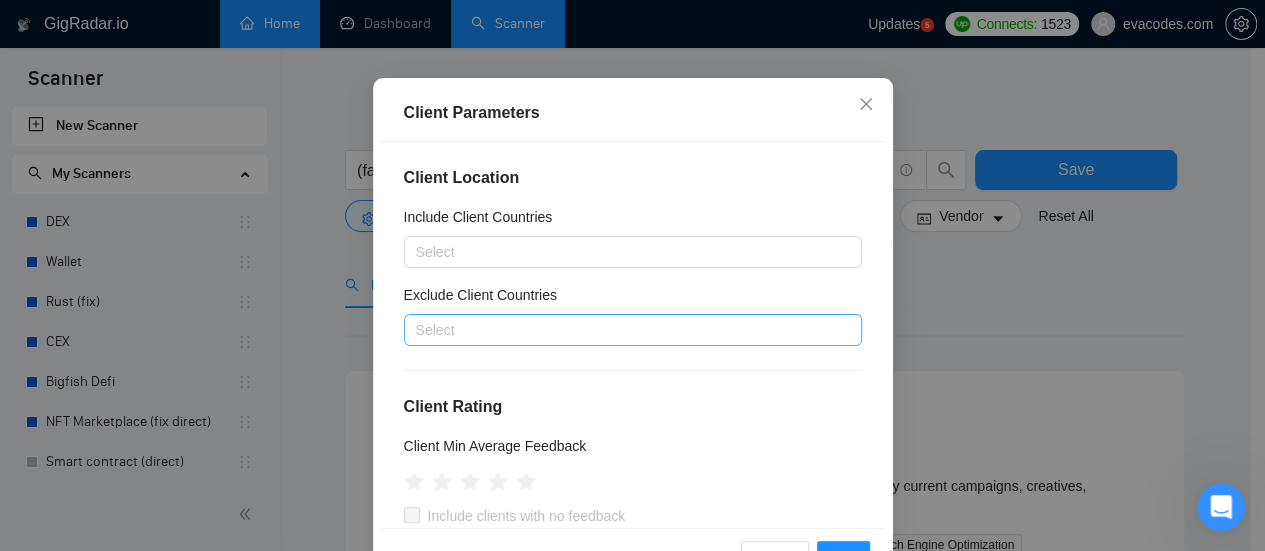 click at bounding box center (623, 330) 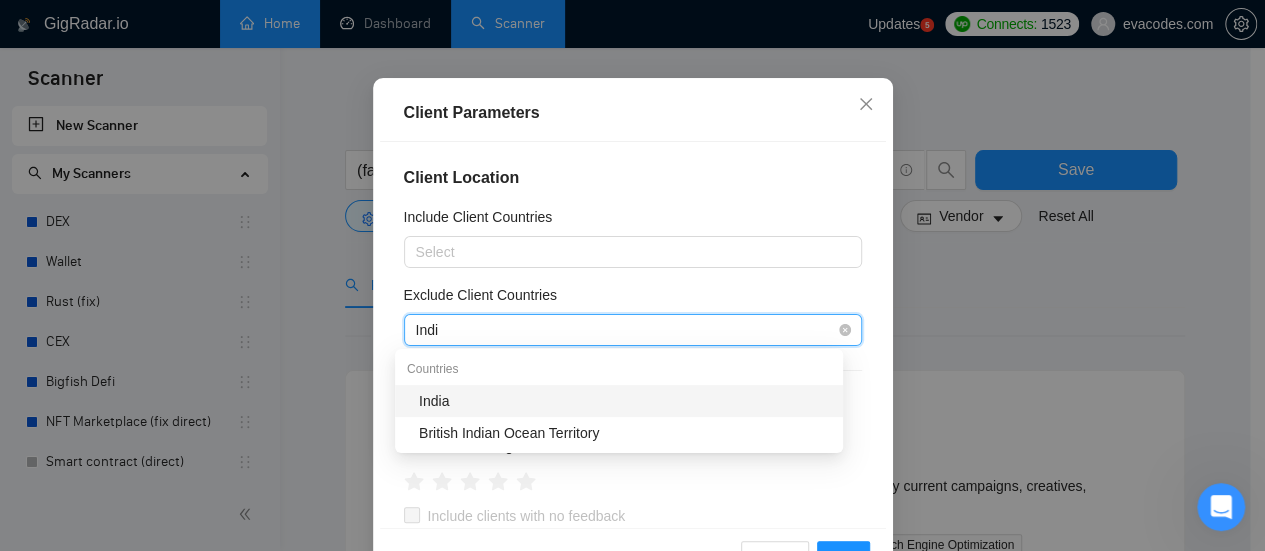 type on "India" 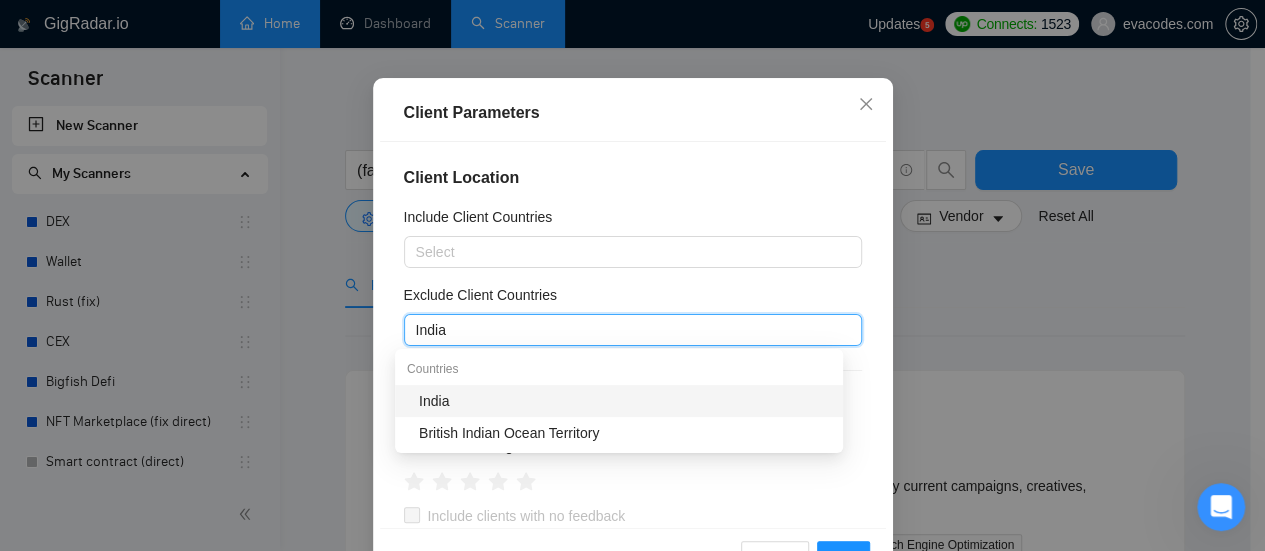 click on "India" at bounding box center (625, 401) 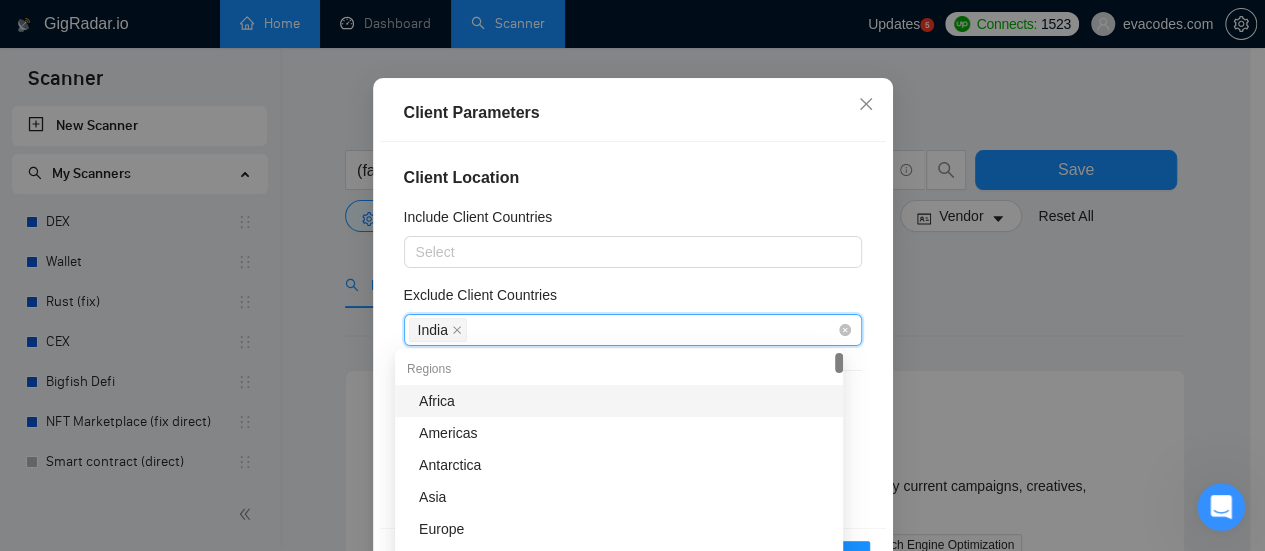 click on "India" at bounding box center [623, 330] 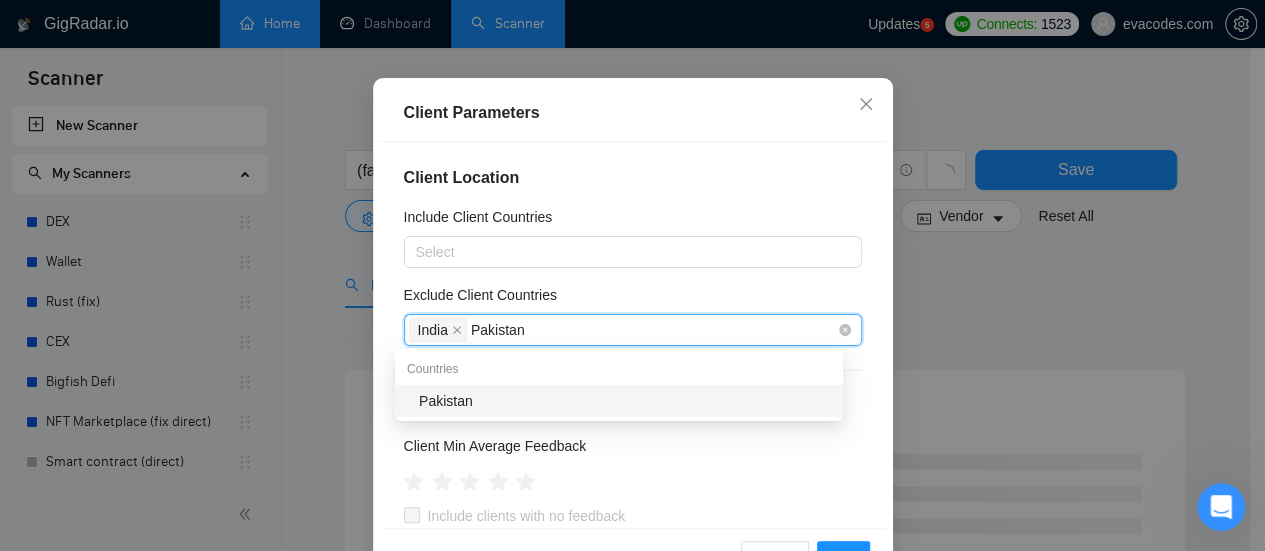 type on "Pakistan" 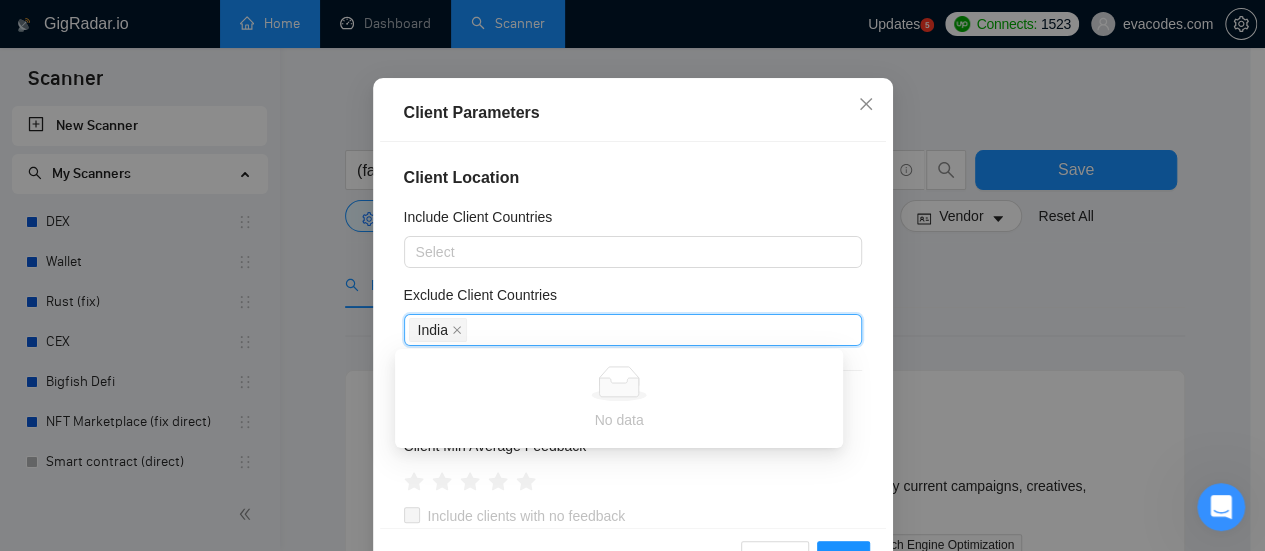 click on "Exclude Client Countries" at bounding box center [633, 299] 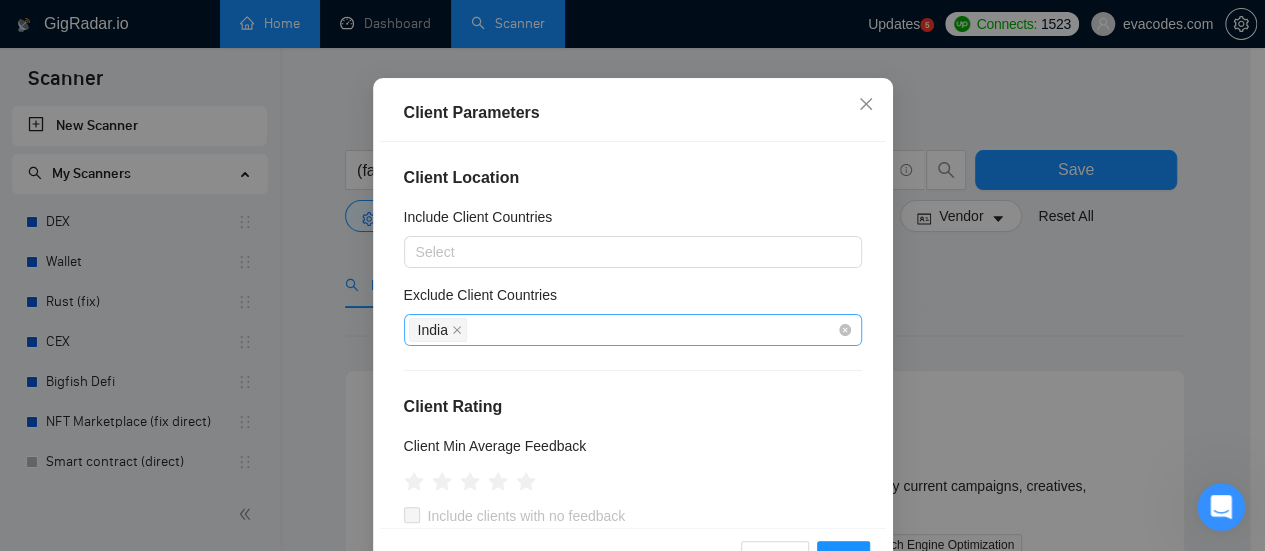 click on "India" at bounding box center [623, 330] 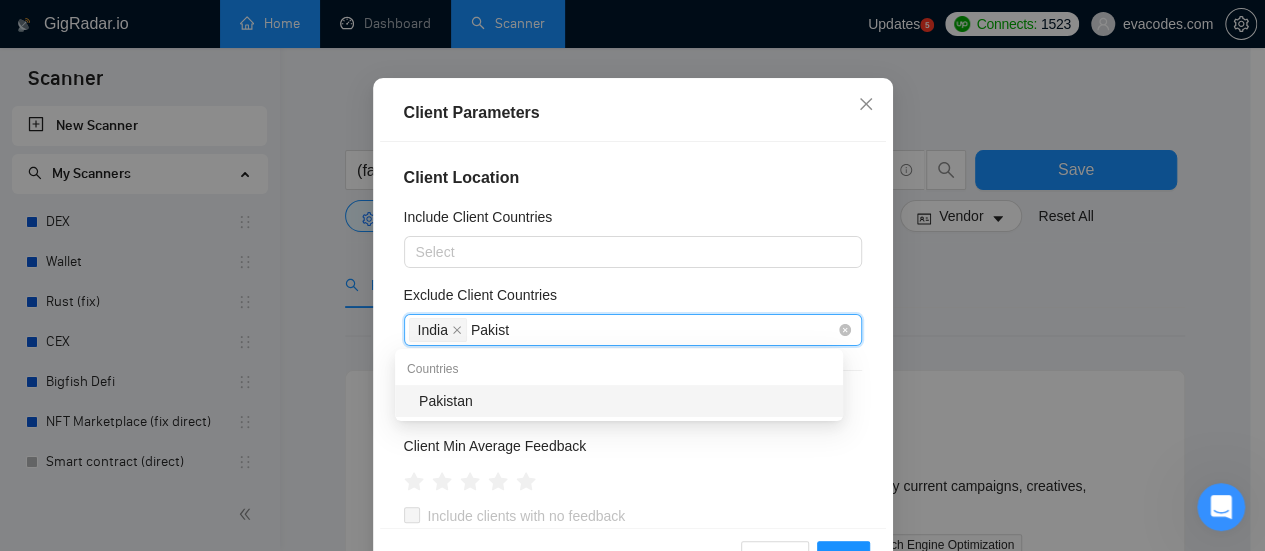 type on "Pakista" 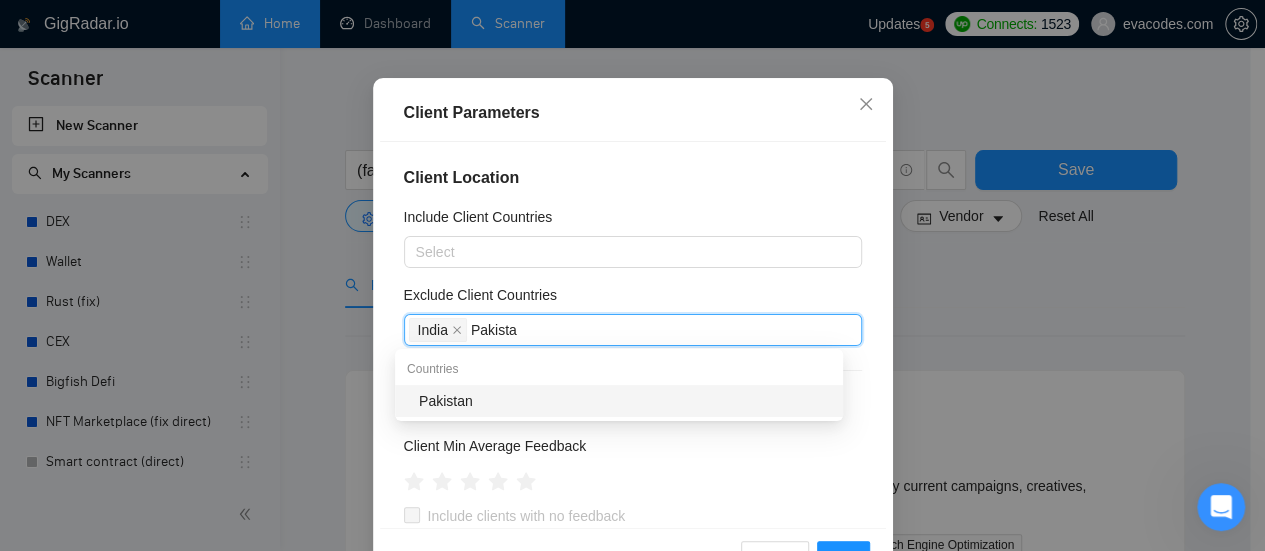 click on "Pakistan" at bounding box center (619, 401) 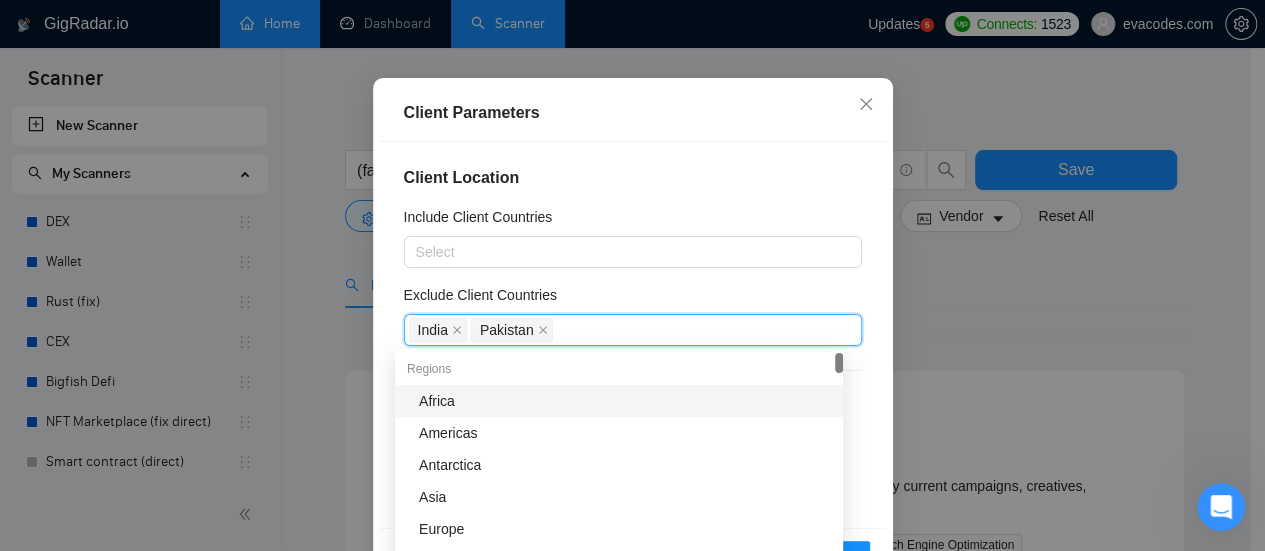 click on "Exclude Client Countries" at bounding box center [633, 299] 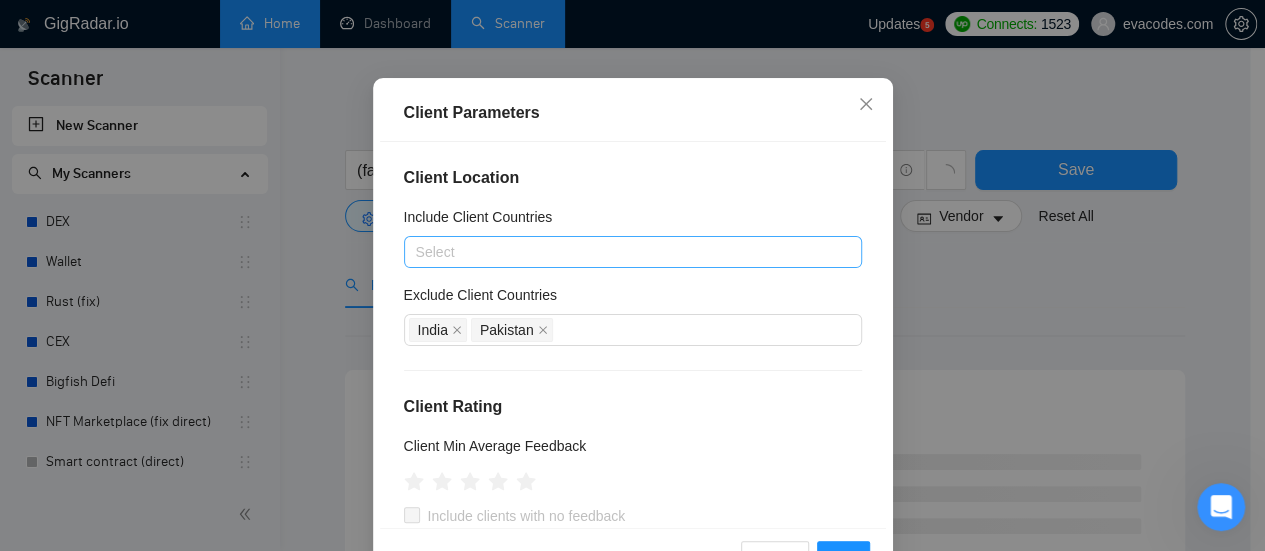 click at bounding box center (623, 252) 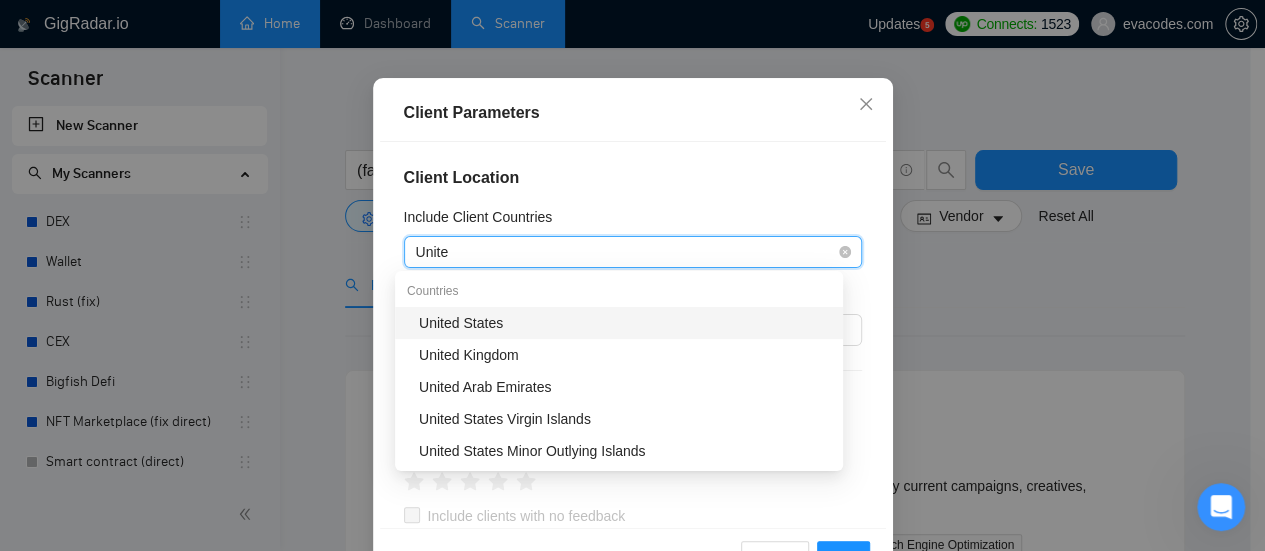 type on "United" 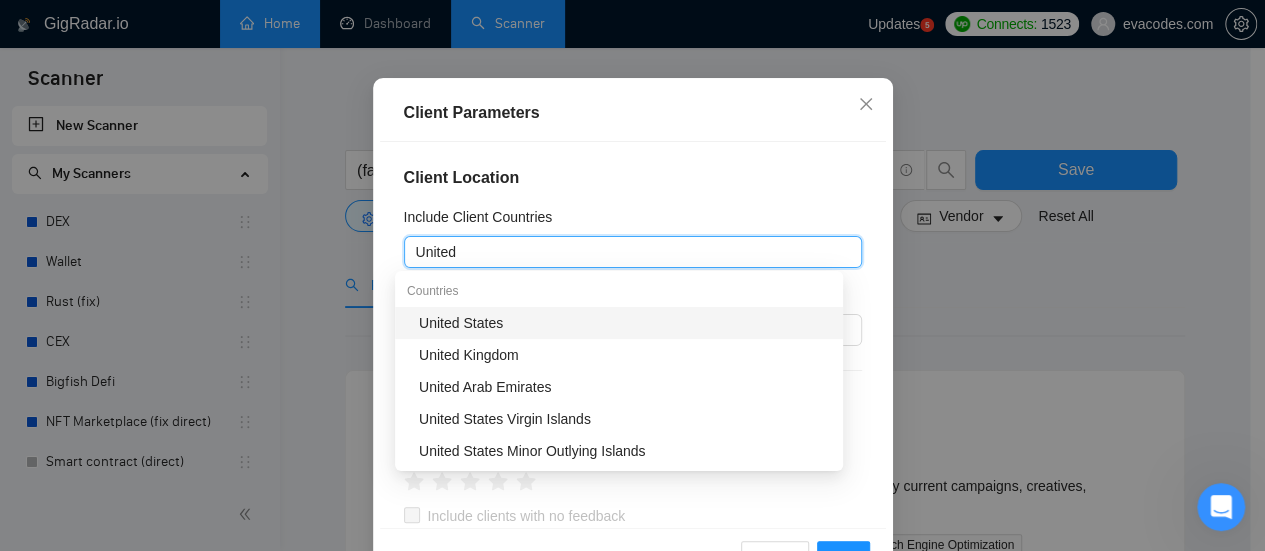 click on "United States" at bounding box center (625, 323) 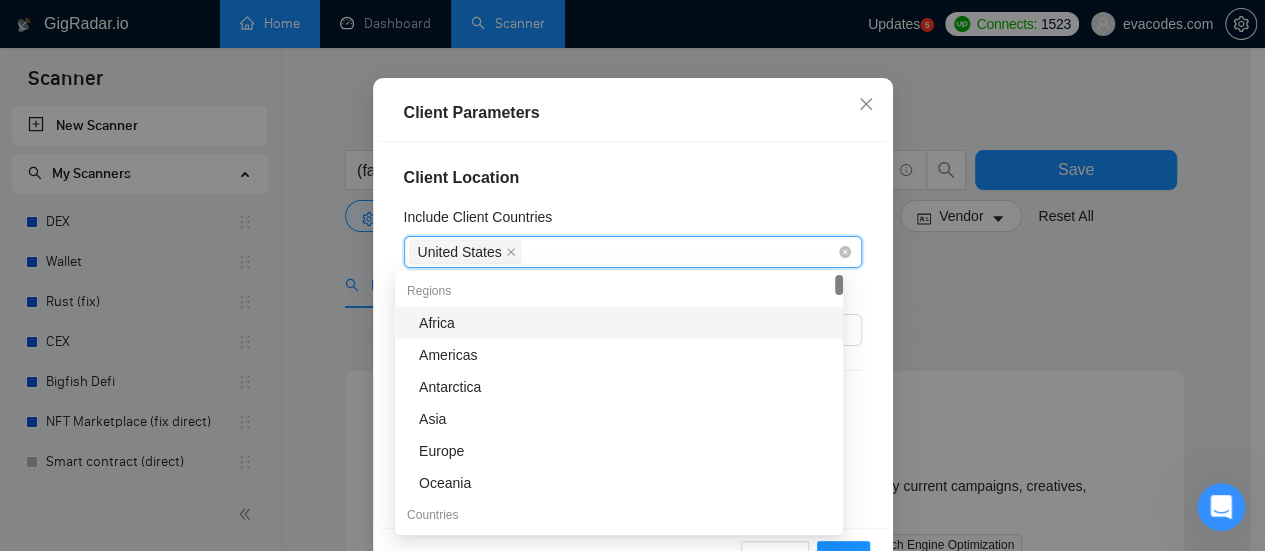 click on "United States" at bounding box center [623, 252] 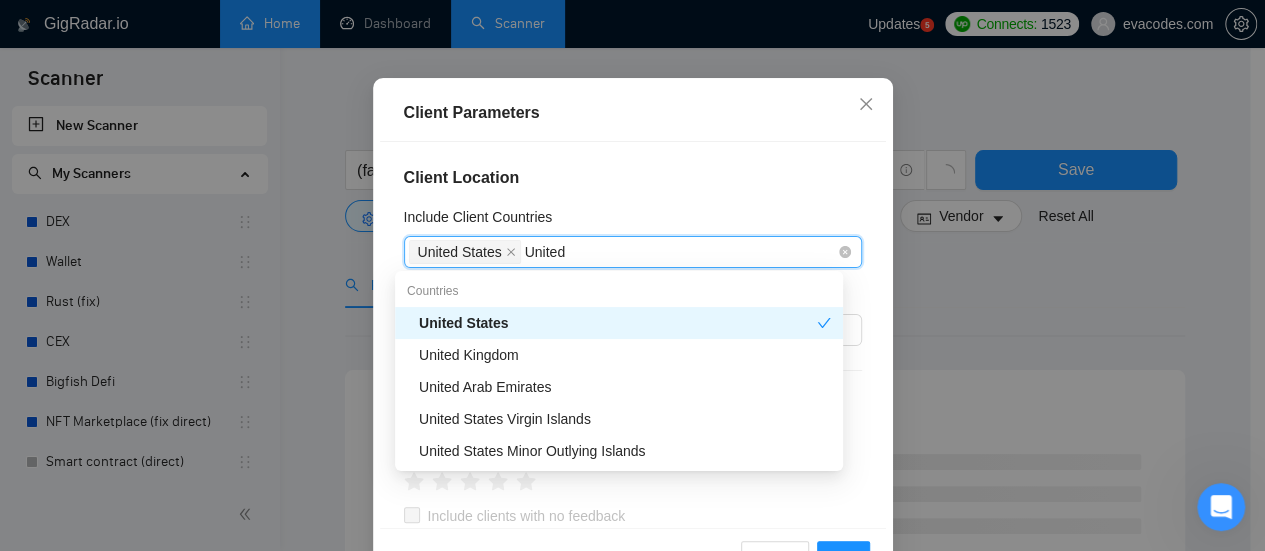 type on "United" 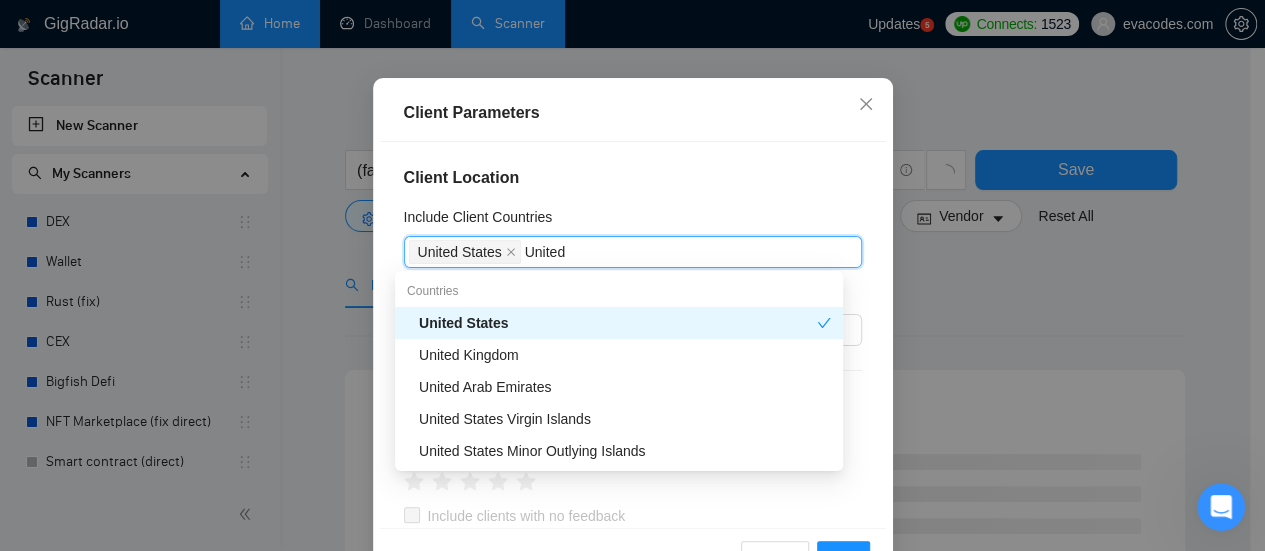 click on "United Kingdom" at bounding box center (625, 355) 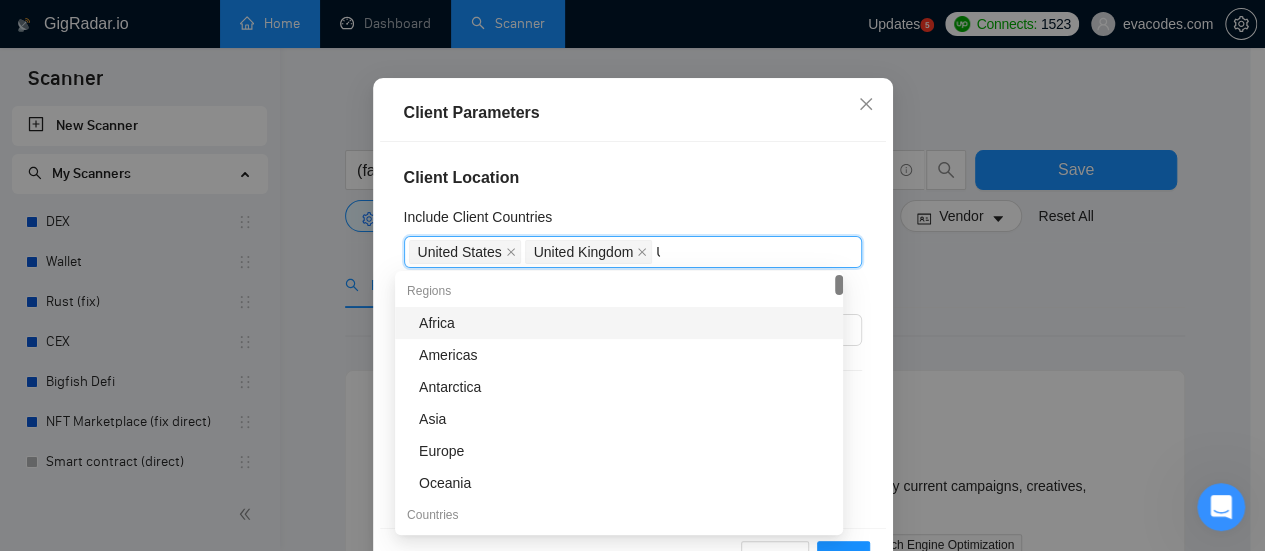 type 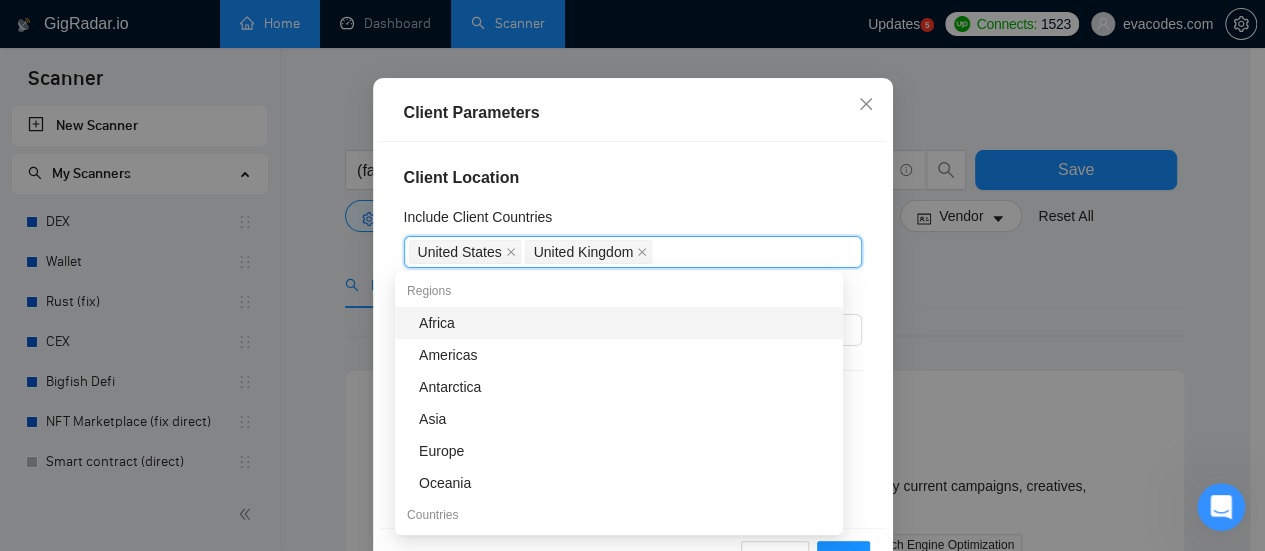 click on "Client Location Include Client Countries United States United Kingdom   Exclude Client Countries India Pakistan   Client Rating Client Min Average Feedback Include clients with no feedback Client Payment Details Payment Verified Hire Rate Stats   Client Total Spent $ Min - $ Max Client Hire Rate New   Any hire rate   Avg Hourly Rate Paid New $ Min - $ Max Include Clients without Sufficient History Client Profile Client Industry New   Any industry Client Company Size   Any company size Enterprise Clients New   Any clients" at bounding box center [633, 335] 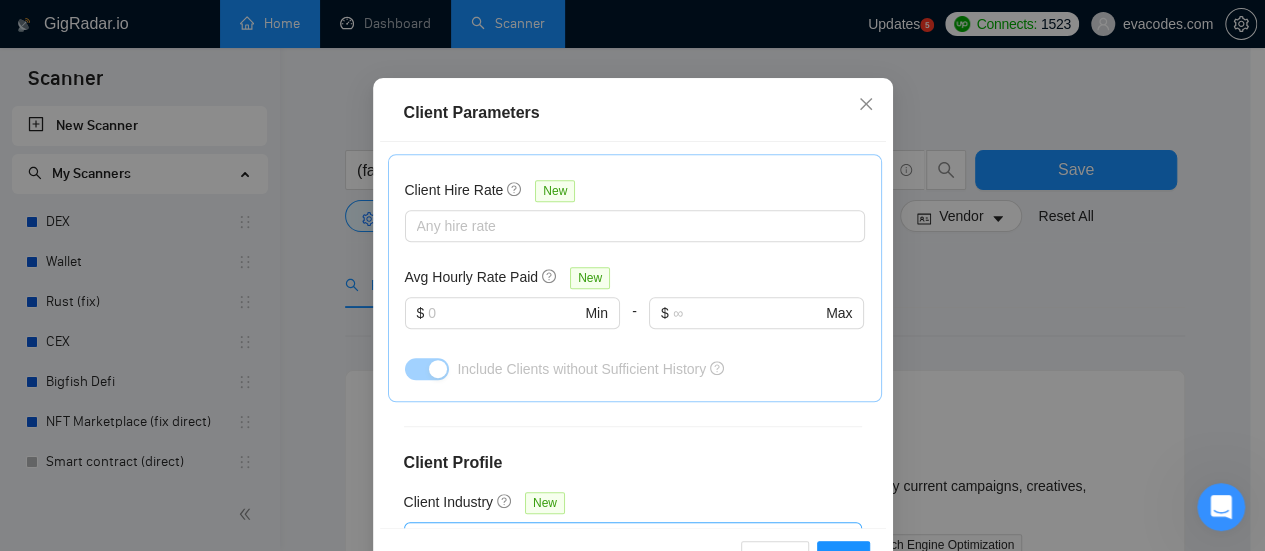 scroll, scrollTop: 700, scrollLeft: 0, axis: vertical 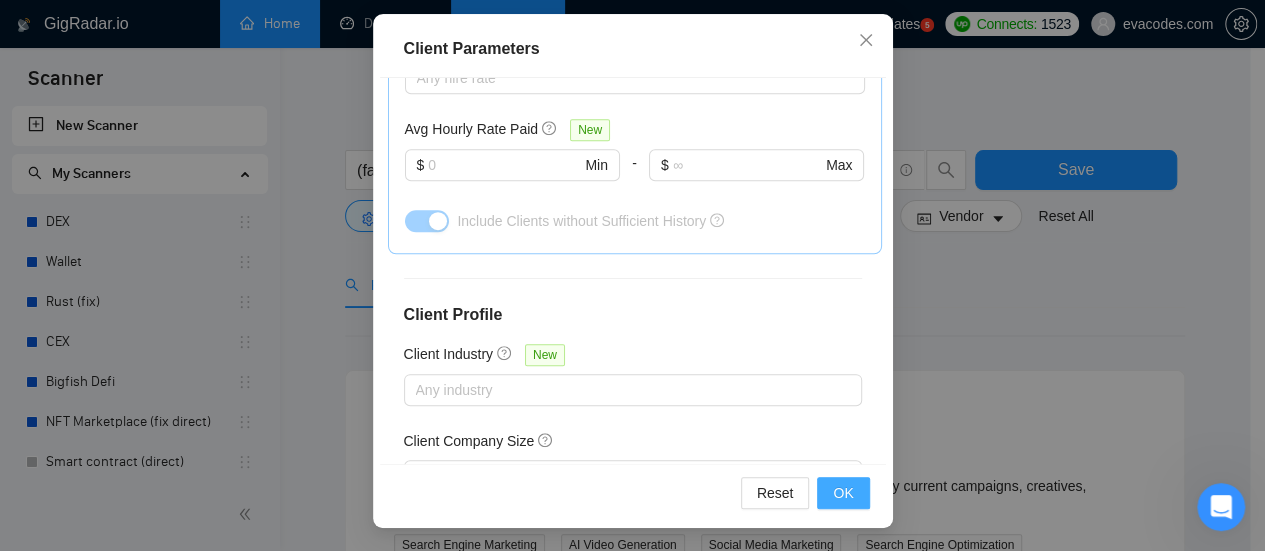 click on "OK" at bounding box center (843, 493) 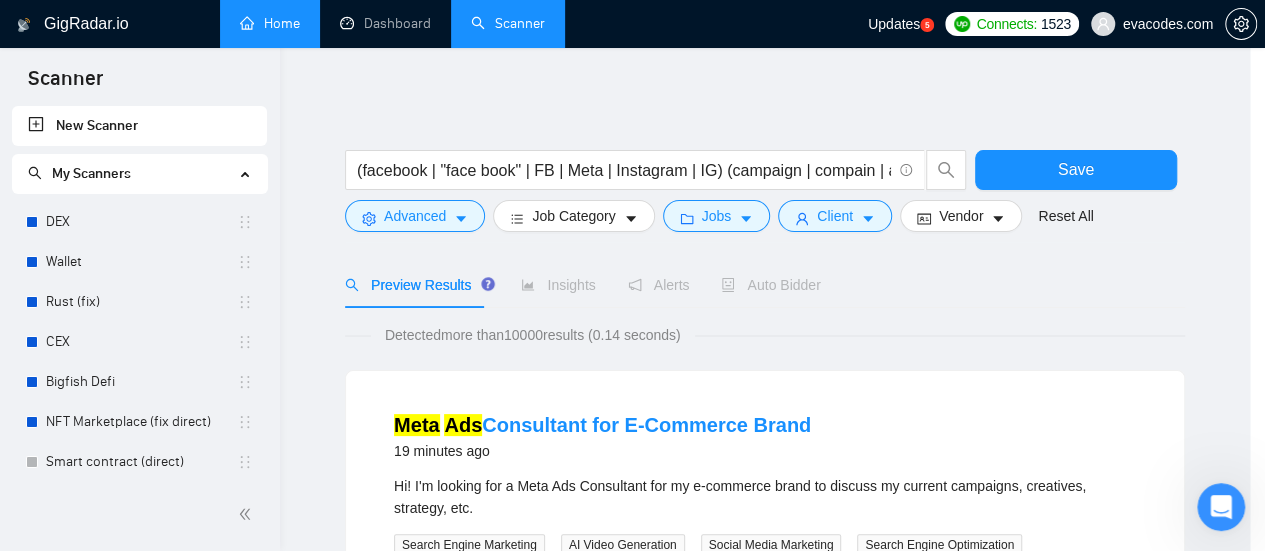 scroll, scrollTop: 106, scrollLeft: 0, axis: vertical 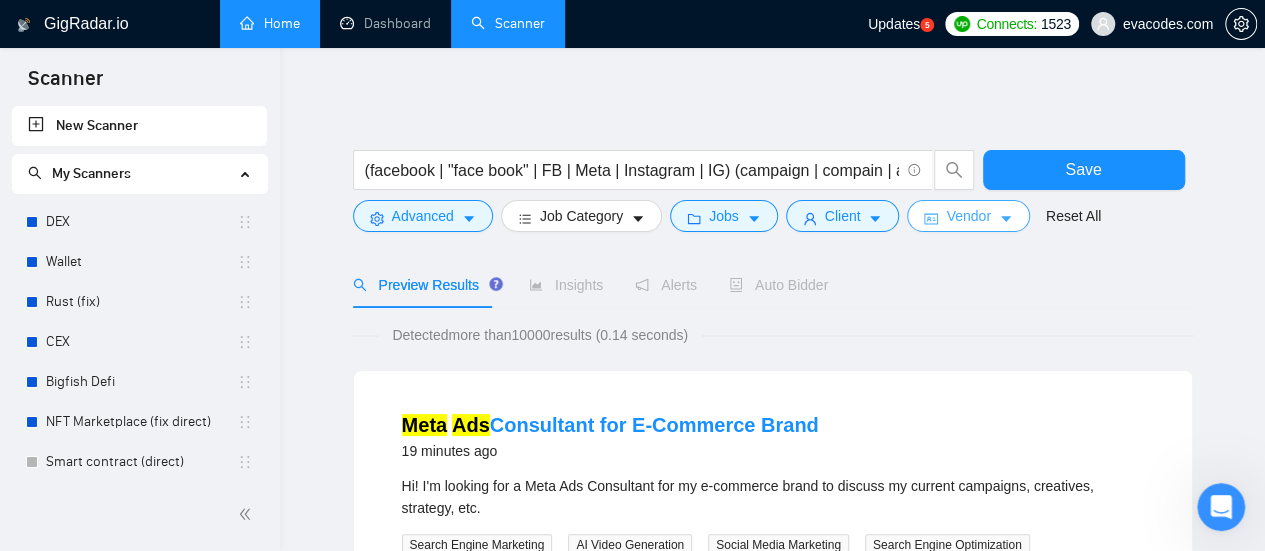 click on "Vendor" at bounding box center (968, 216) 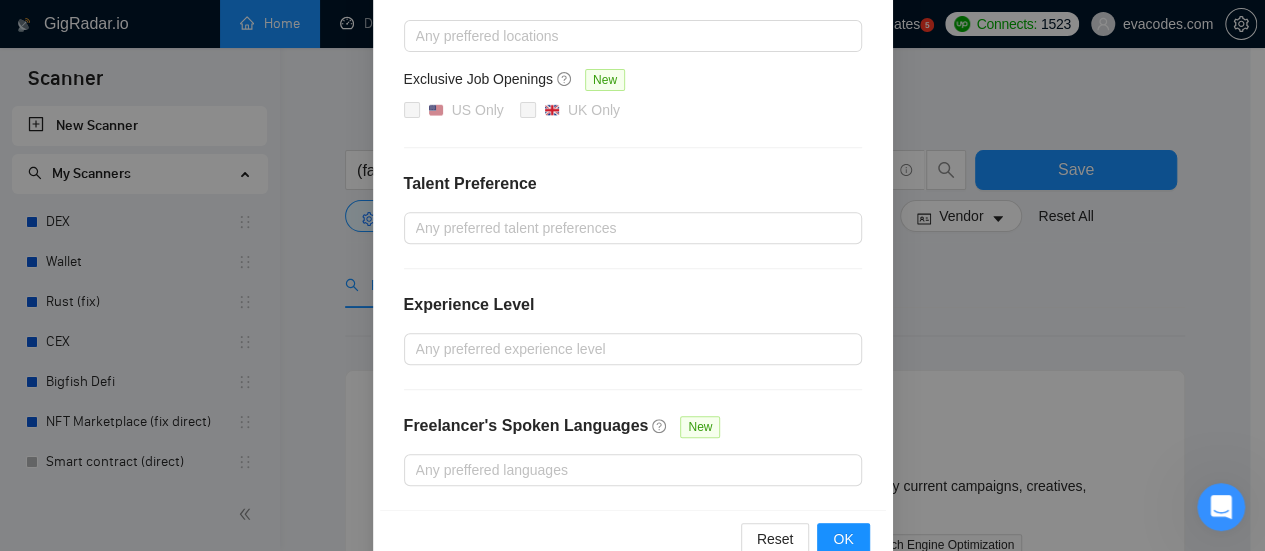 scroll, scrollTop: 370, scrollLeft: 0, axis: vertical 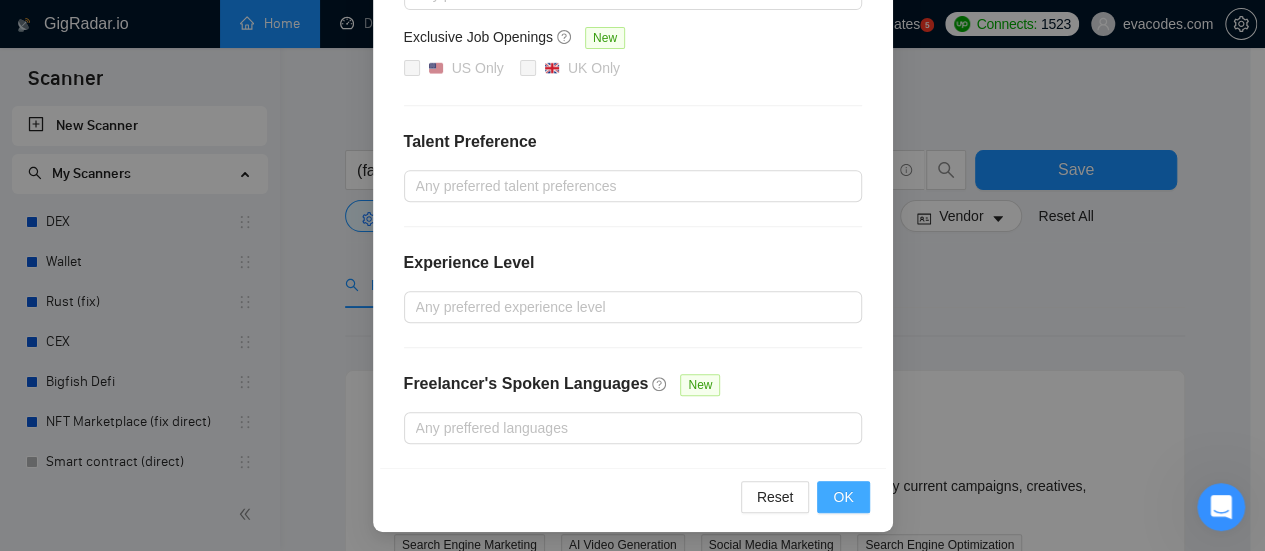 click on "OK" at bounding box center (843, 497) 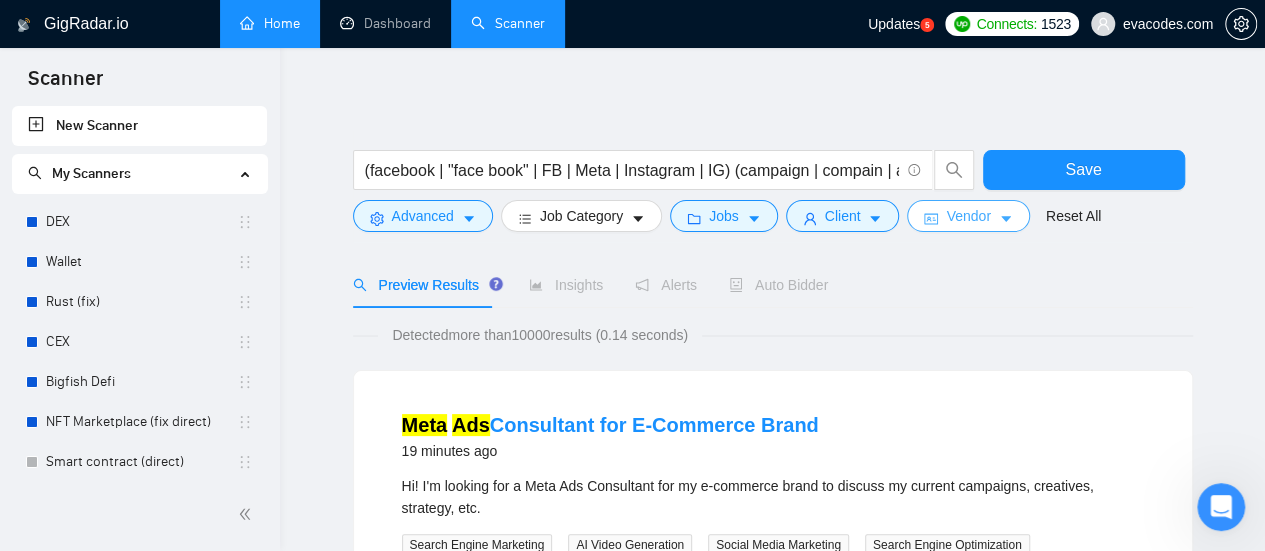 scroll, scrollTop: 0, scrollLeft: 0, axis: both 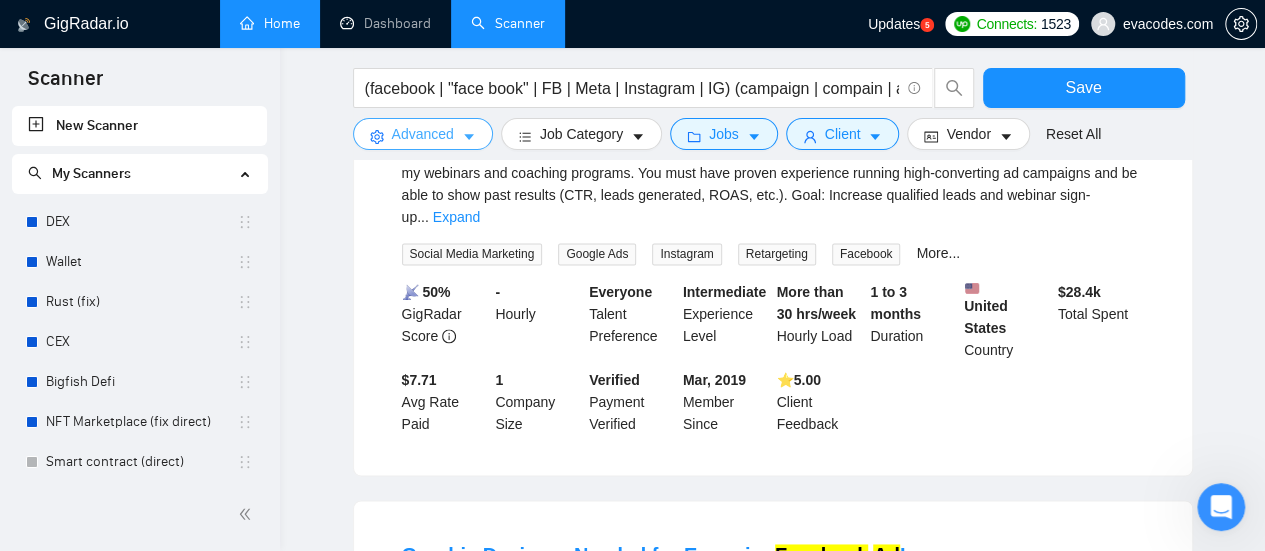 drag, startPoint x: 460, startPoint y: 128, endPoint x: 599, endPoint y: 315, distance: 233.00215 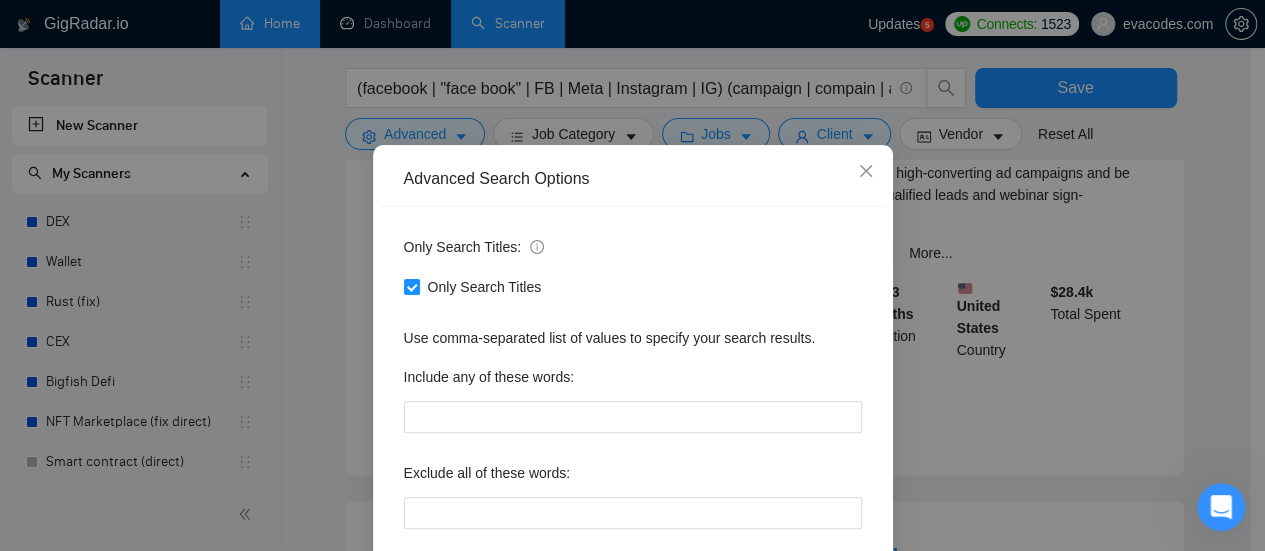 scroll, scrollTop: 200, scrollLeft: 0, axis: vertical 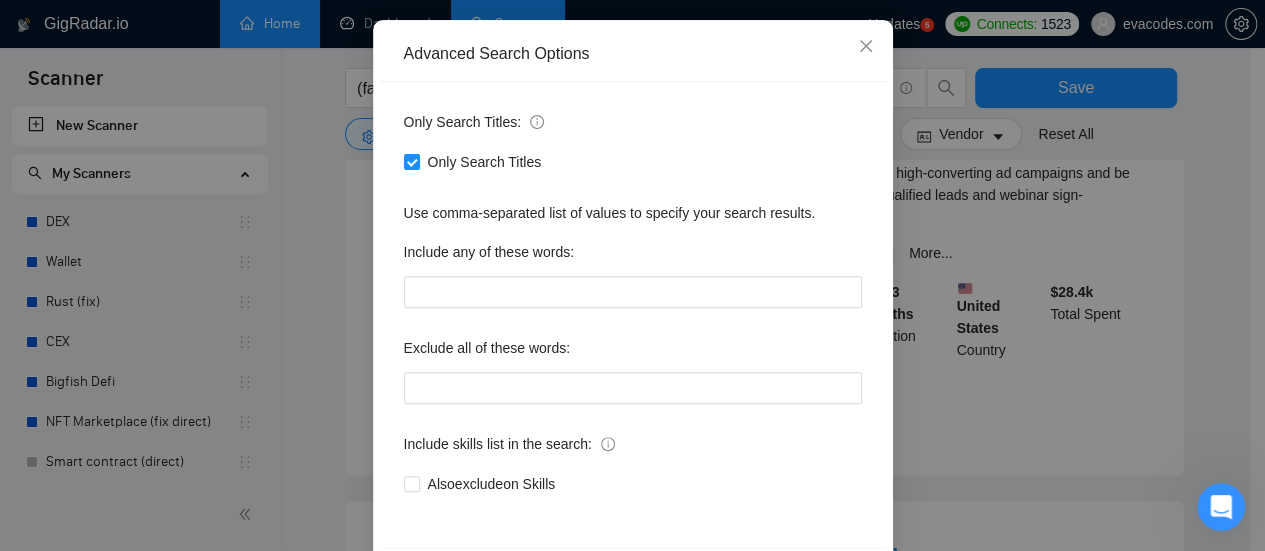click on "Advanced Search Options Only Search Titles:   Only Search Titles Use comma-separated list of values to specify your search results. Include any of these words: Exclude all of these words: Include skills list in the search:   Also  exclude  on Skills Reset OK" at bounding box center (632, 275) 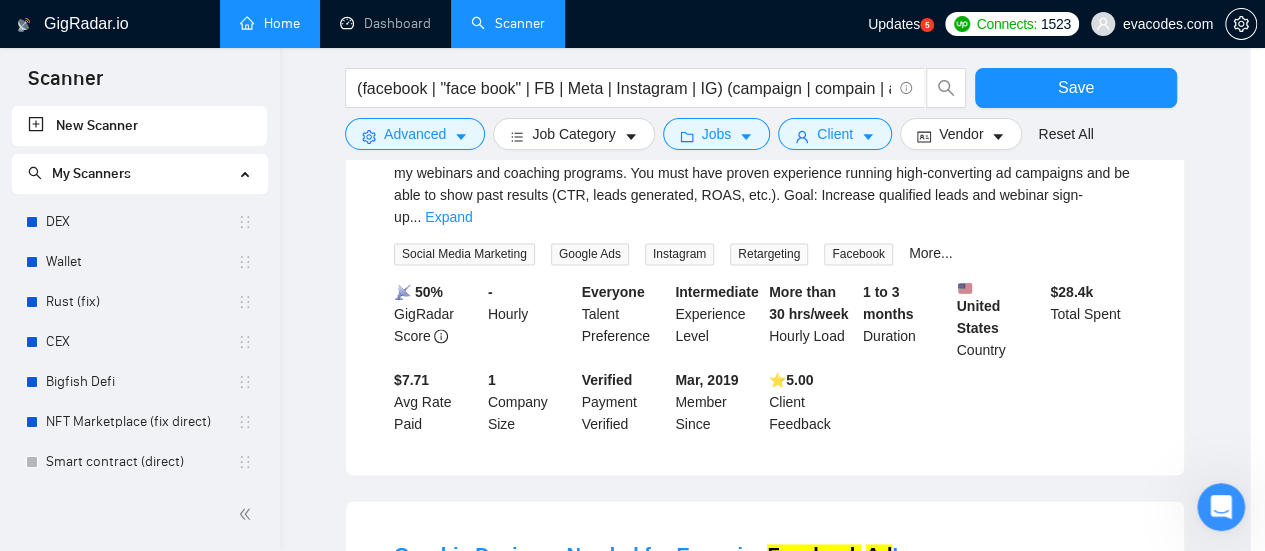 scroll, scrollTop: 180, scrollLeft: 0, axis: vertical 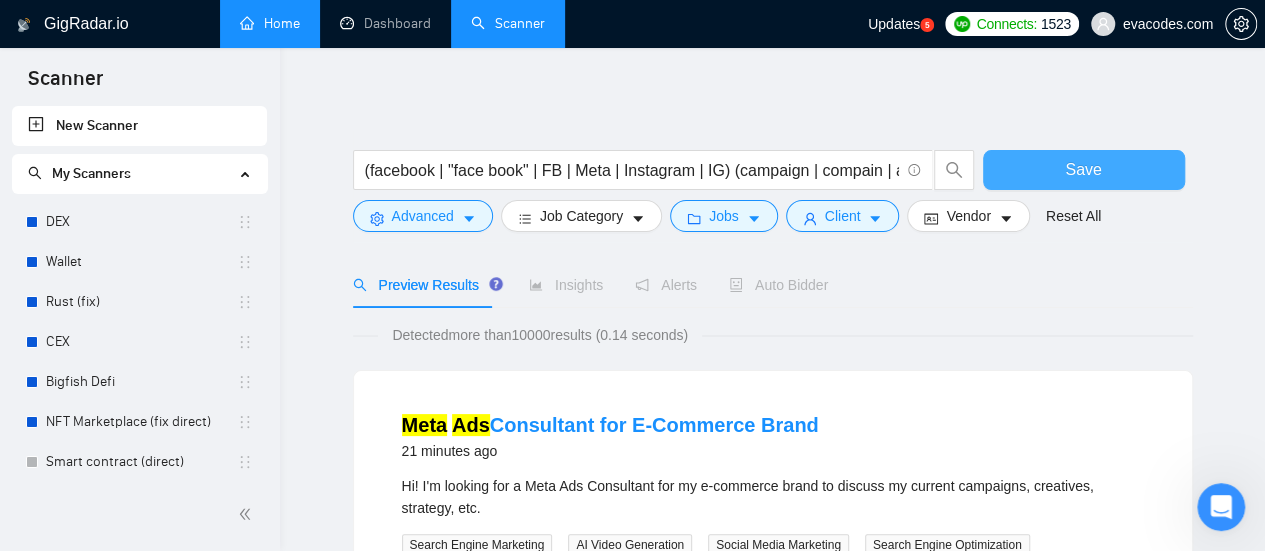 click on "Save" at bounding box center [1083, 169] 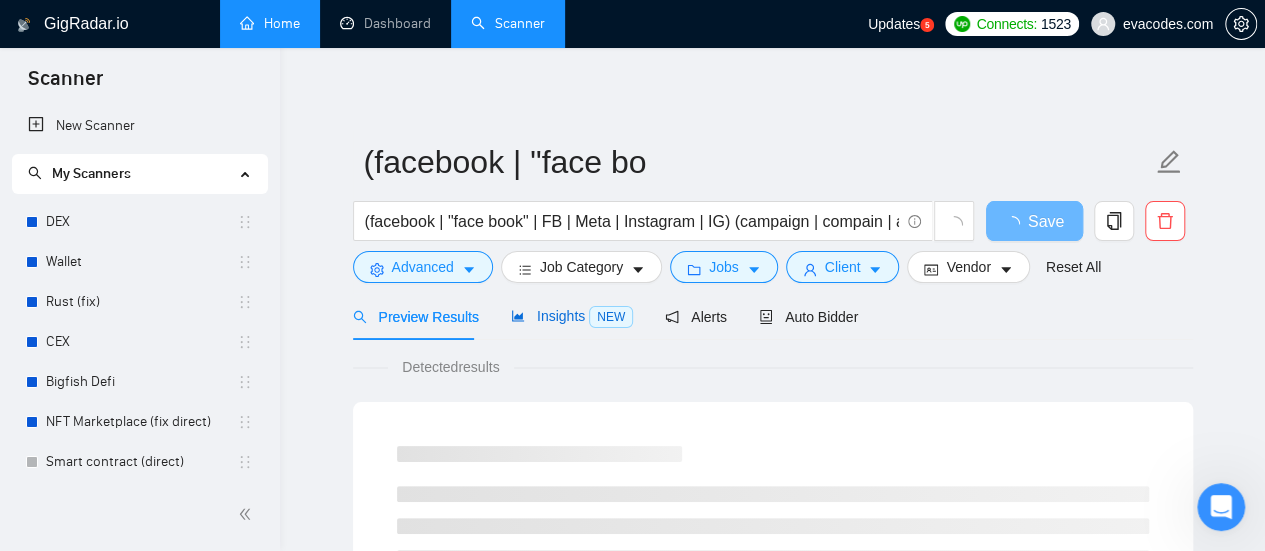 click on "Insights NEW" at bounding box center (572, 316) 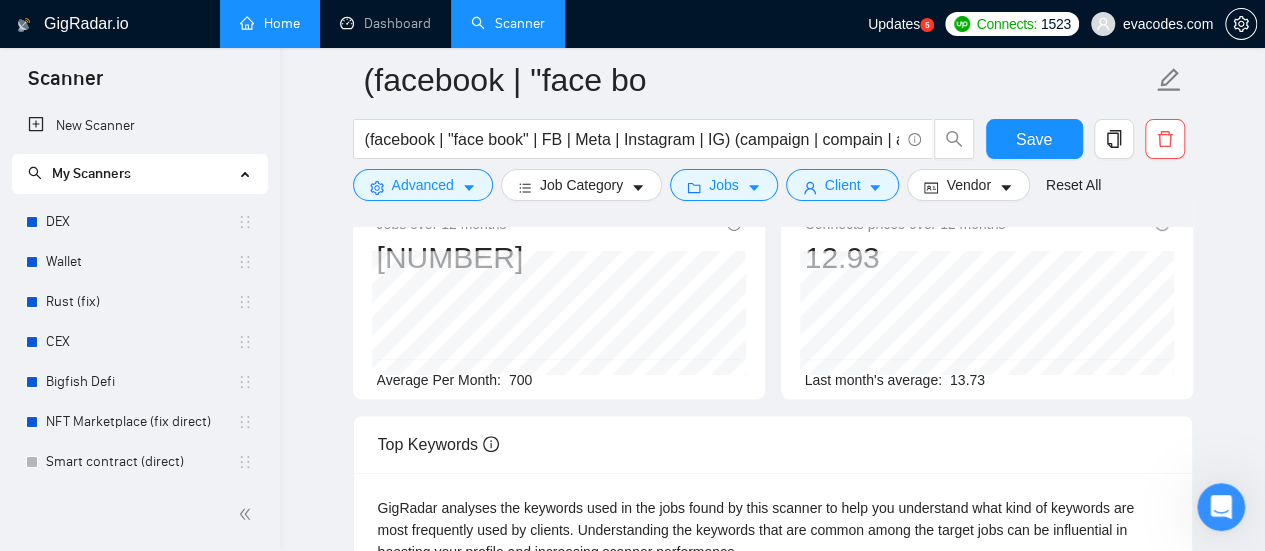 scroll, scrollTop: 100, scrollLeft: 0, axis: vertical 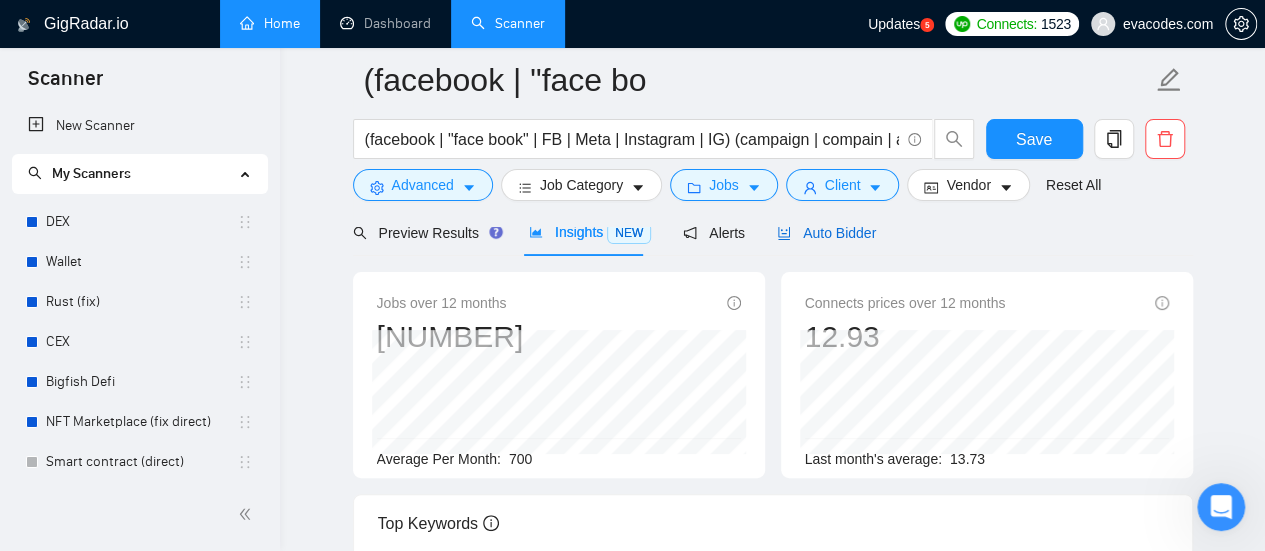 click on "Auto Bidder" at bounding box center [826, 233] 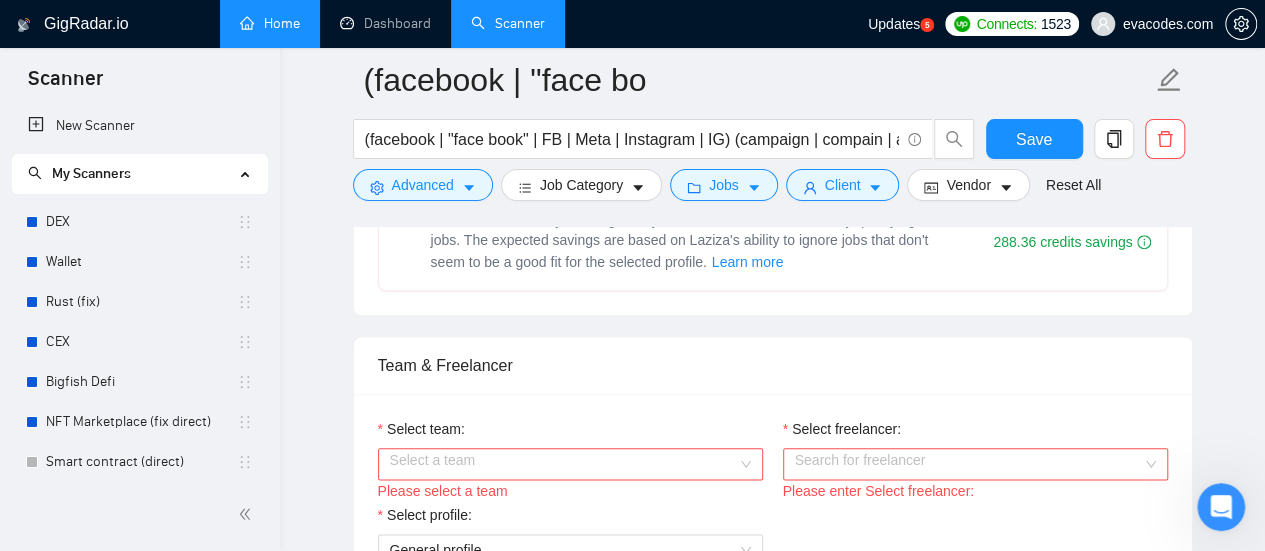 scroll, scrollTop: 1000, scrollLeft: 0, axis: vertical 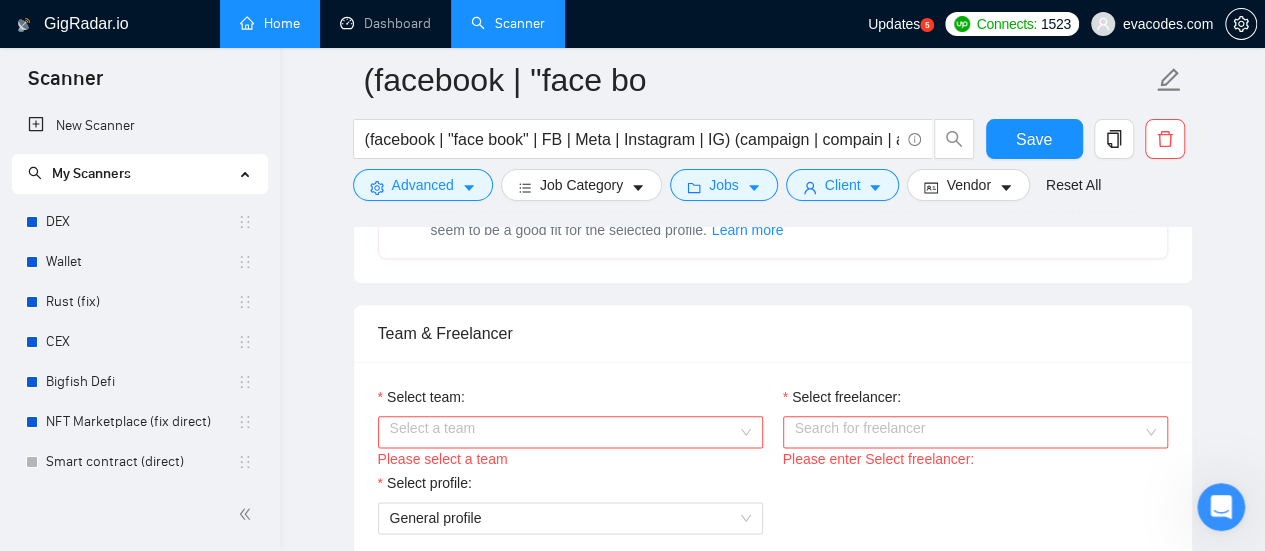 click on "Select a team" at bounding box center (570, 432) 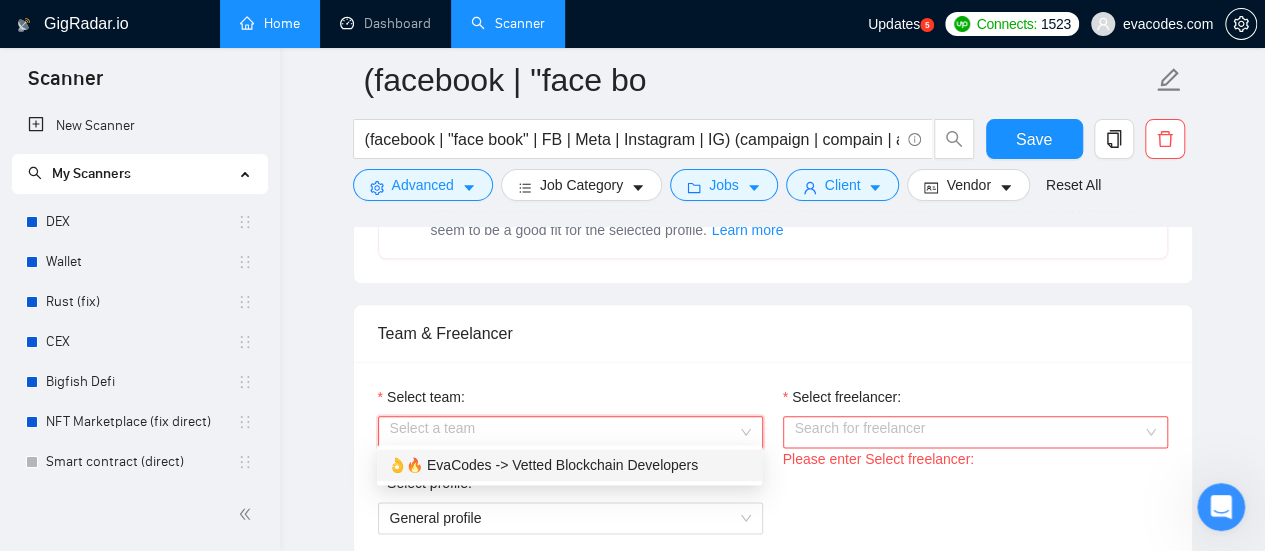 click on "👌🔥 EvaCodes -> Vetted Blockchain Developers" at bounding box center (569, 465) 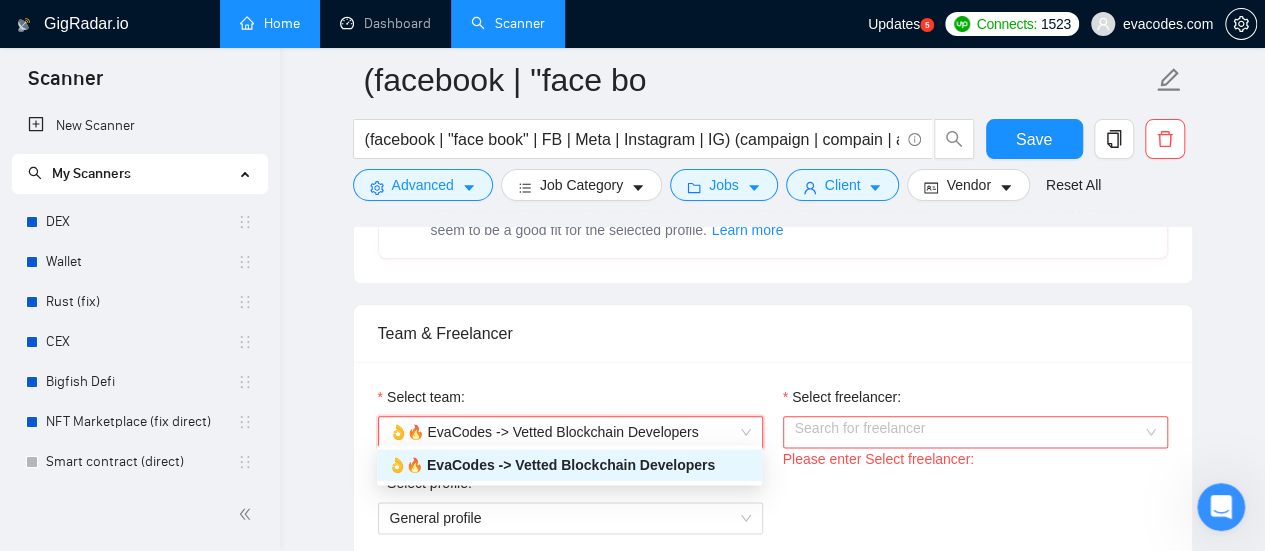 click on "Select freelancer:" at bounding box center [968, 432] 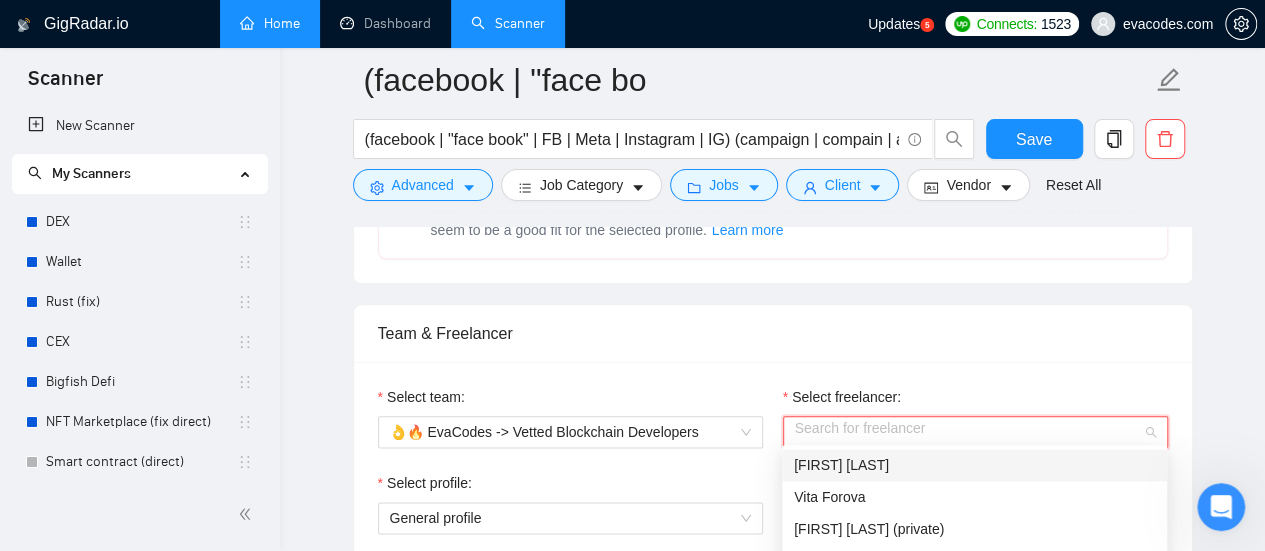 click on "[FIRST] [LAST]" at bounding box center [841, 465] 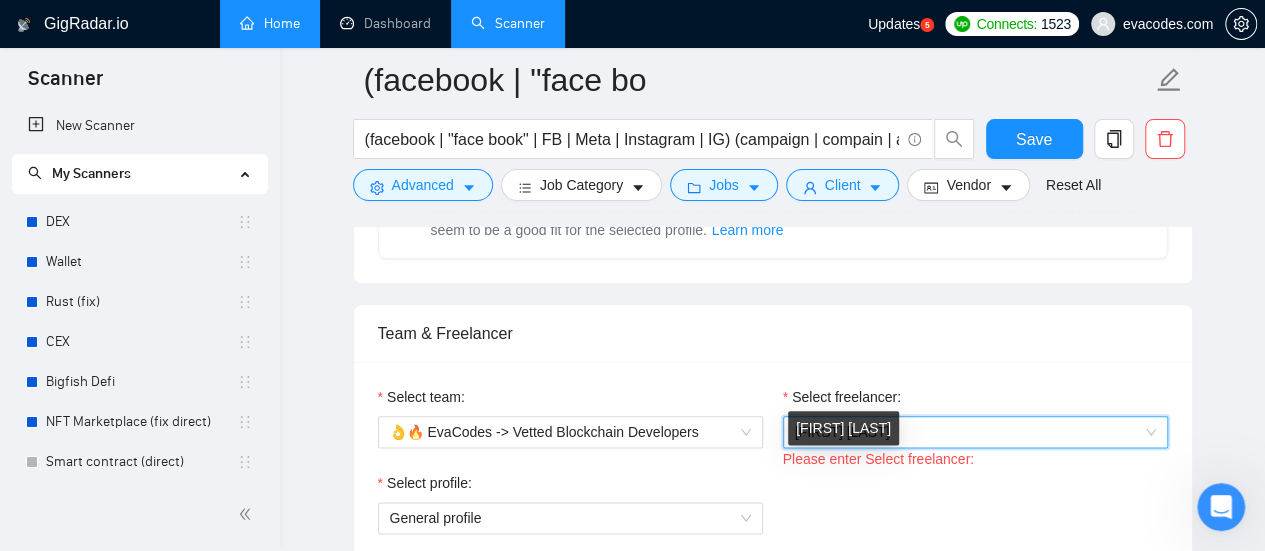 scroll, scrollTop: 1100, scrollLeft: 0, axis: vertical 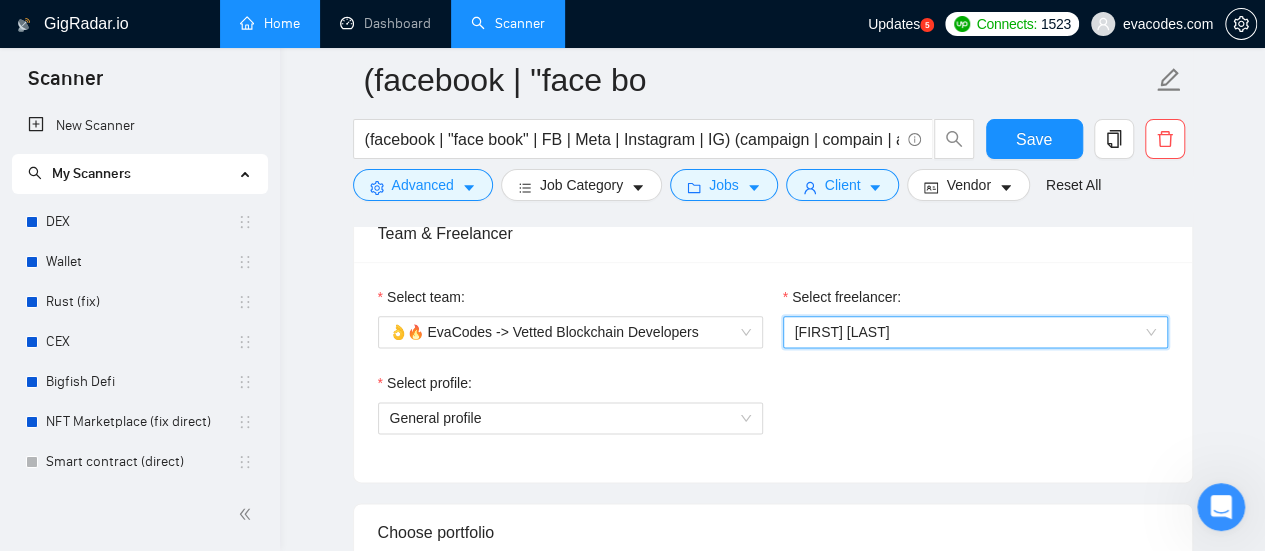 click on "Select freelancer:" at bounding box center (975, 301) 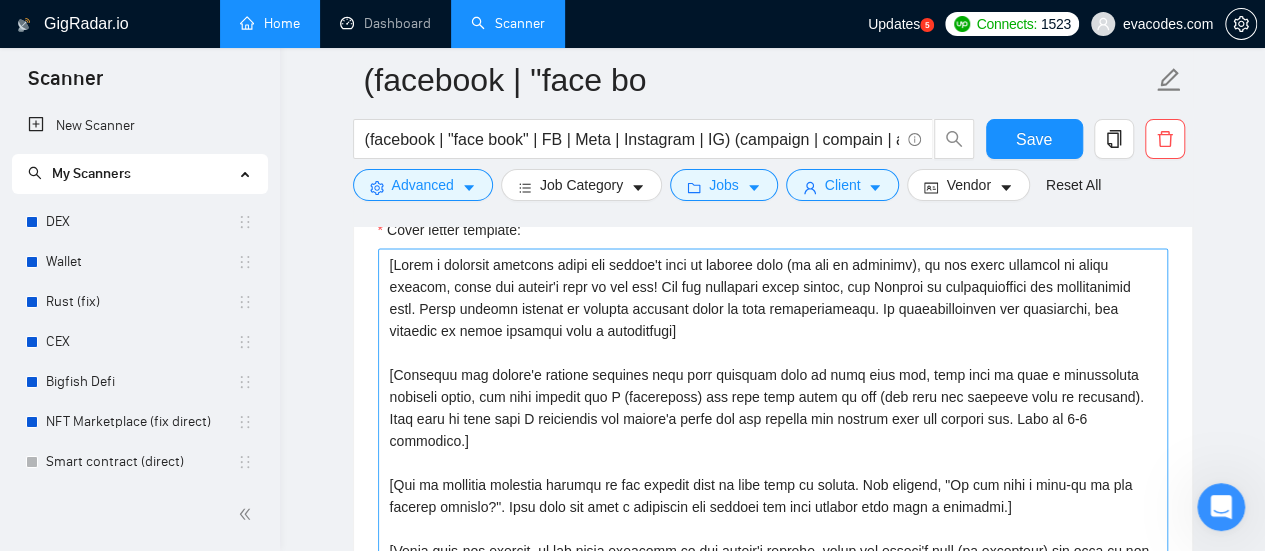 scroll, scrollTop: 2000, scrollLeft: 0, axis: vertical 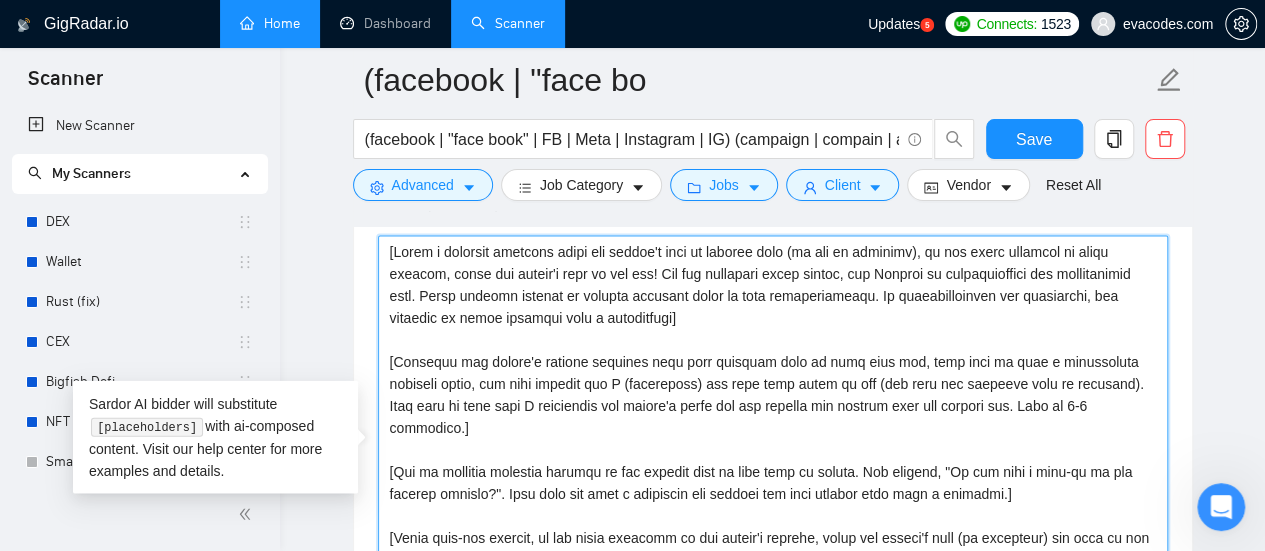 drag, startPoint x: 384, startPoint y: 243, endPoint x: 396, endPoint y: 247, distance: 12.649111 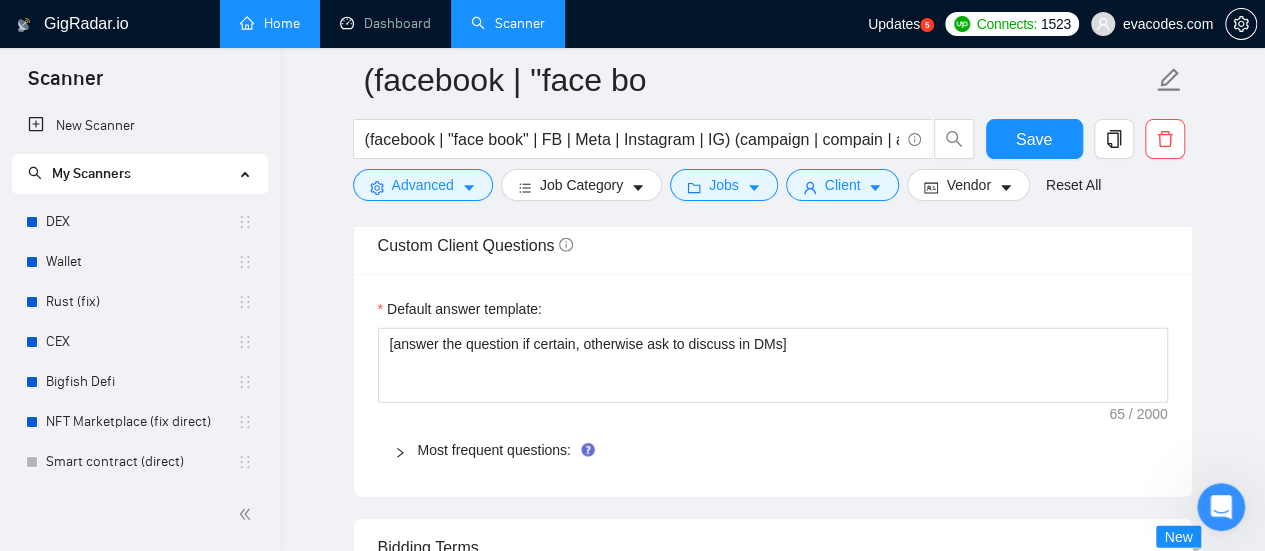 scroll, scrollTop: 2600, scrollLeft: 0, axis: vertical 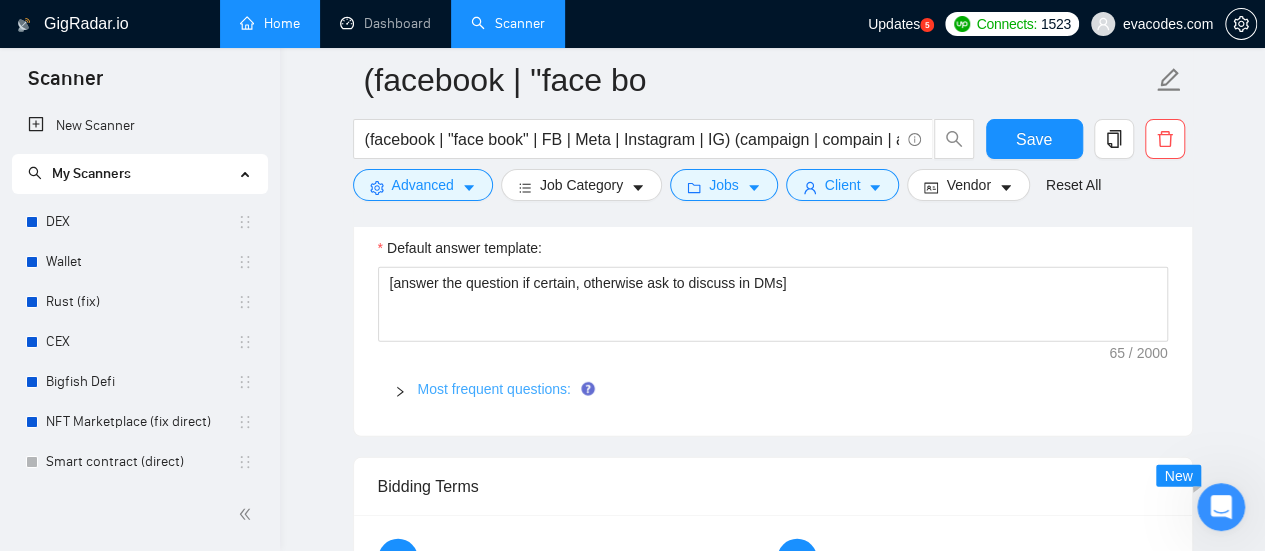 click on "Most frequent questions:" at bounding box center (494, 389) 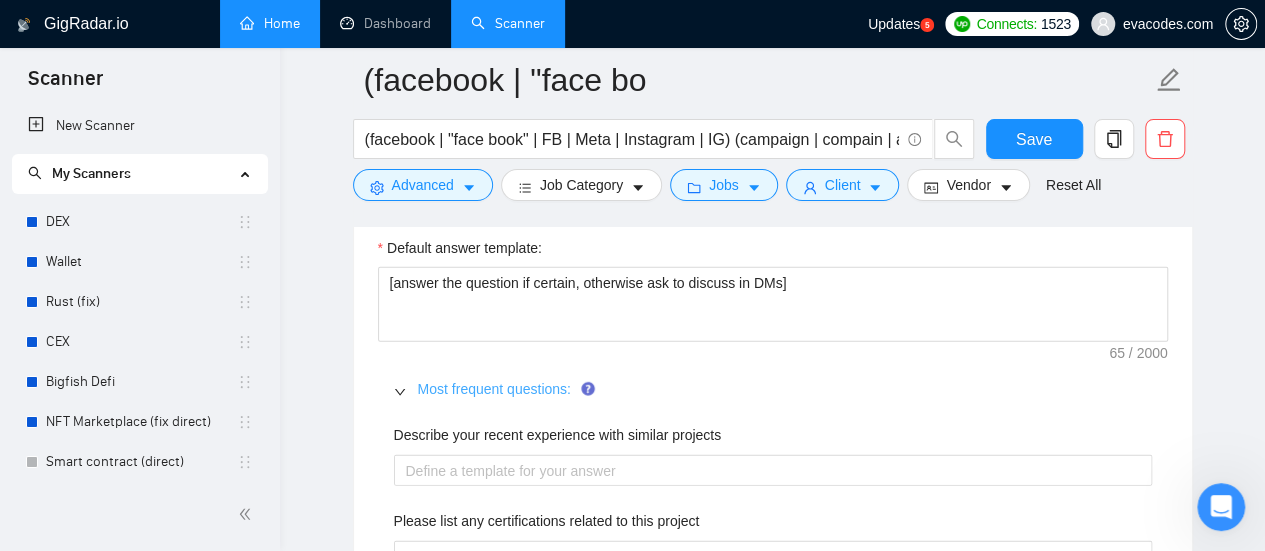 type 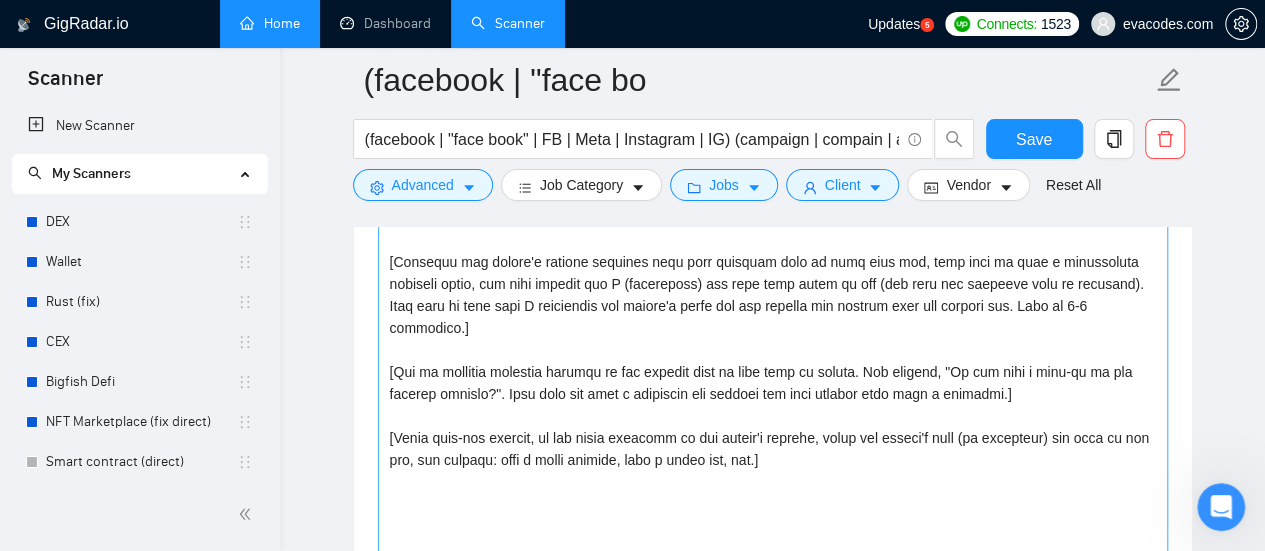 scroll, scrollTop: 2000, scrollLeft: 0, axis: vertical 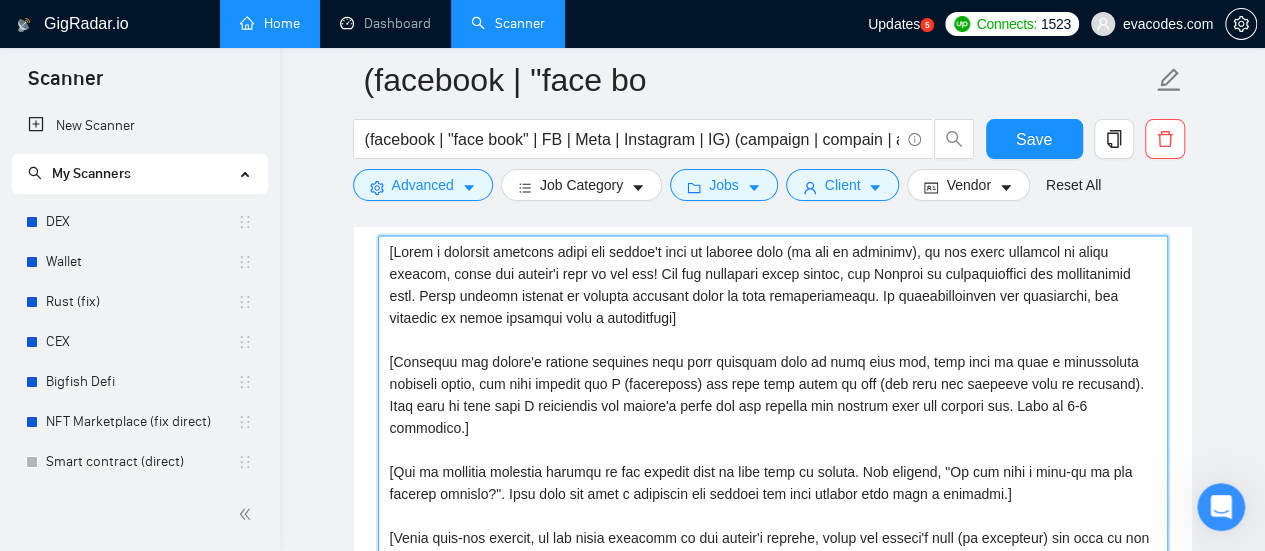 click on "Cover letter template:" at bounding box center [773, 461] 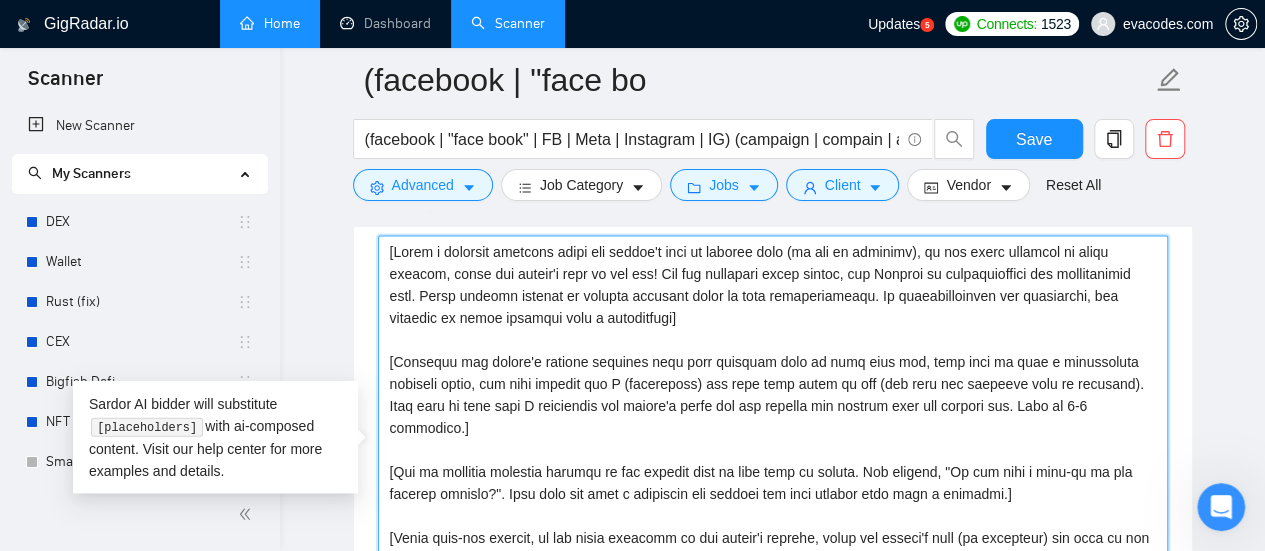 click on "Cover letter template:" at bounding box center [773, 461] 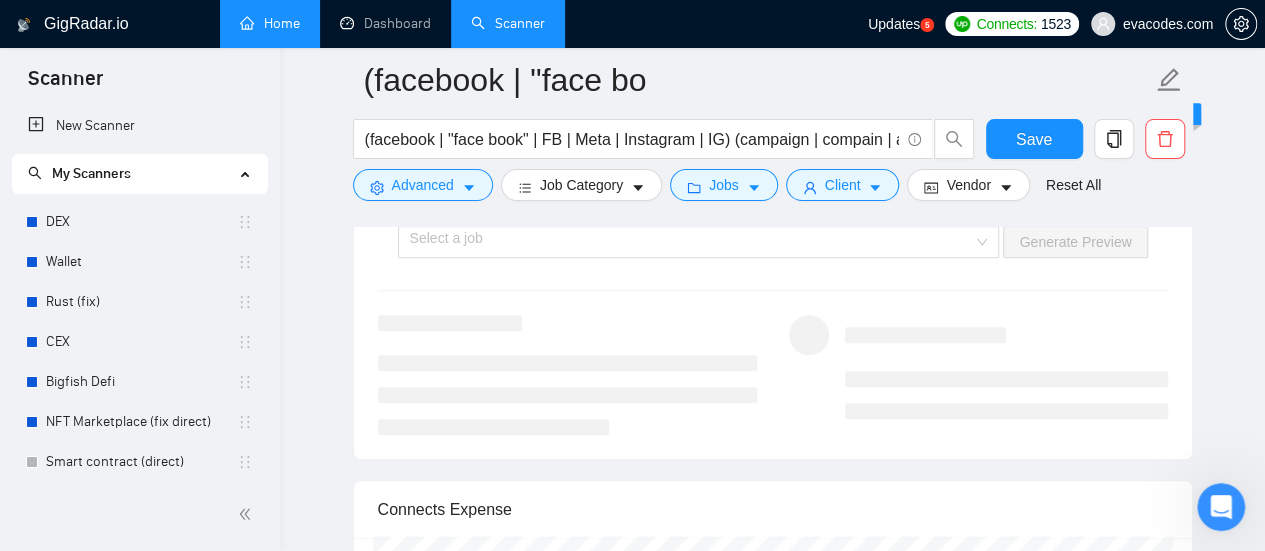 scroll, scrollTop: 4400, scrollLeft: 0, axis: vertical 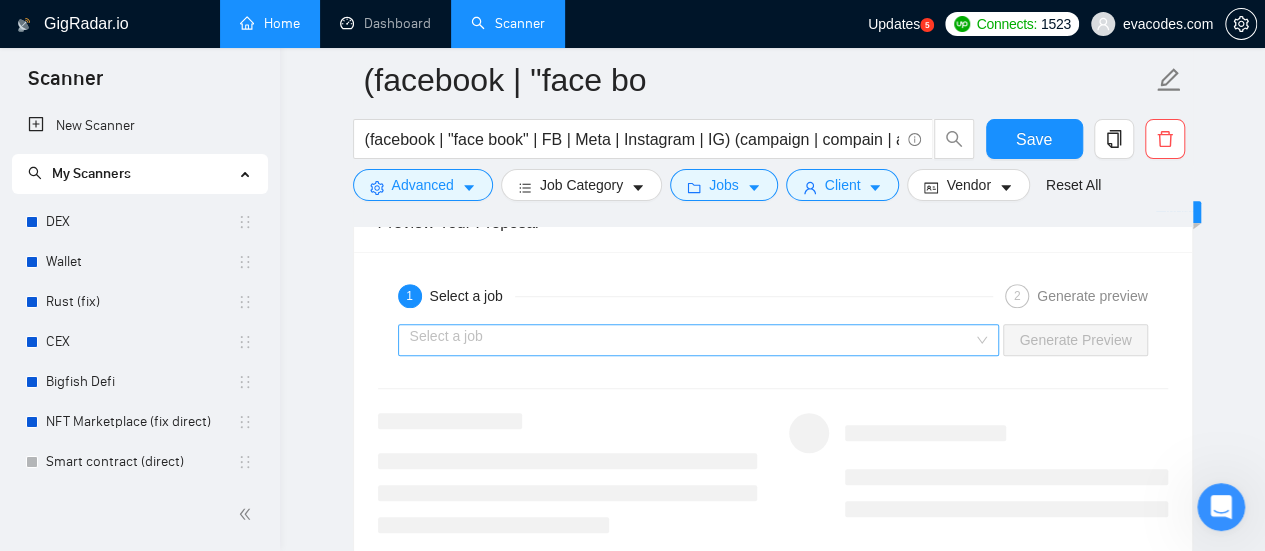 click at bounding box center [692, 340] 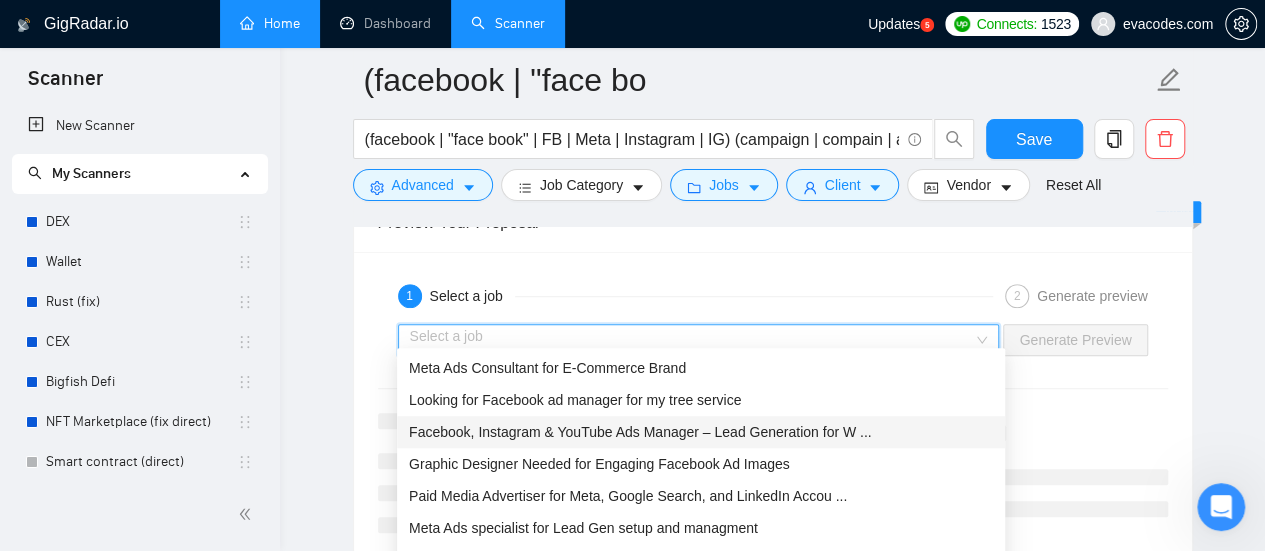 click on "Facebook, Instagram & YouTube Ads Manager – Lead Generation for W ..." at bounding box center (640, 432) 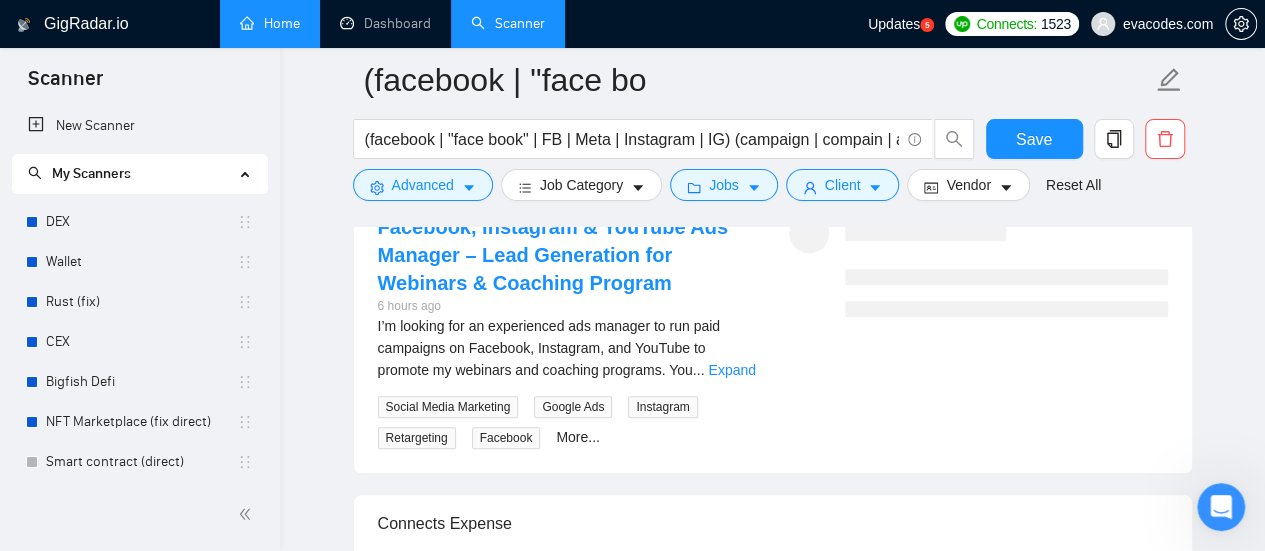 scroll, scrollTop: 4500, scrollLeft: 0, axis: vertical 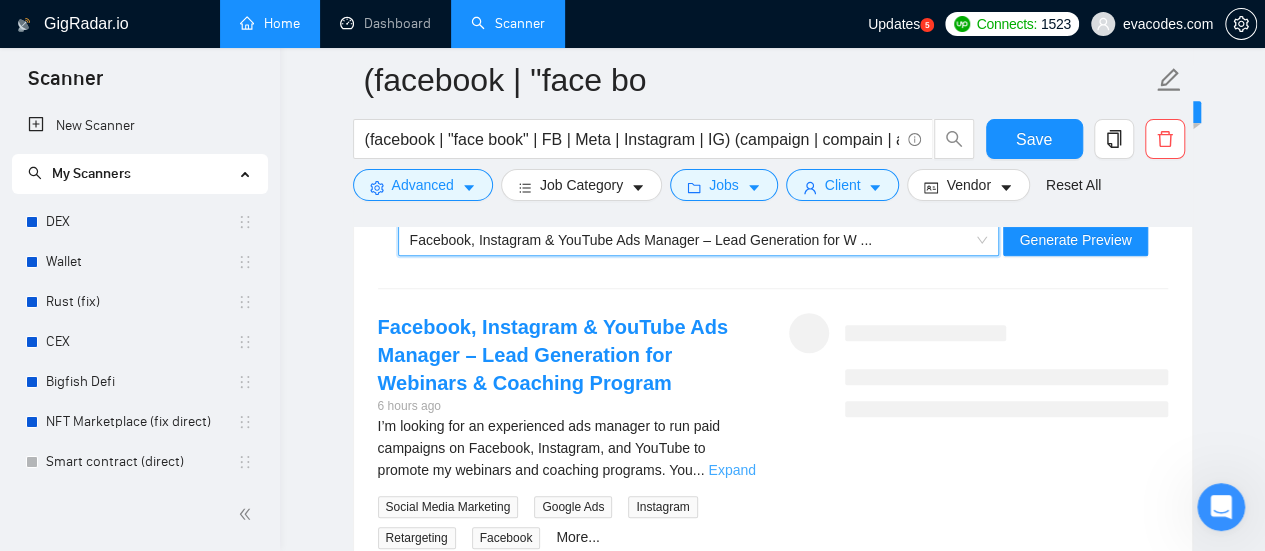click on "Expand" at bounding box center (731, 470) 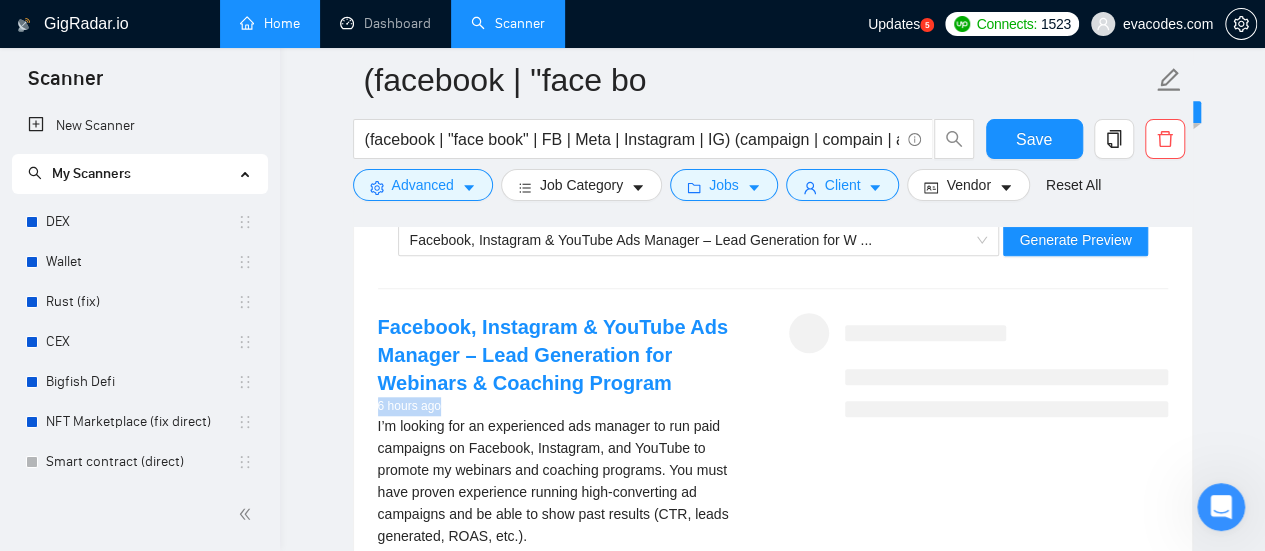 drag, startPoint x: 378, startPoint y: 394, endPoint x: 446, endPoint y: 391, distance: 68.06615 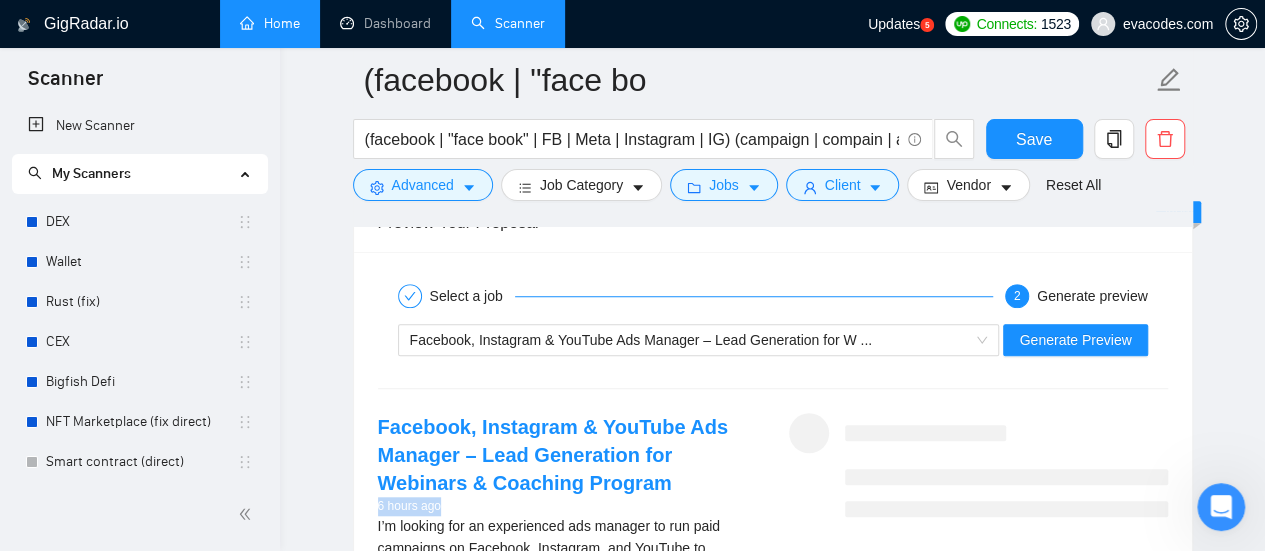 scroll, scrollTop: 4300, scrollLeft: 0, axis: vertical 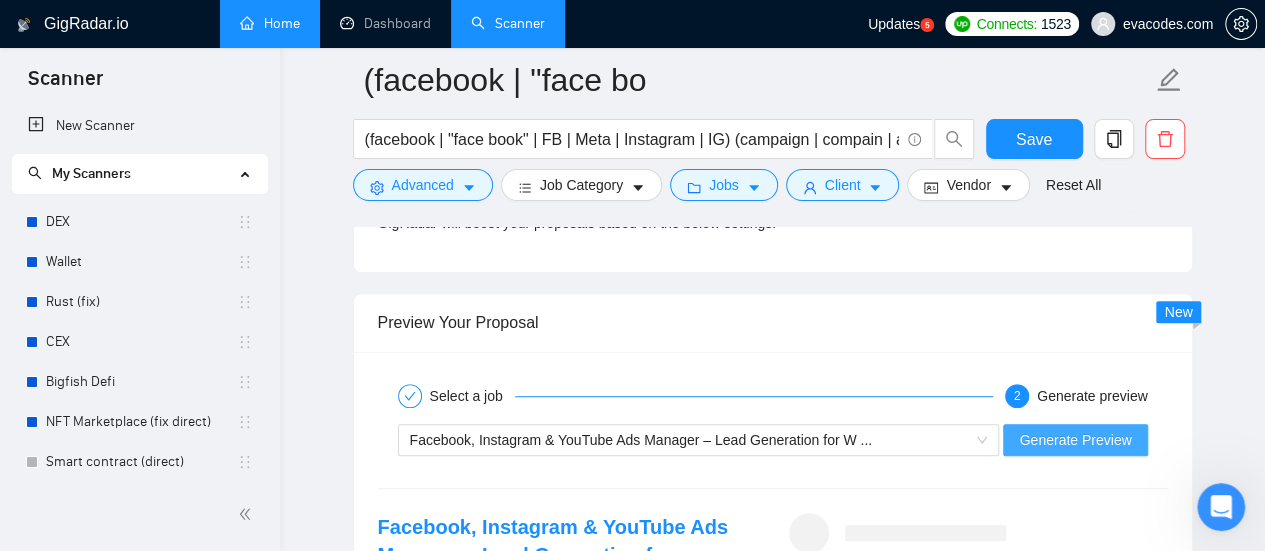 click on "Generate Preview" at bounding box center [1075, 440] 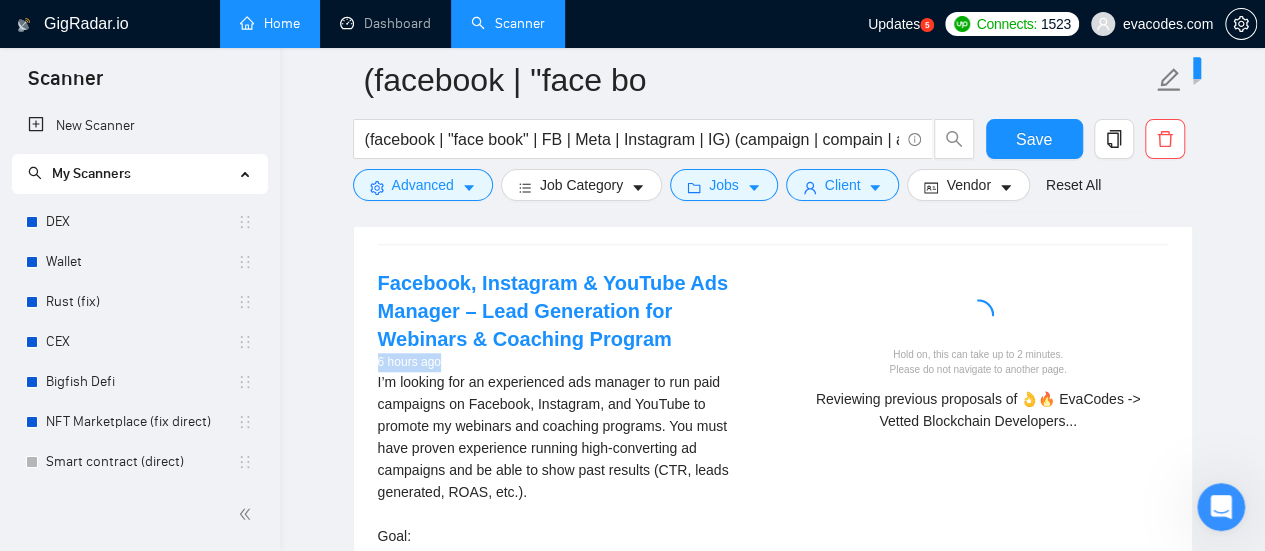 scroll, scrollTop: 4500, scrollLeft: 0, axis: vertical 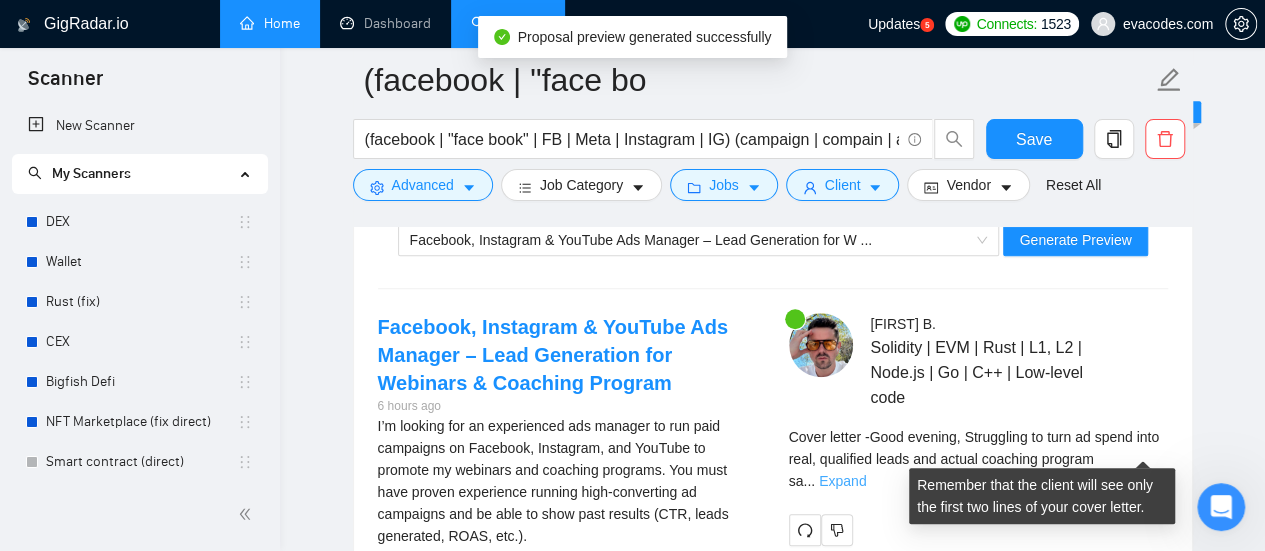 click on "Expand" at bounding box center [842, 481] 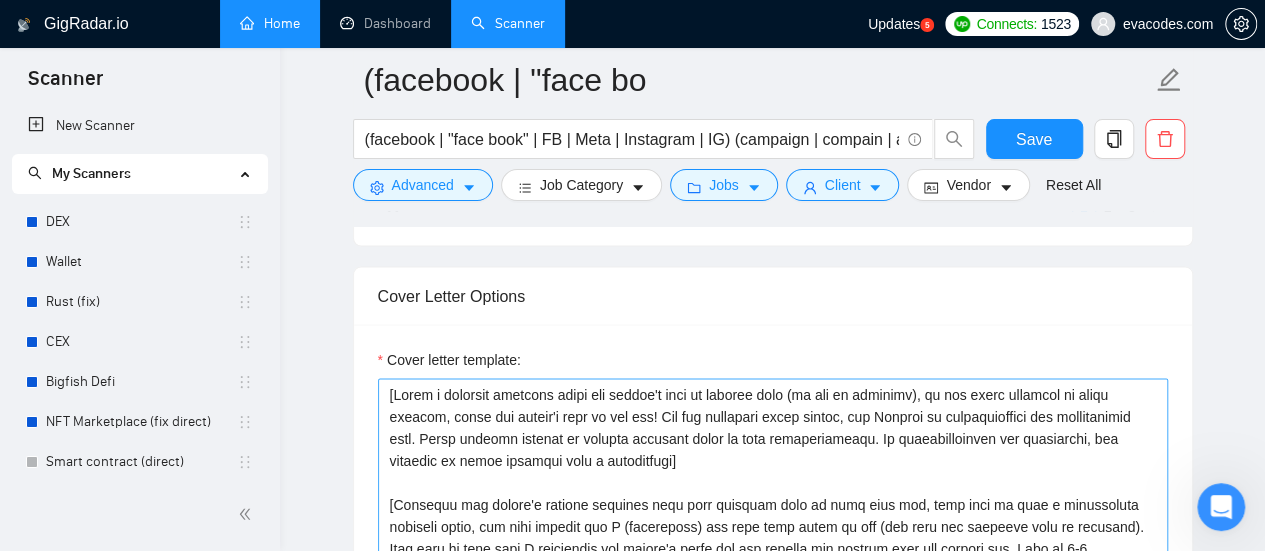 scroll, scrollTop: 1900, scrollLeft: 0, axis: vertical 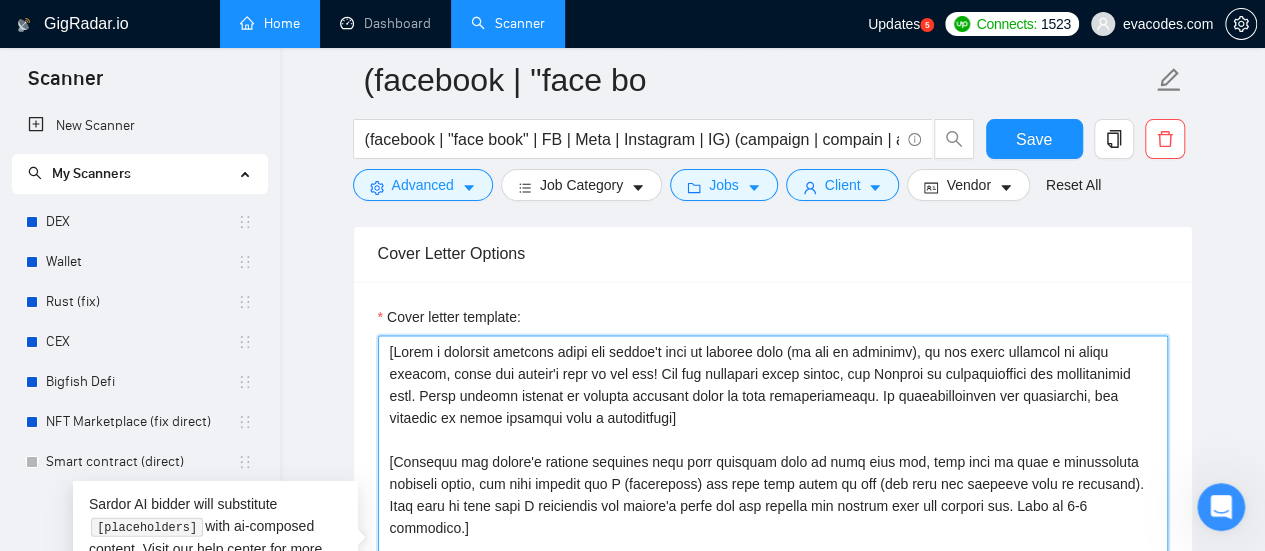 click on "Cover letter template:" at bounding box center (773, 561) 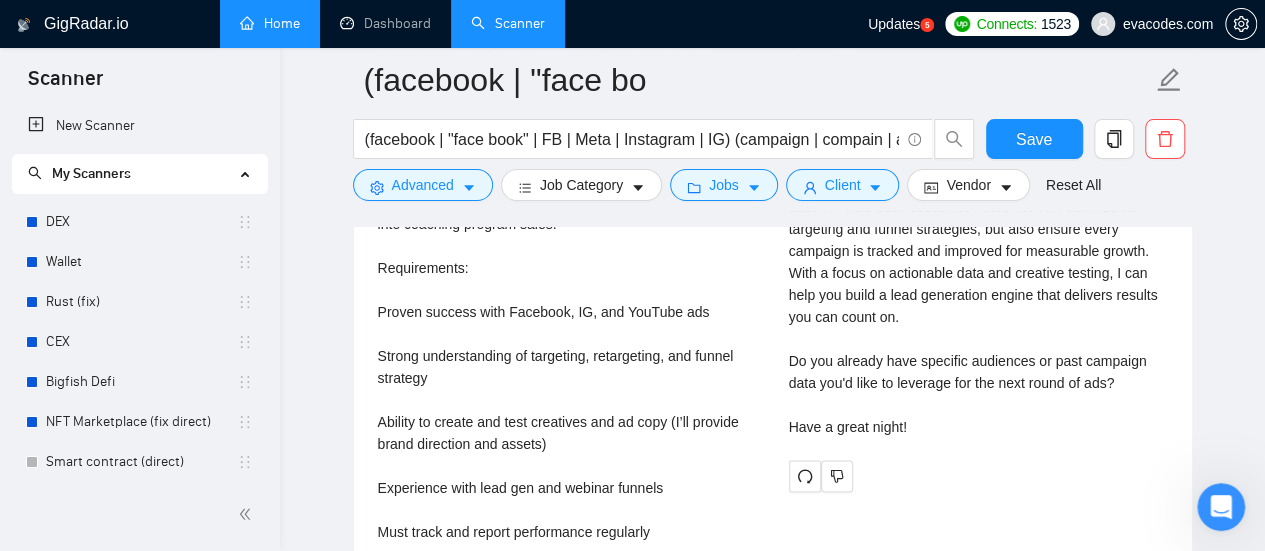 scroll, scrollTop: 4800, scrollLeft: 0, axis: vertical 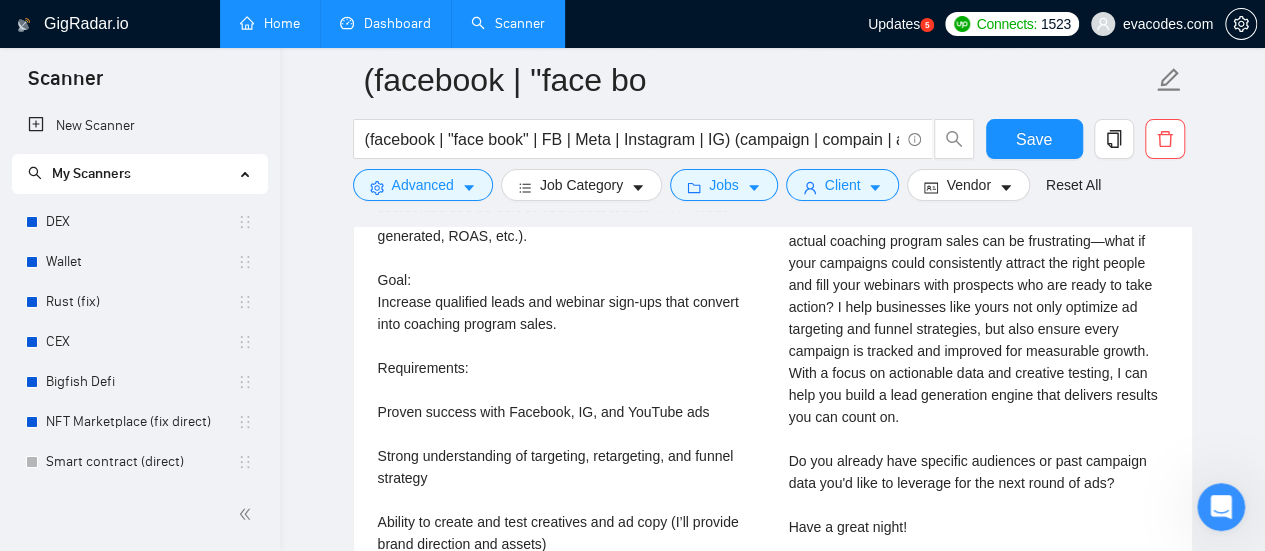 click on "Dashboard" at bounding box center (385, 23) 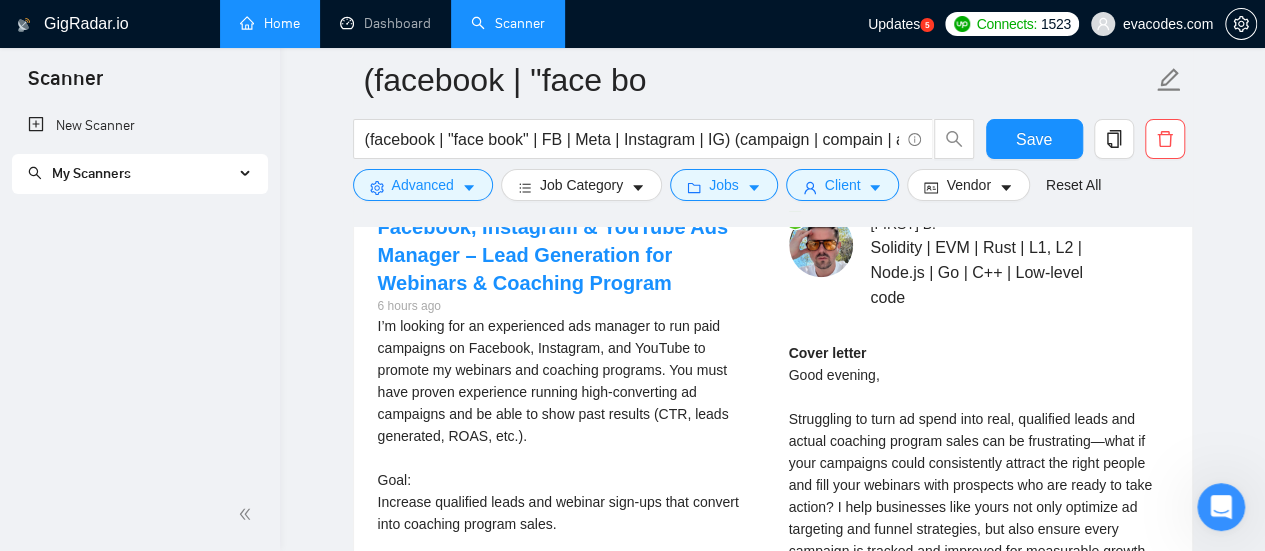 scroll, scrollTop: 4700, scrollLeft: 0, axis: vertical 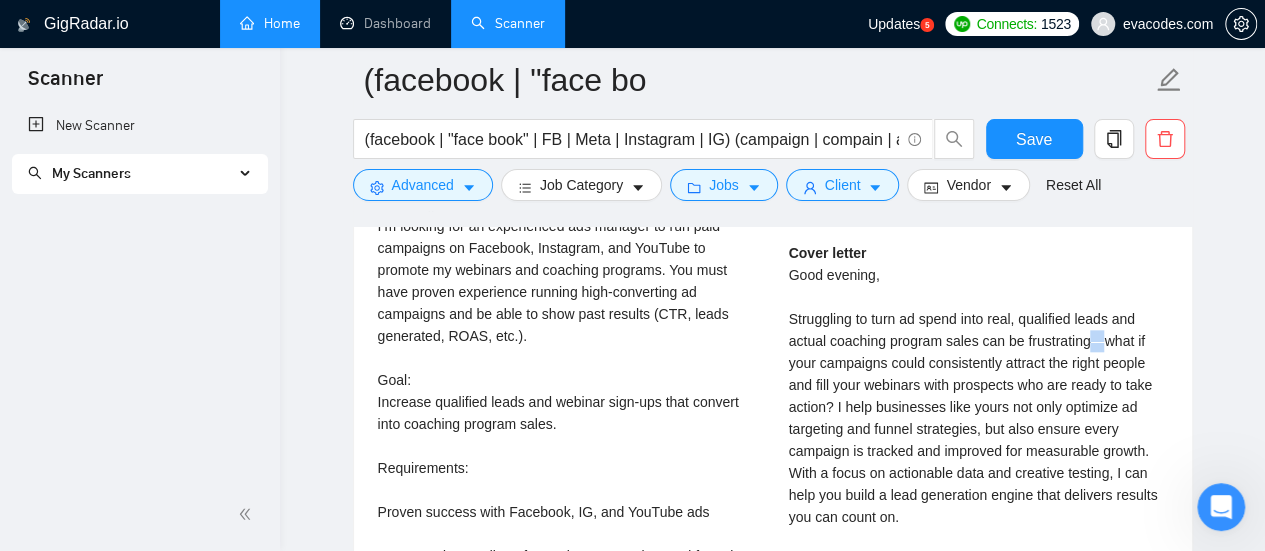 drag, startPoint x: 1088, startPoint y: 327, endPoint x: 1105, endPoint y: 332, distance: 17.720045 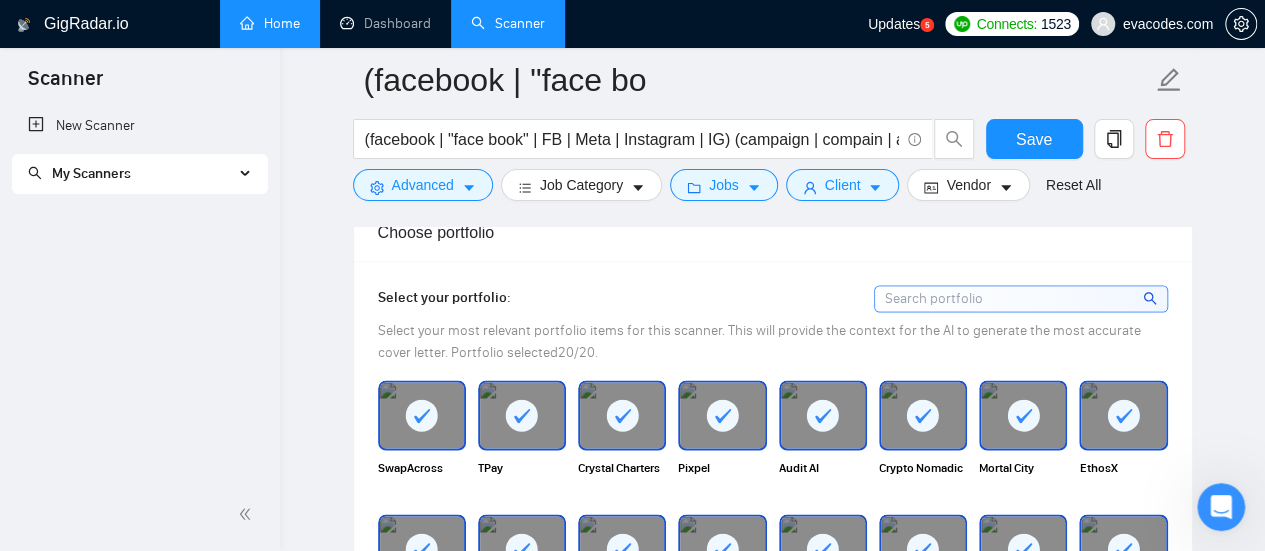 scroll, scrollTop: 1200, scrollLeft: 0, axis: vertical 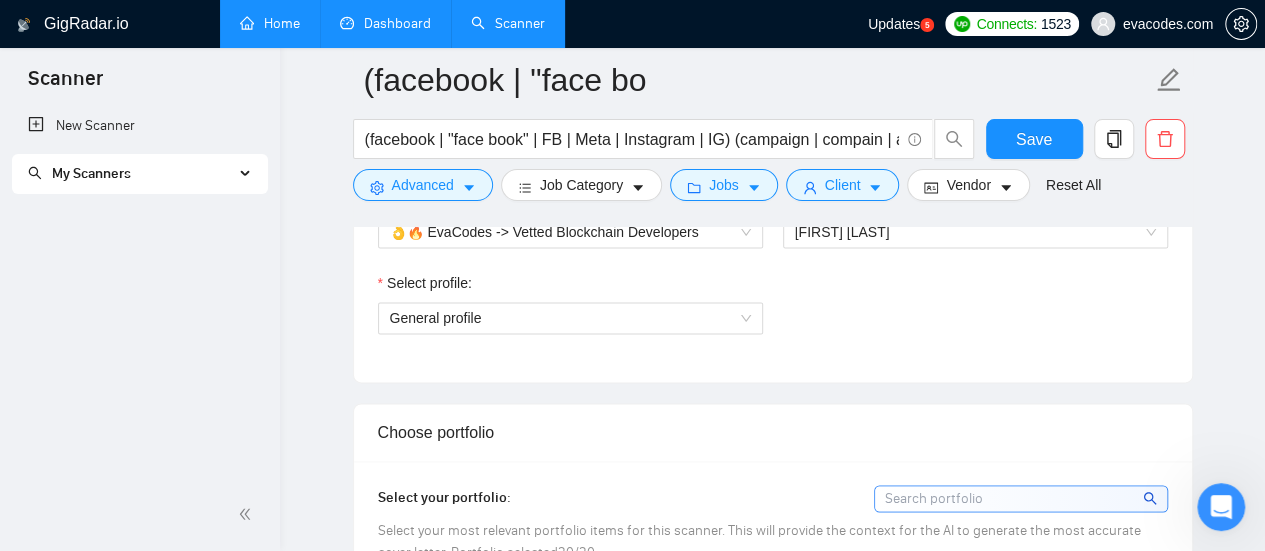 click on "Dashboard" at bounding box center (385, 23) 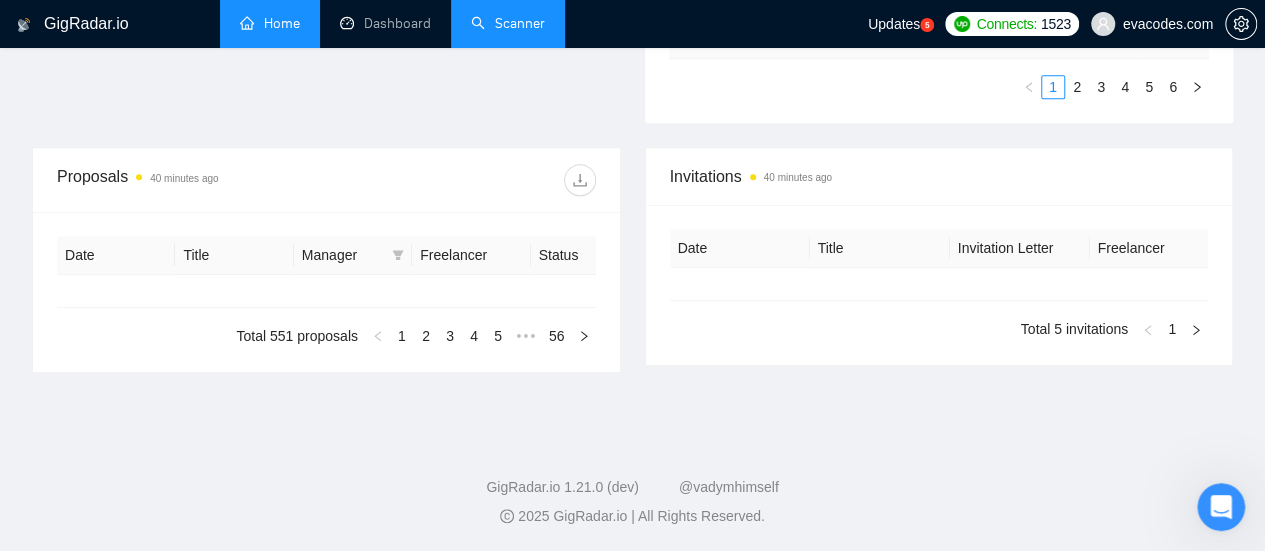 type on "2025-07-02" 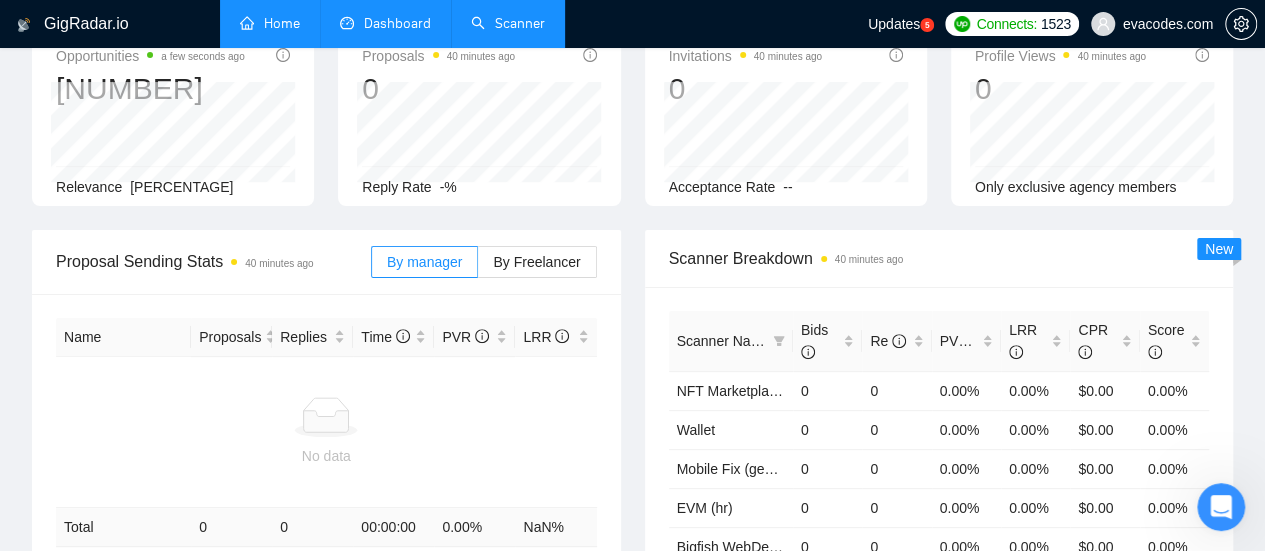 scroll, scrollTop: 0, scrollLeft: 0, axis: both 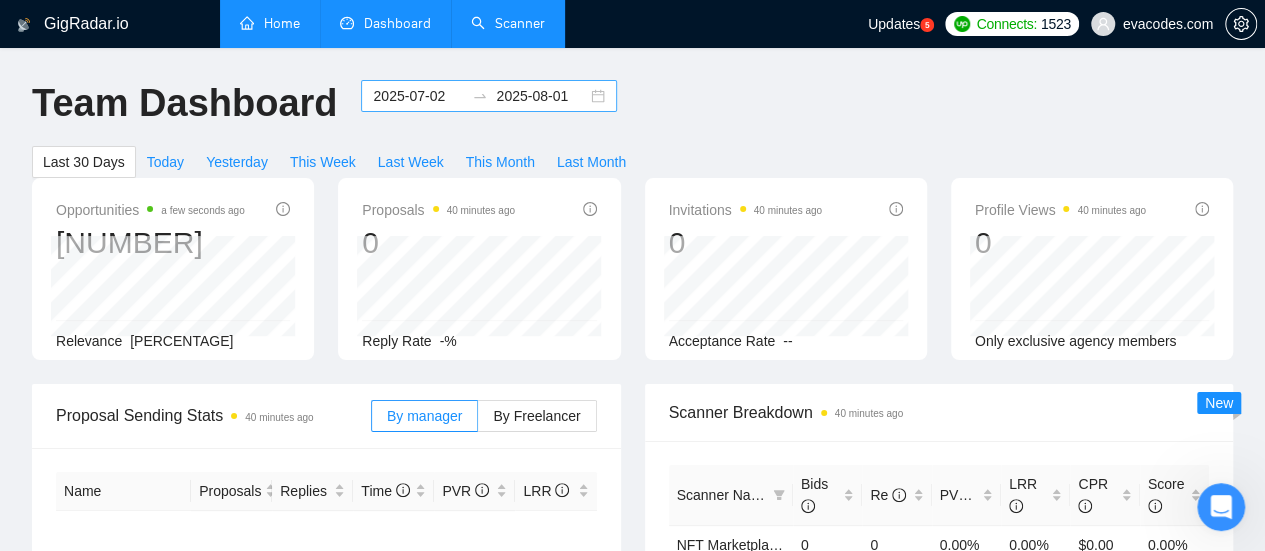 click on "2025-07-02" at bounding box center (418, 96) 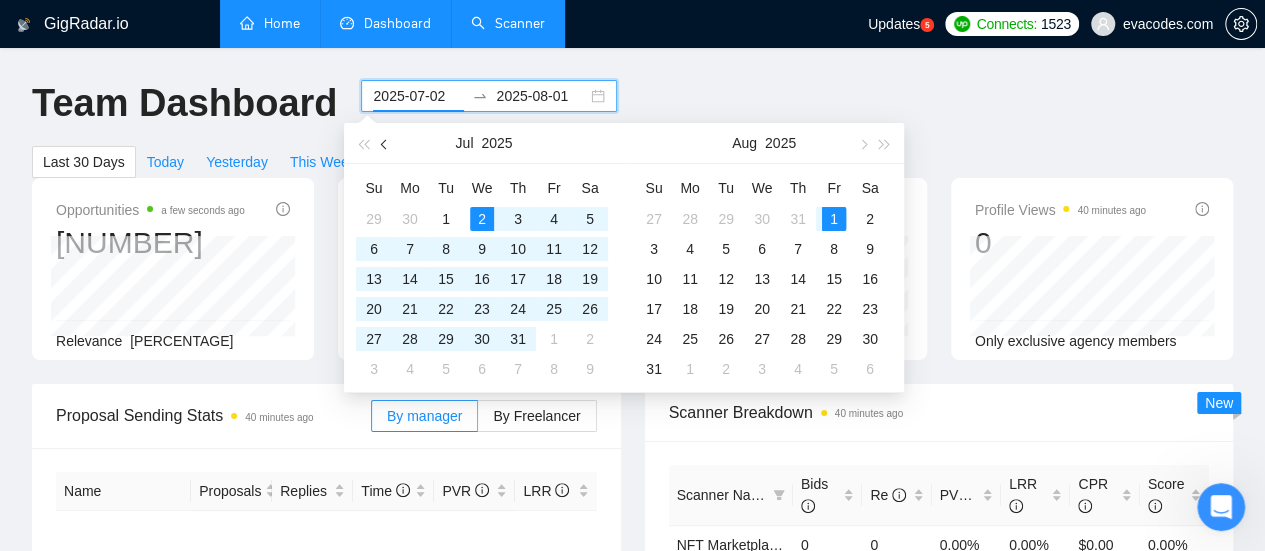 click at bounding box center [385, 143] 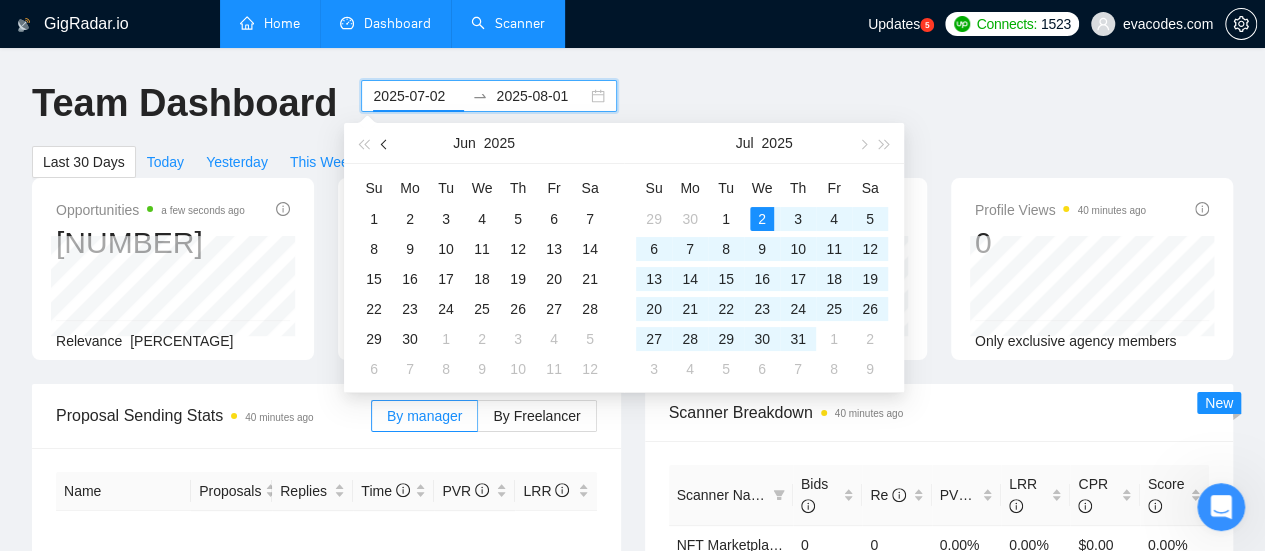 click at bounding box center [385, 143] 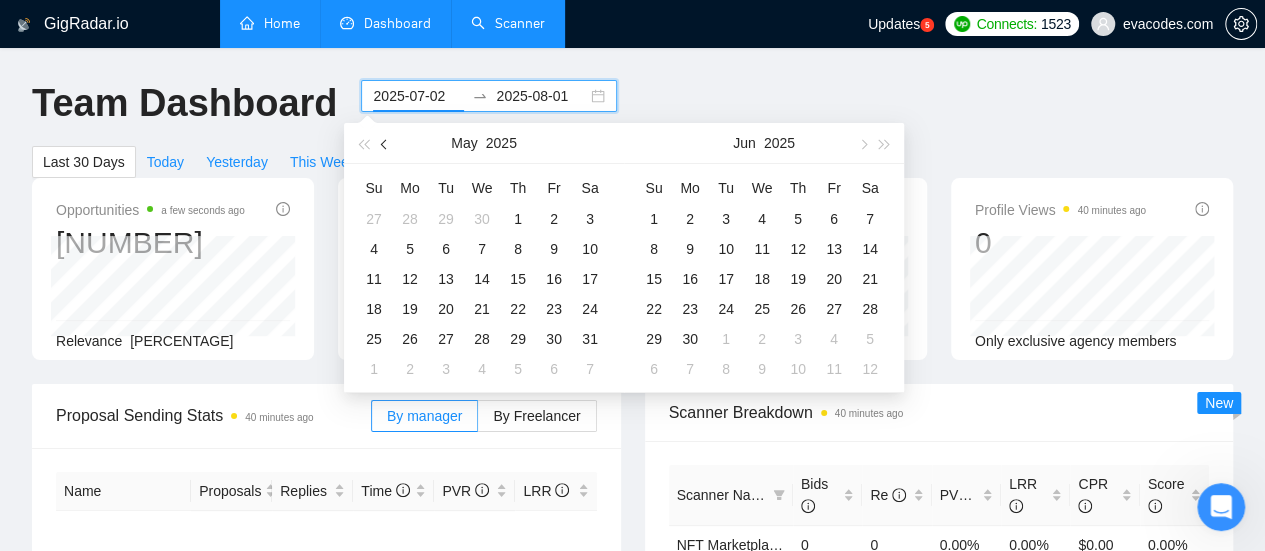 click at bounding box center (385, 143) 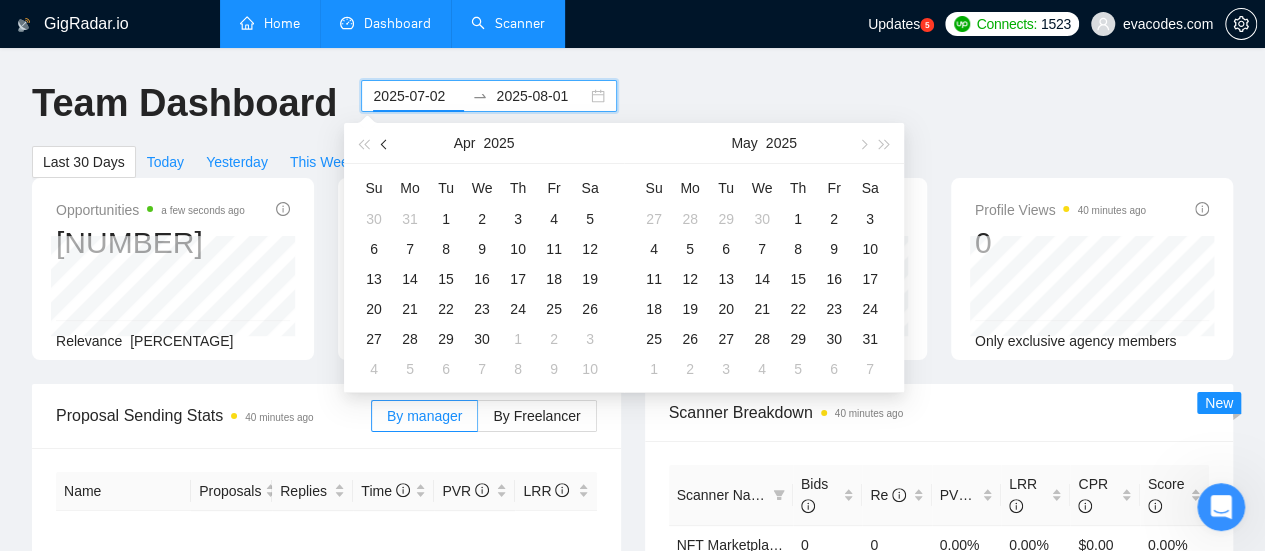 click at bounding box center (385, 143) 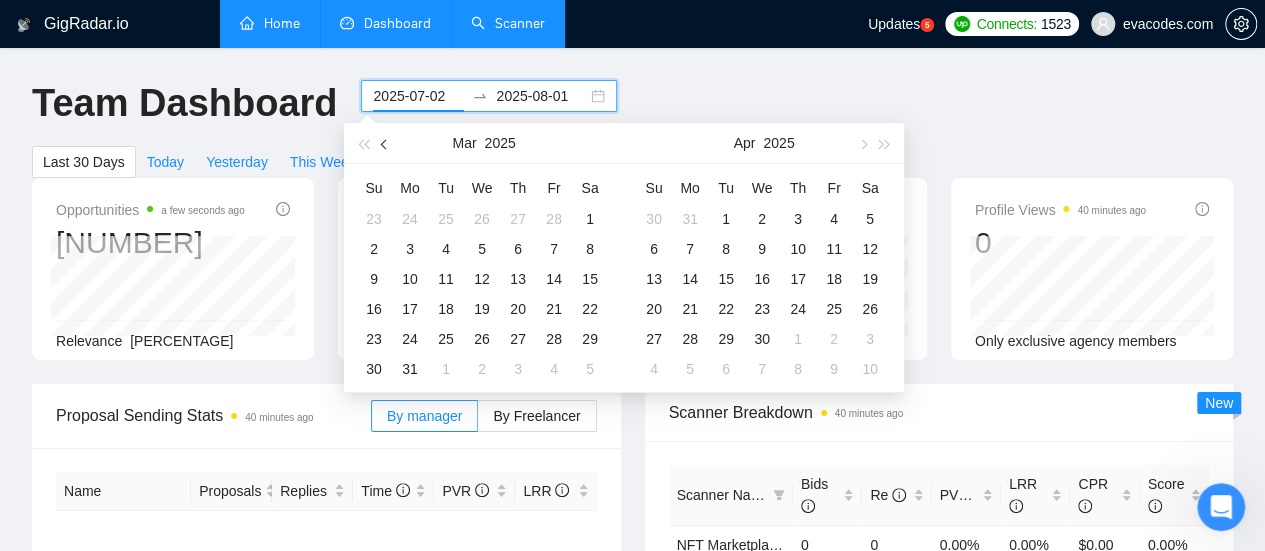 click at bounding box center (385, 143) 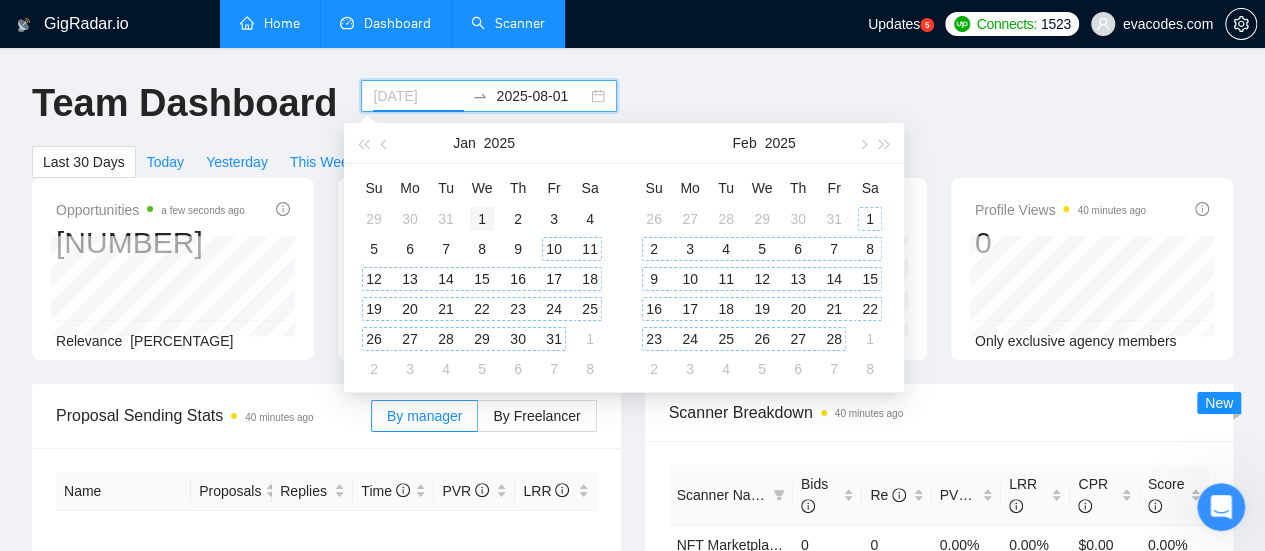 type on "2025-01-01" 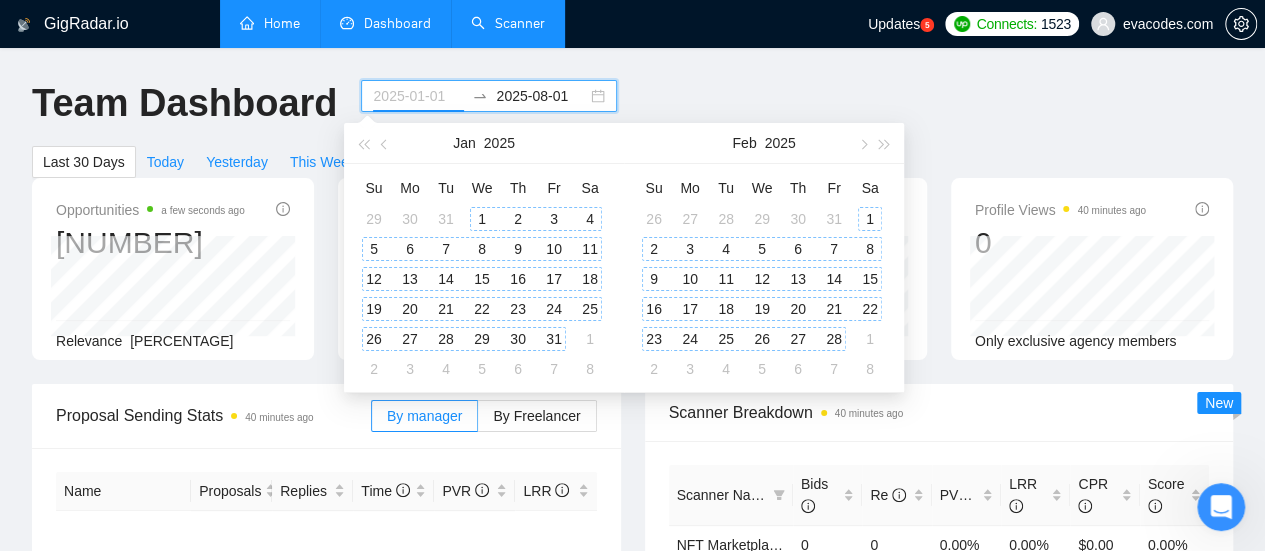 click on "1" at bounding box center (482, 219) 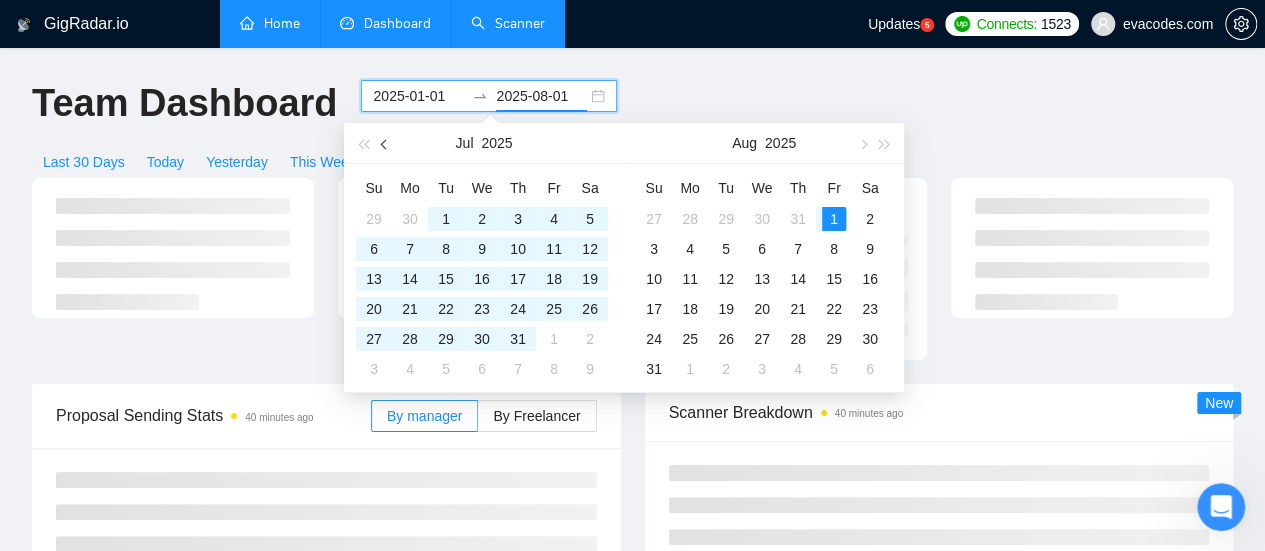 click at bounding box center [385, 143] 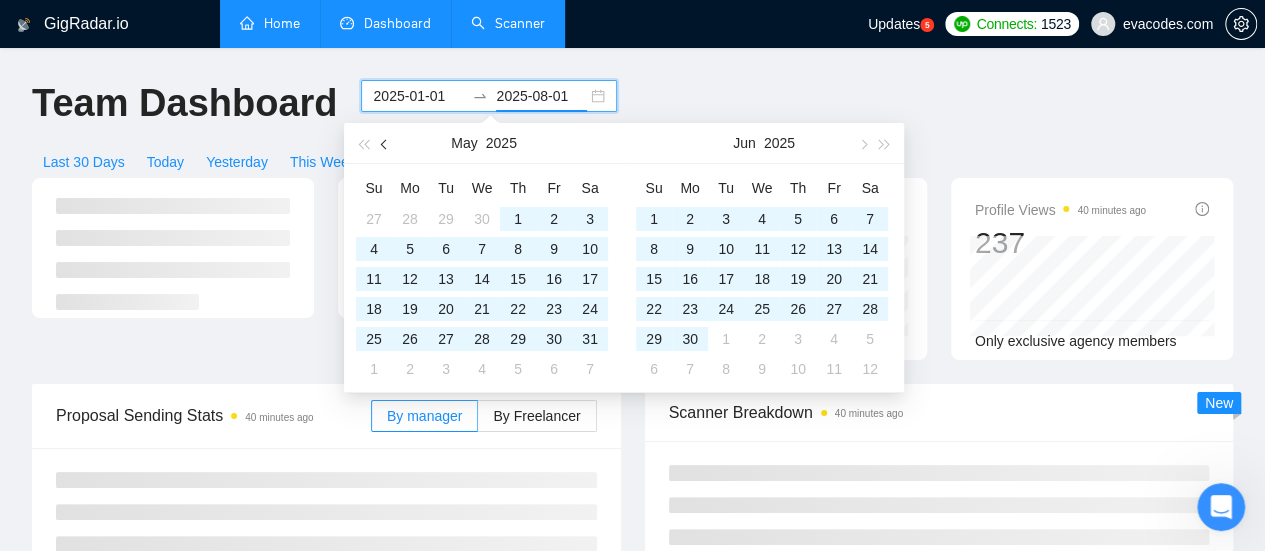 click at bounding box center (385, 143) 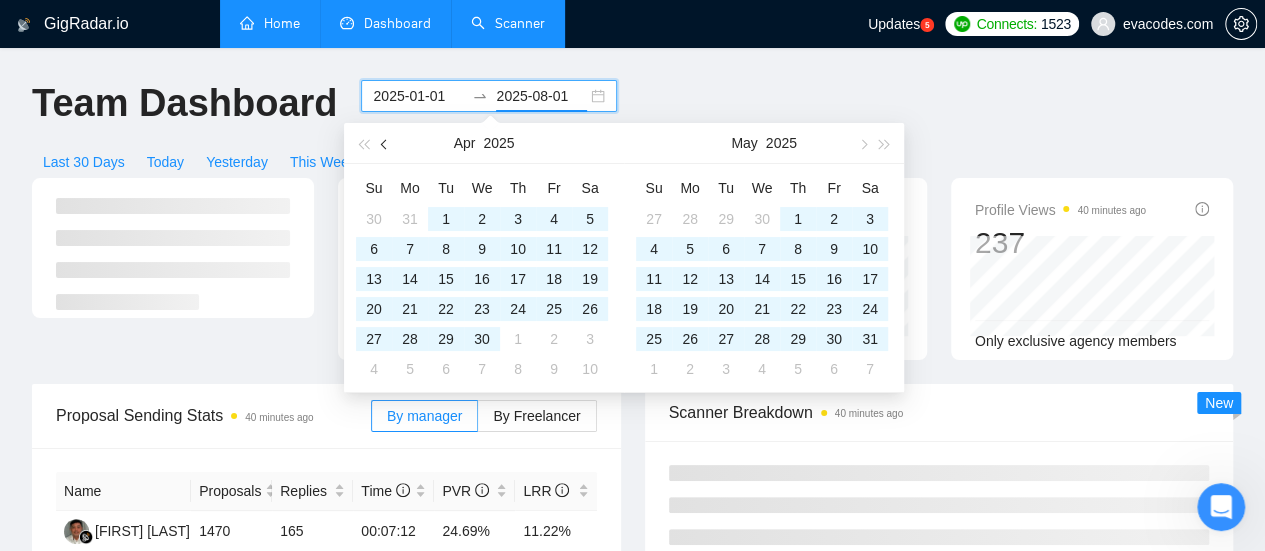 click at bounding box center (386, 144) 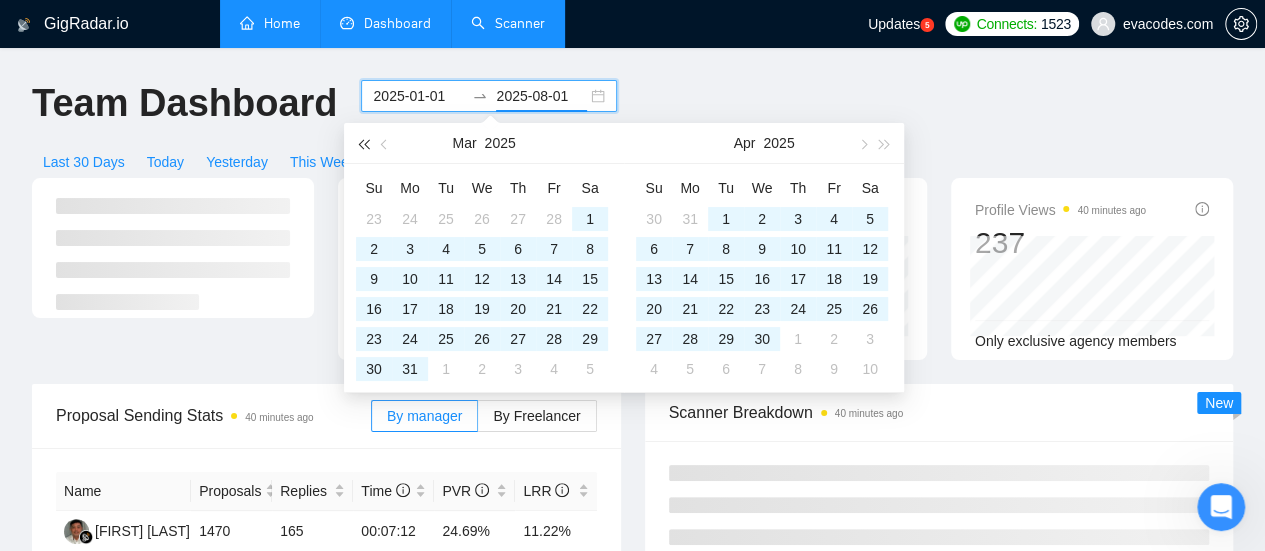 click at bounding box center [363, 143] 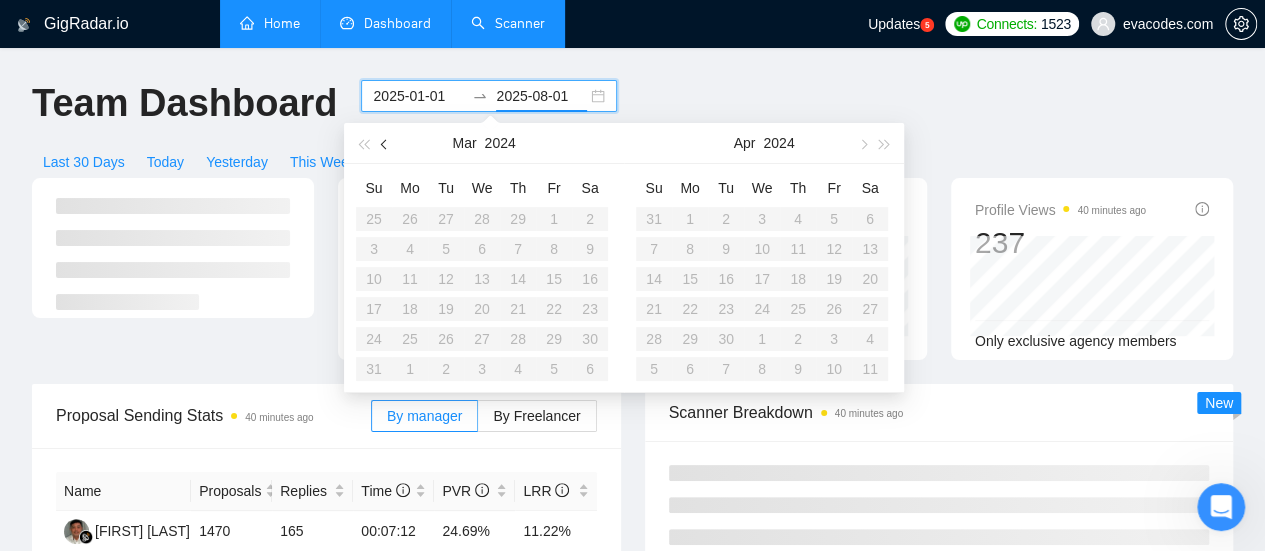 click at bounding box center (386, 144) 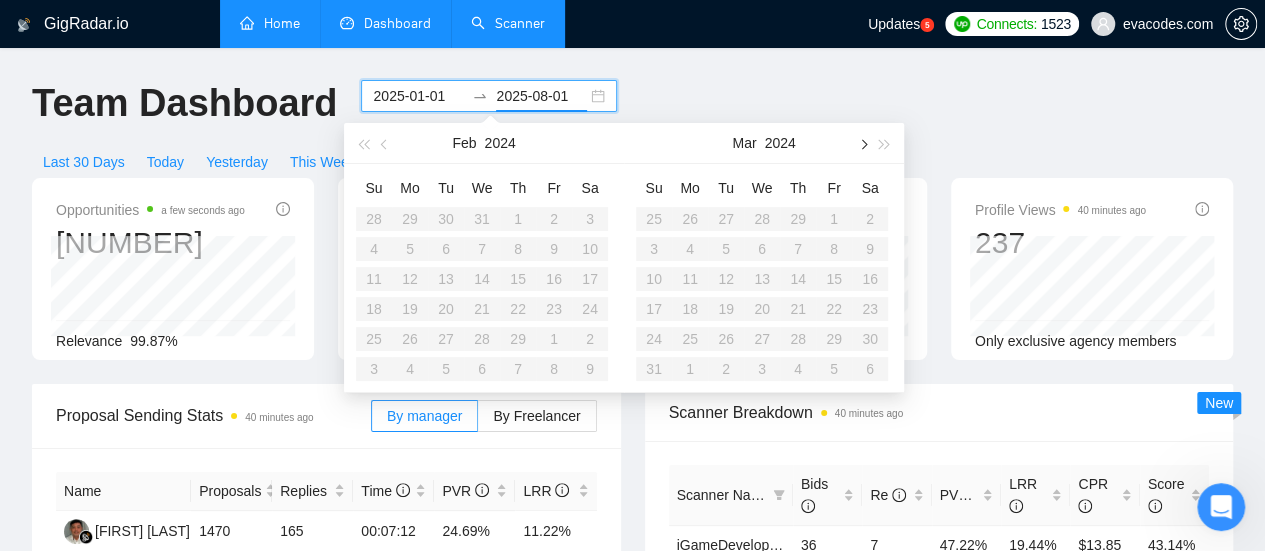 click at bounding box center [862, 143] 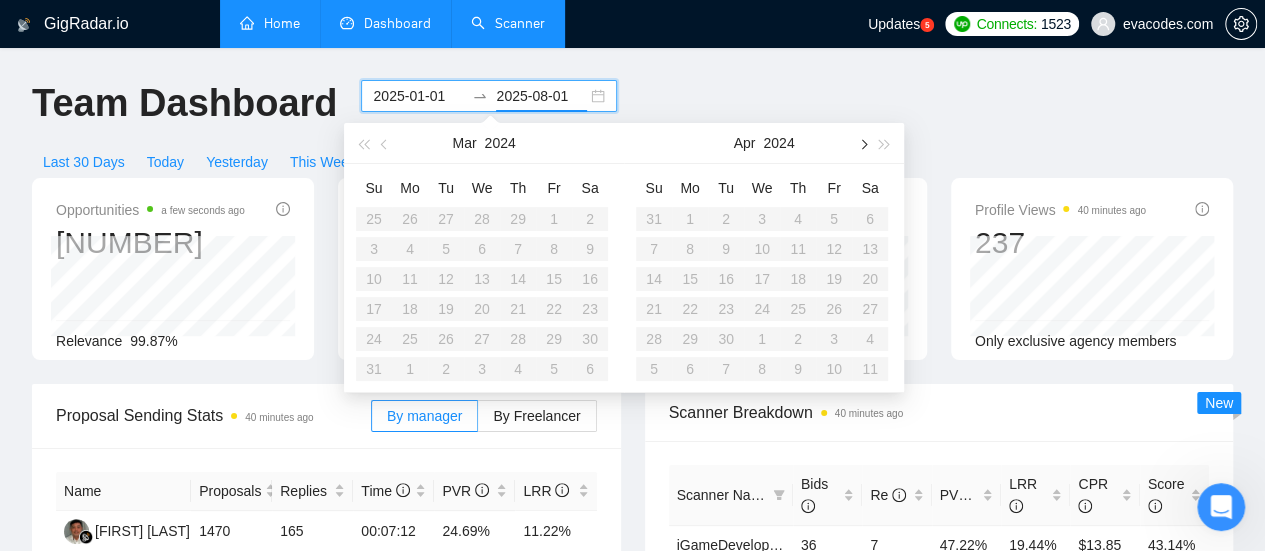 click at bounding box center [862, 144] 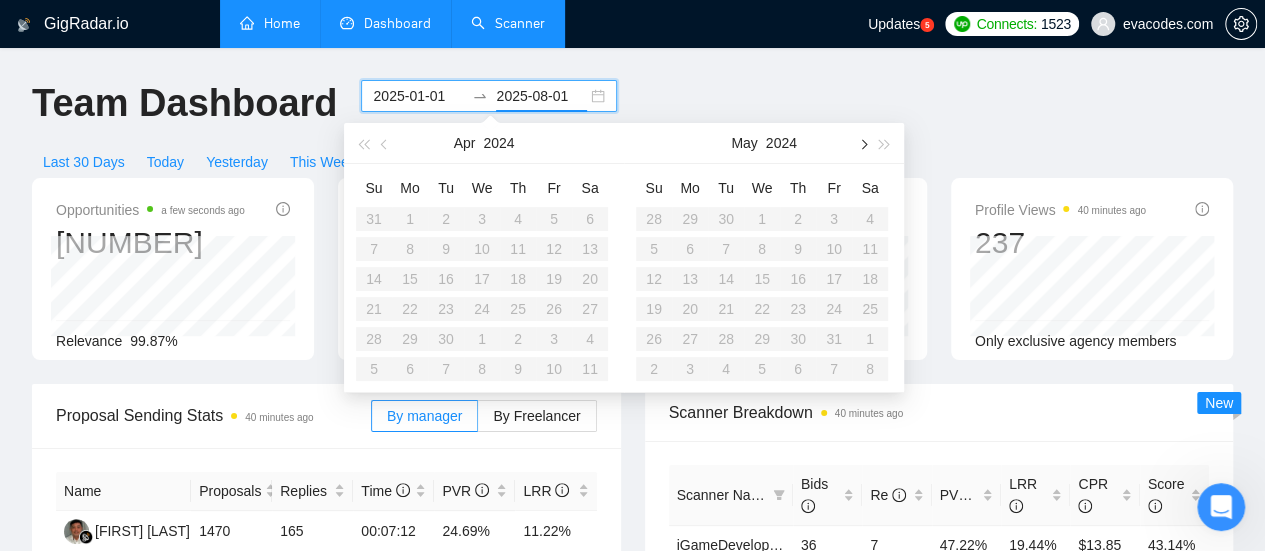 click at bounding box center [862, 144] 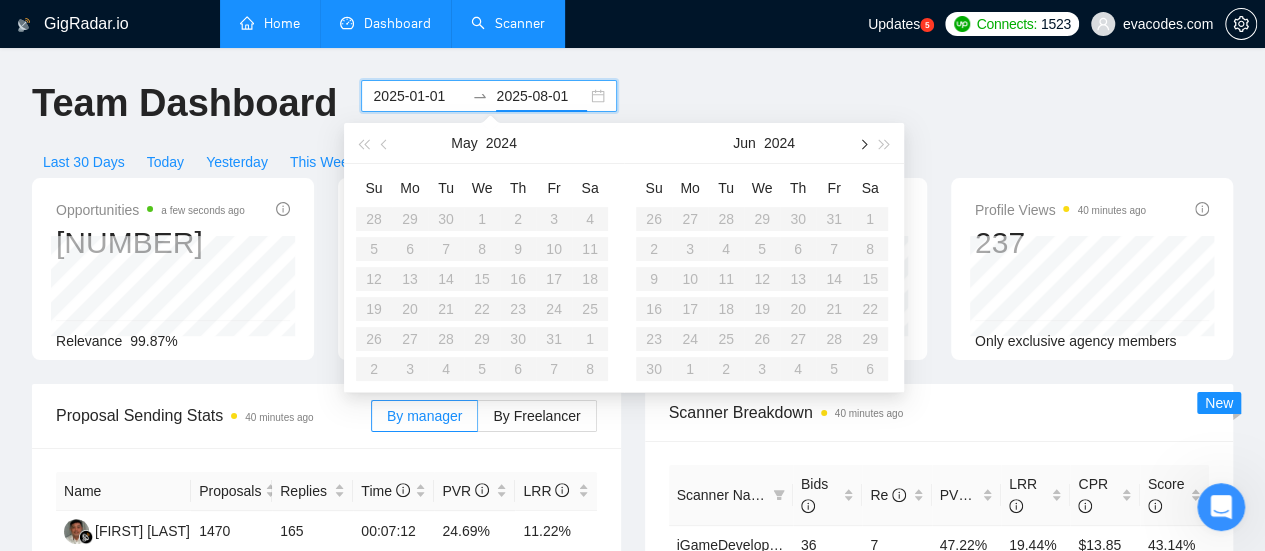 click at bounding box center (862, 144) 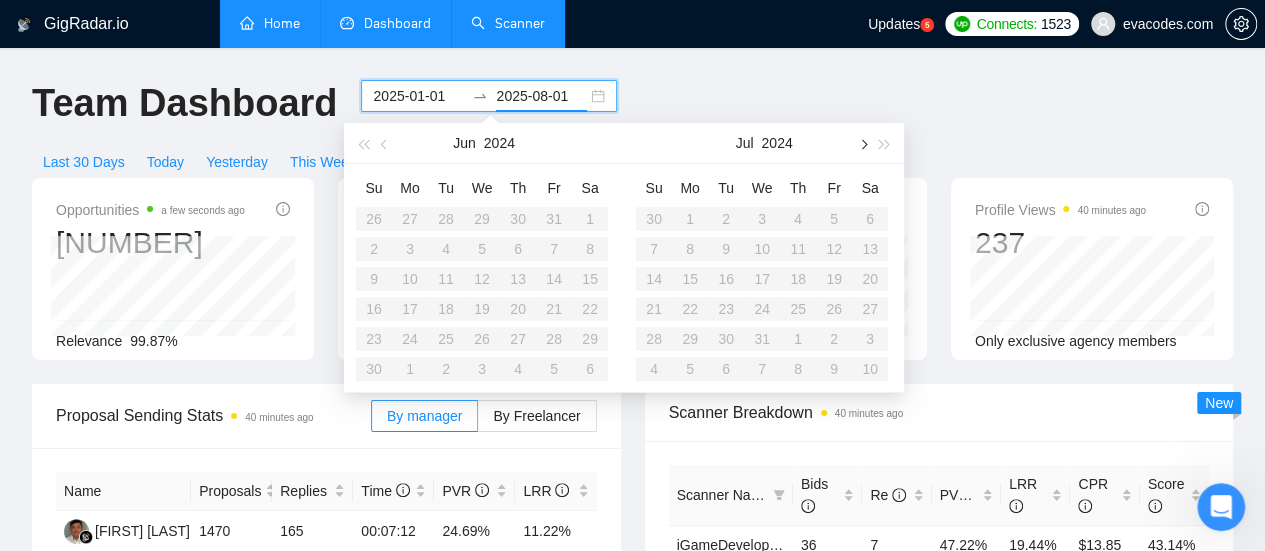 click at bounding box center [862, 144] 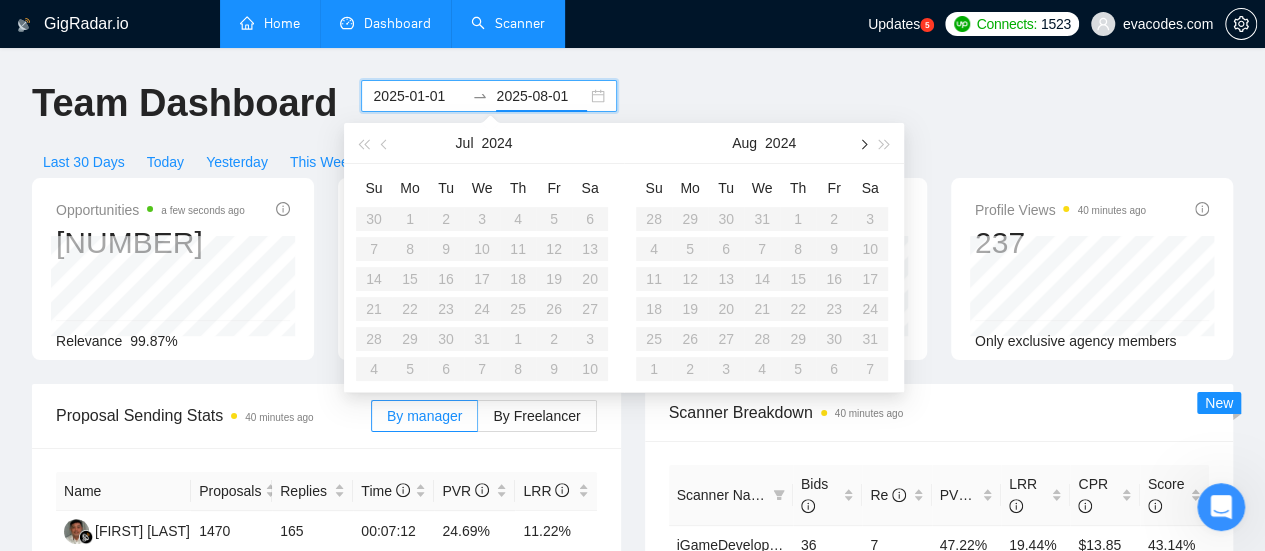 click at bounding box center (862, 144) 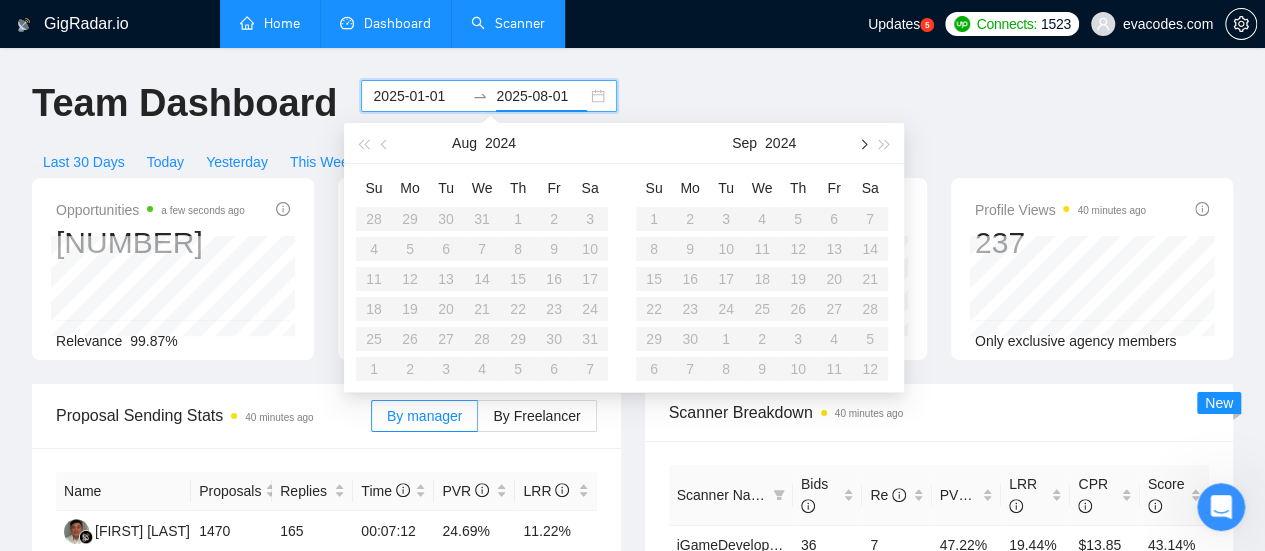click at bounding box center [862, 144] 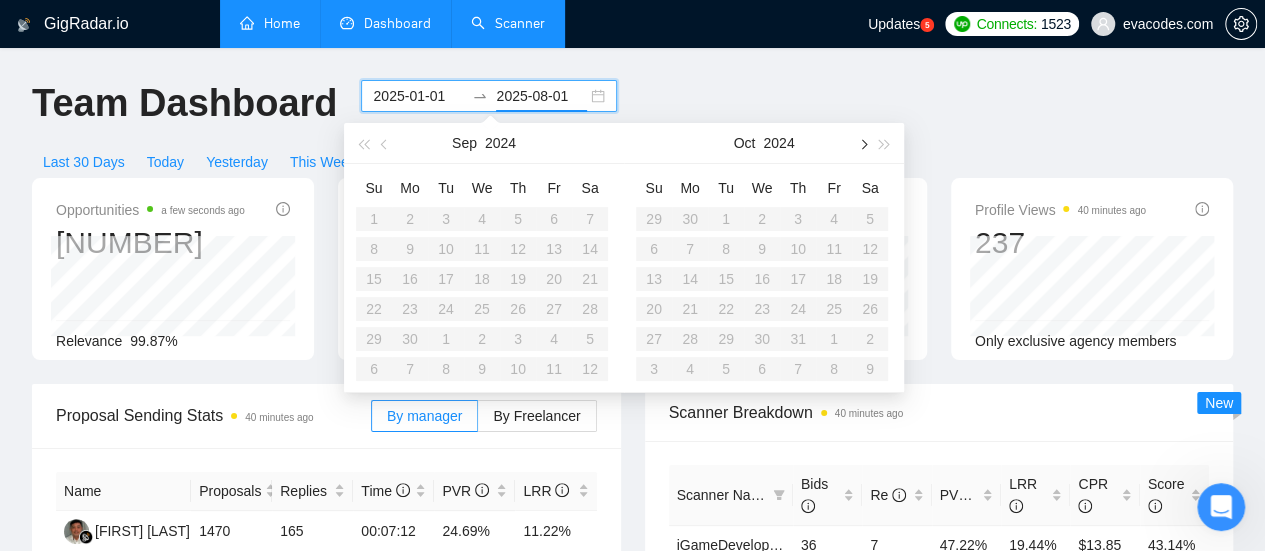 click at bounding box center (862, 144) 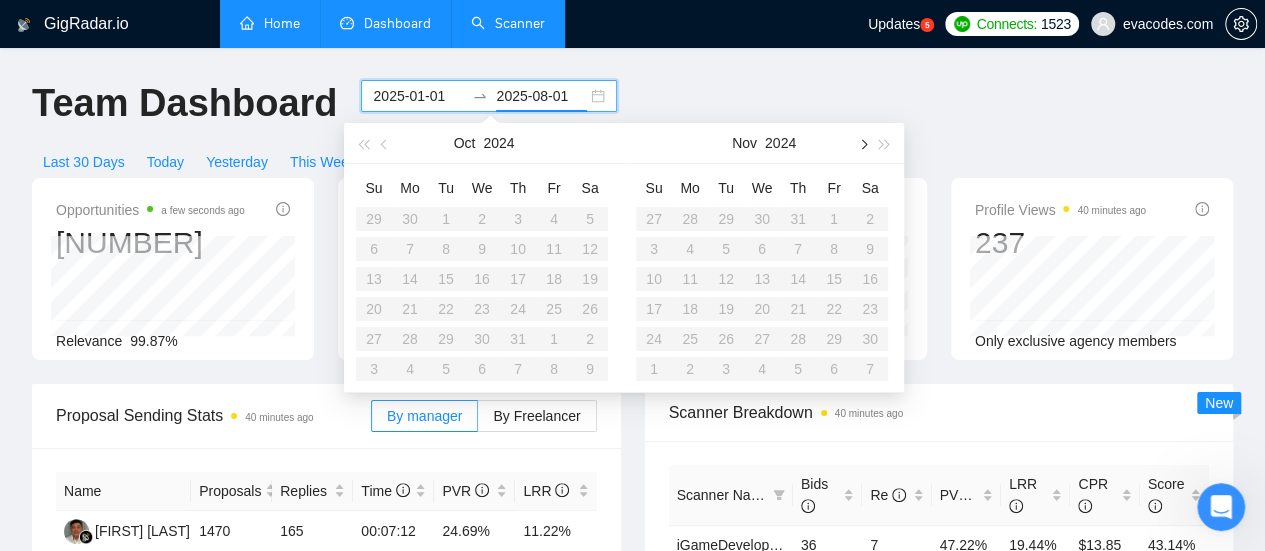click at bounding box center (862, 144) 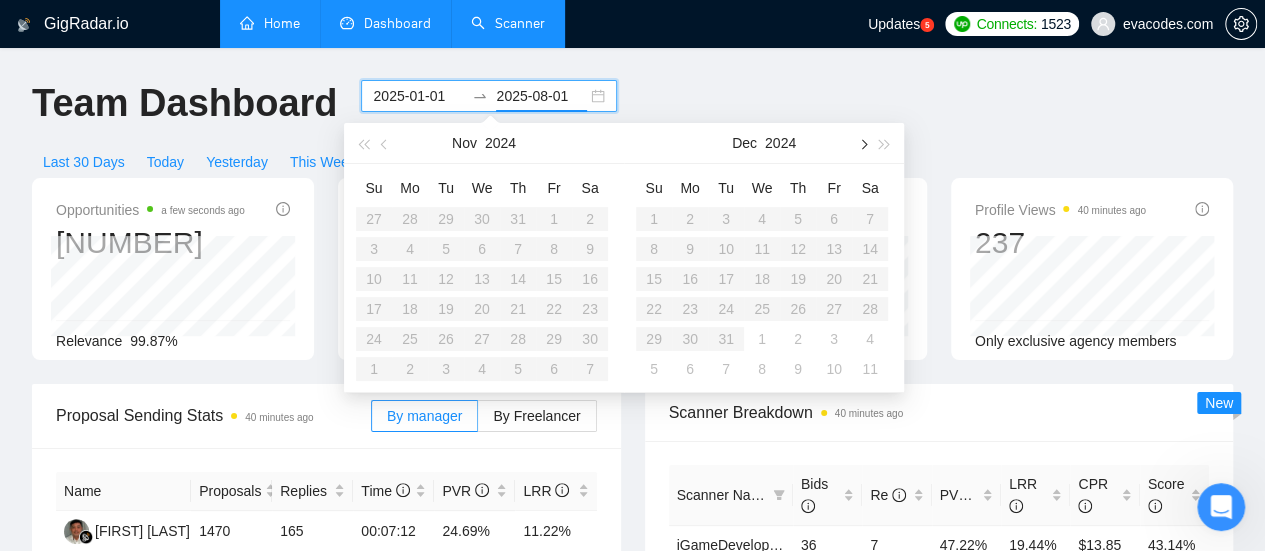 click at bounding box center (862, 144) 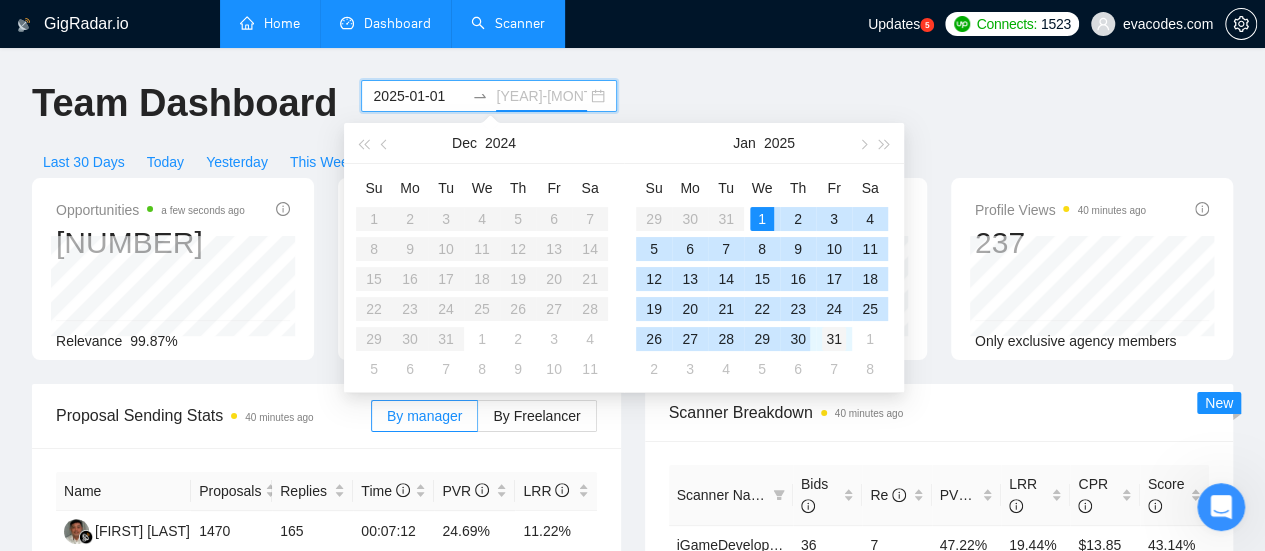 type on "2025-01-31" 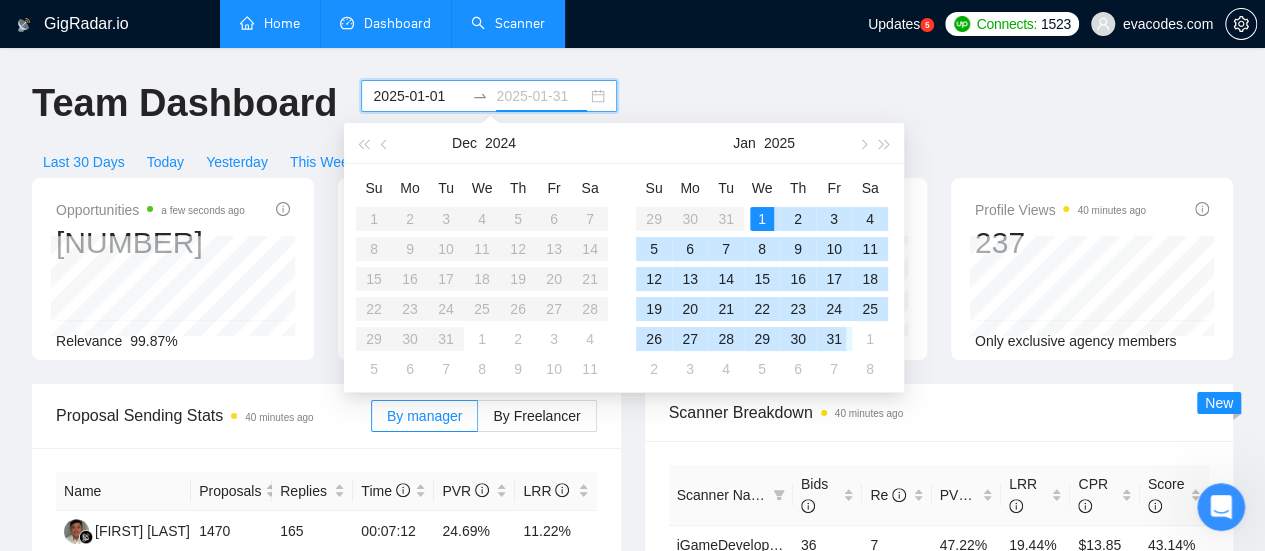 click on "31" at bounding box center [834, 339] 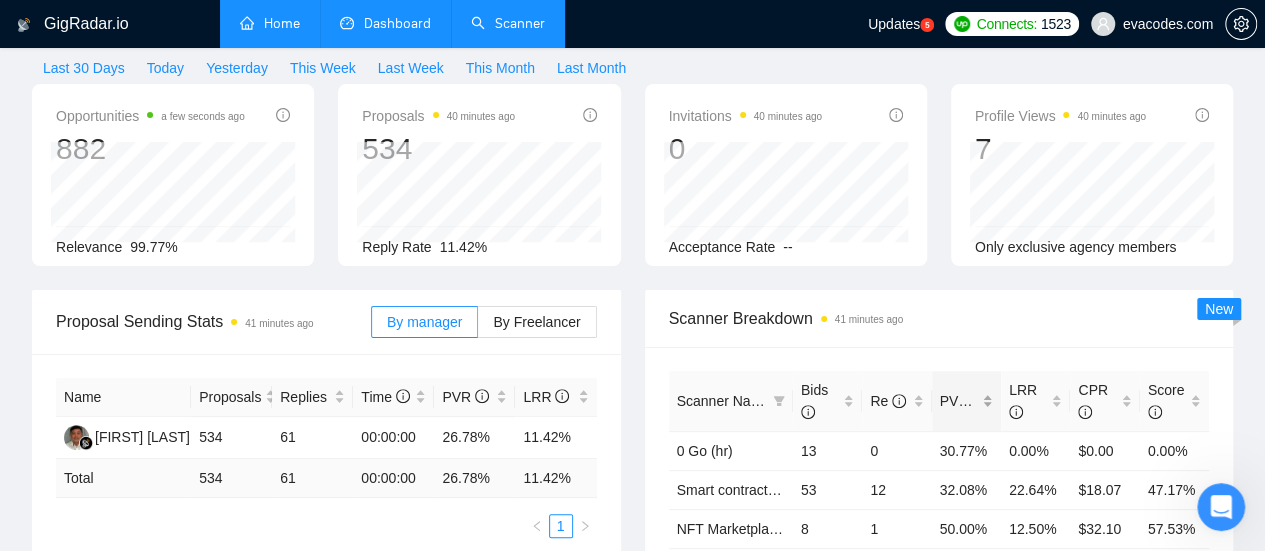scroll, scrollTop: 200, scrollLeft: 0, axis: vertical 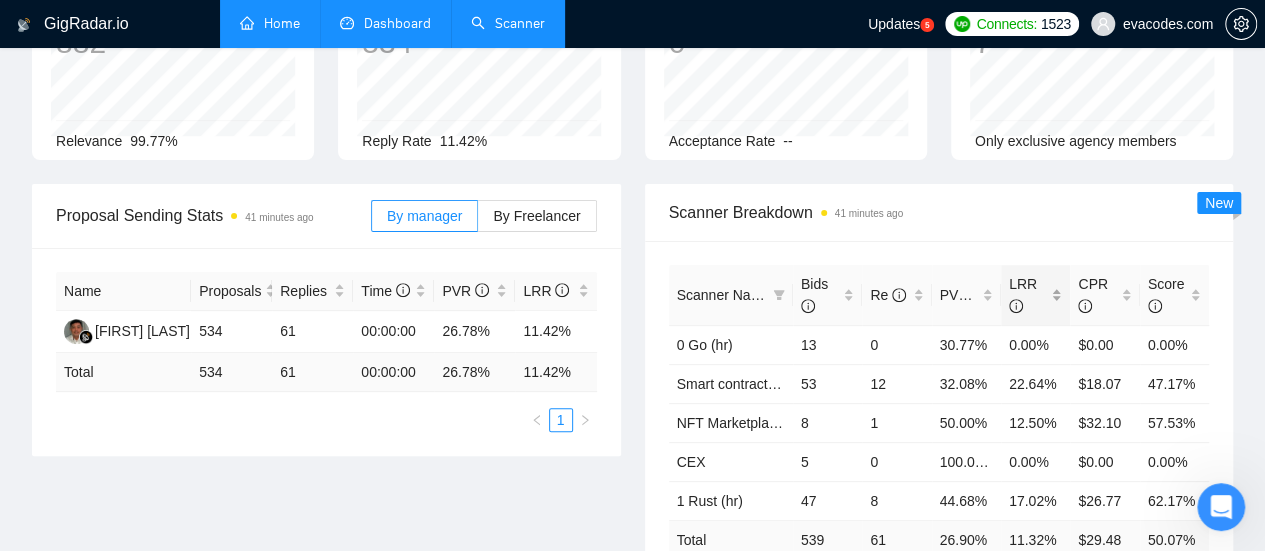 click on "LRR" at bounding box center (1035, 295) 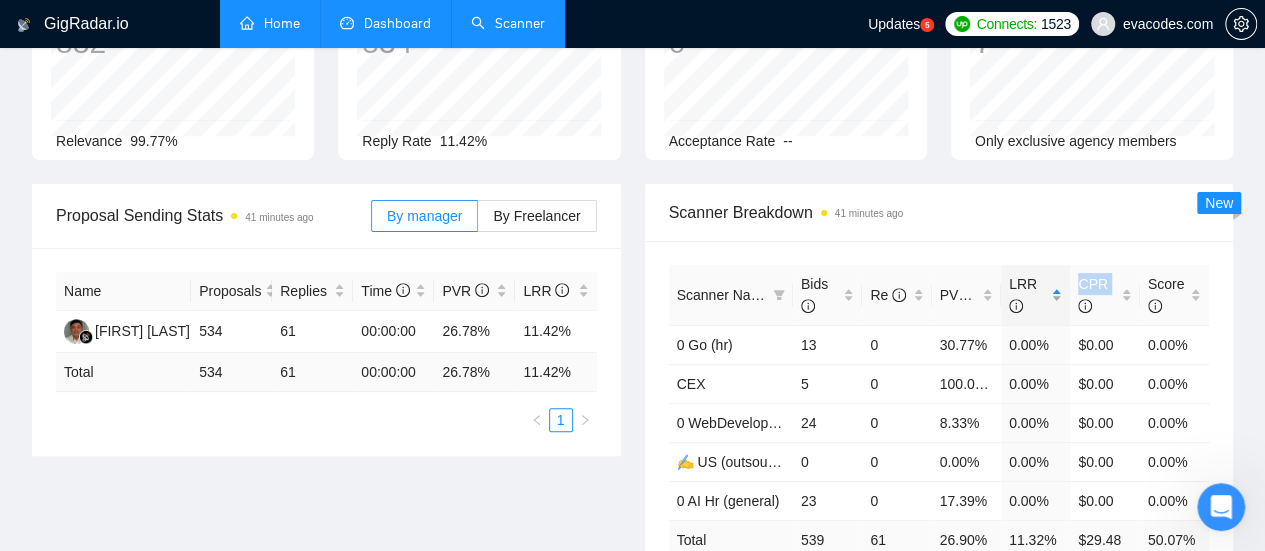 click on "LRR" at bounding box center [1035, 295] 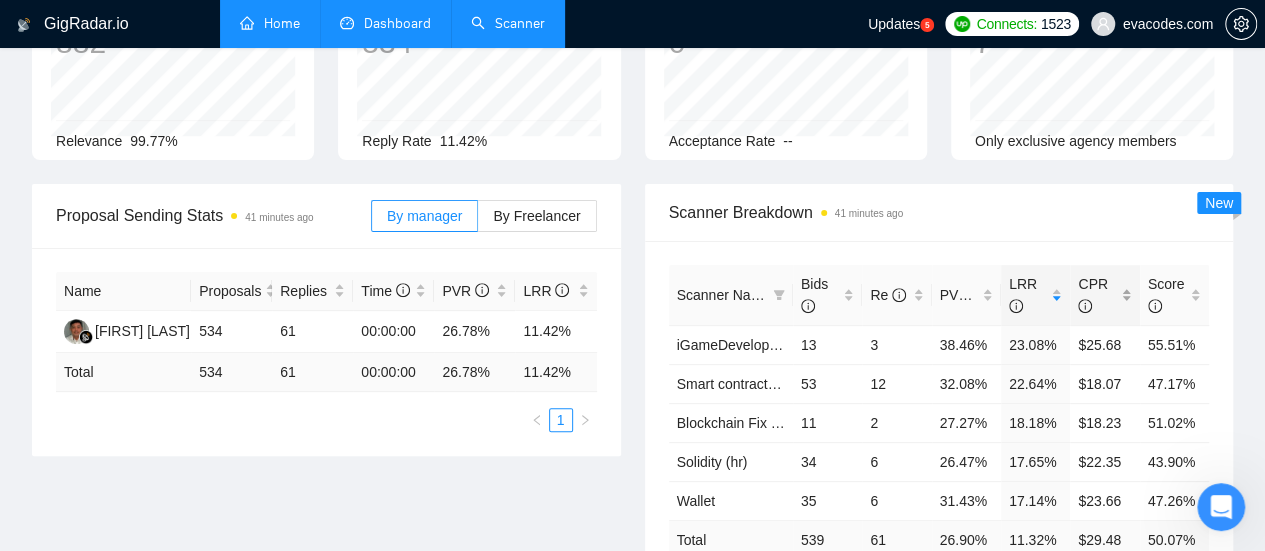 click on "CPR" at bounding box center (1104, 295) 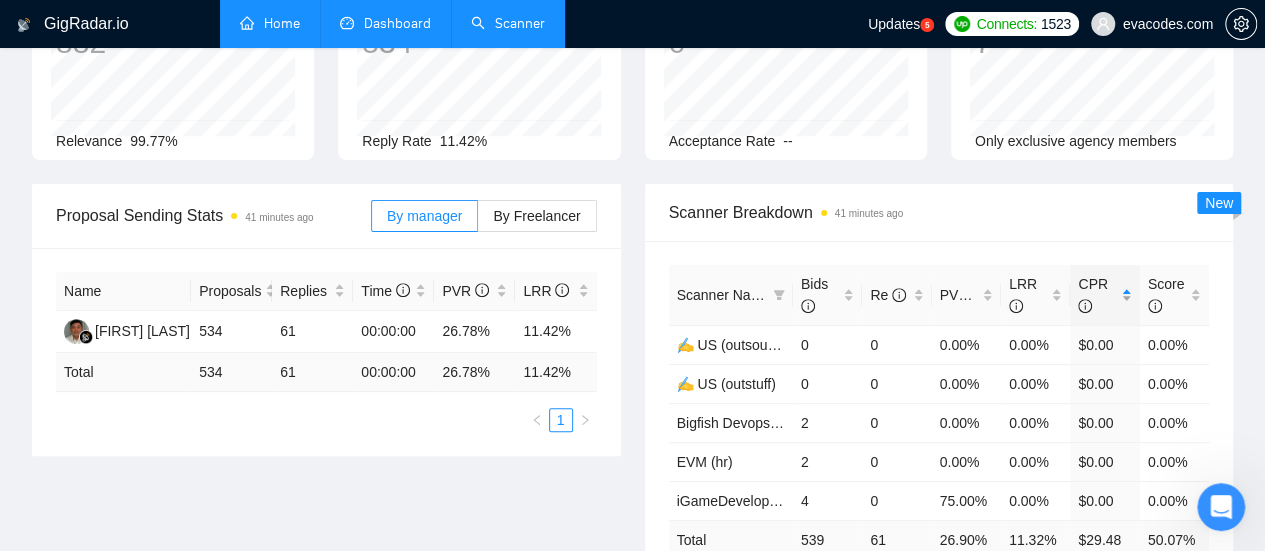click on "CPR" at bounding box center (1104, 295) 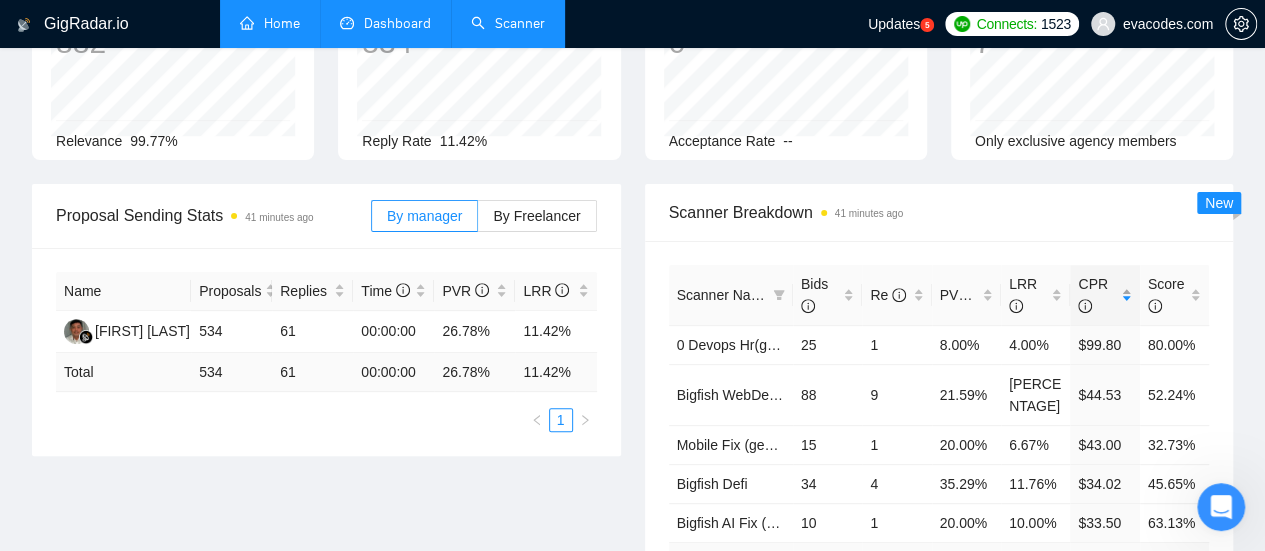 click 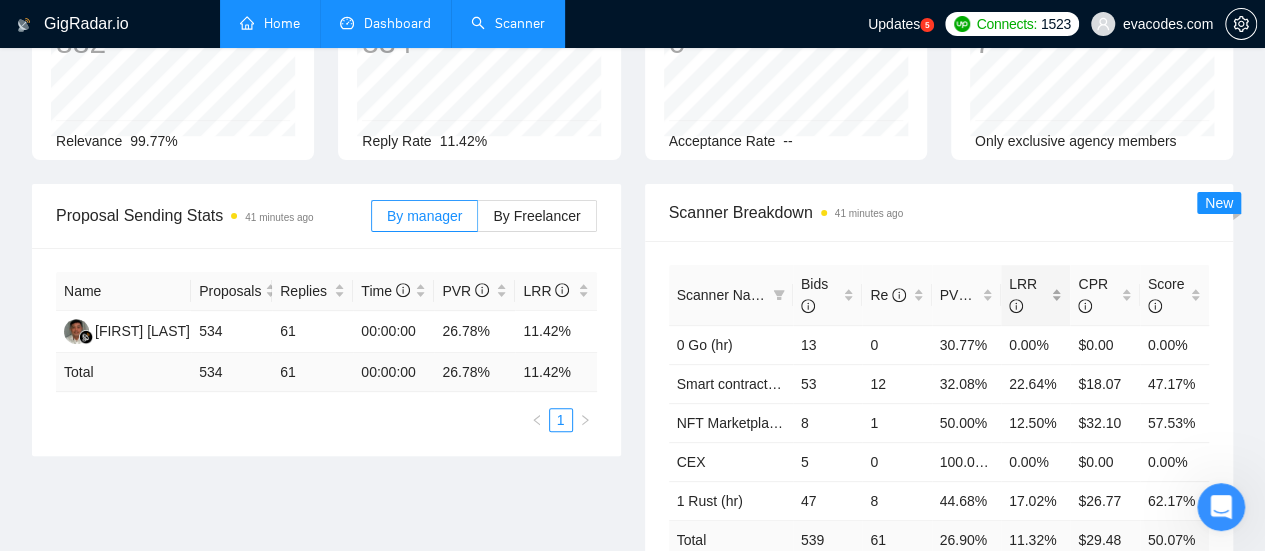 click on "LRR" at bounding box center (1035, 295) 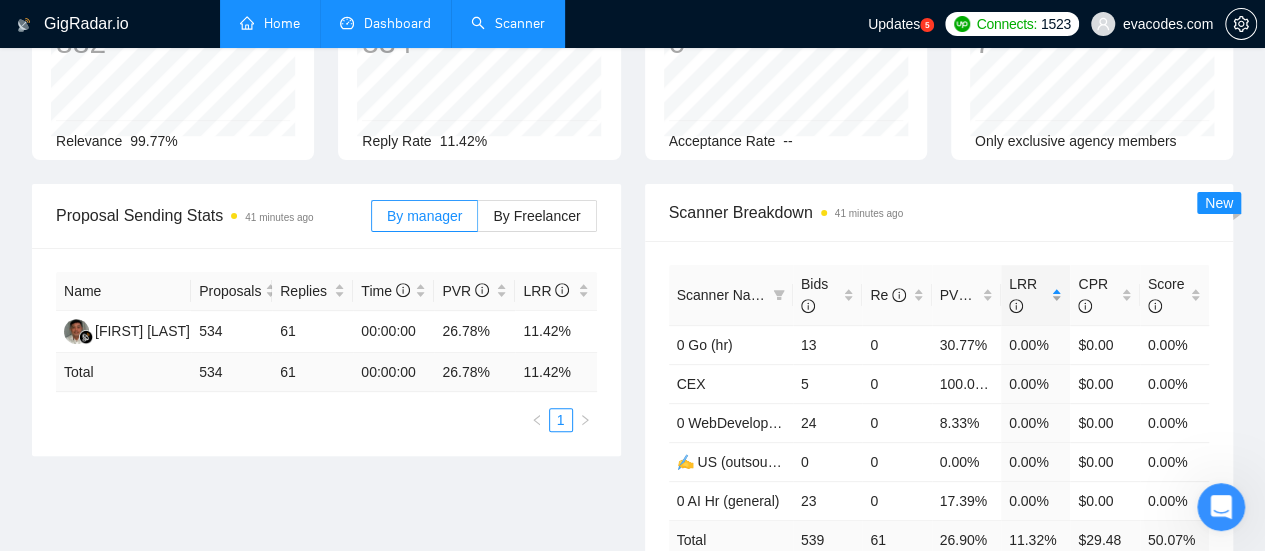 click on "LRR" at bounding box center (1035, 295) 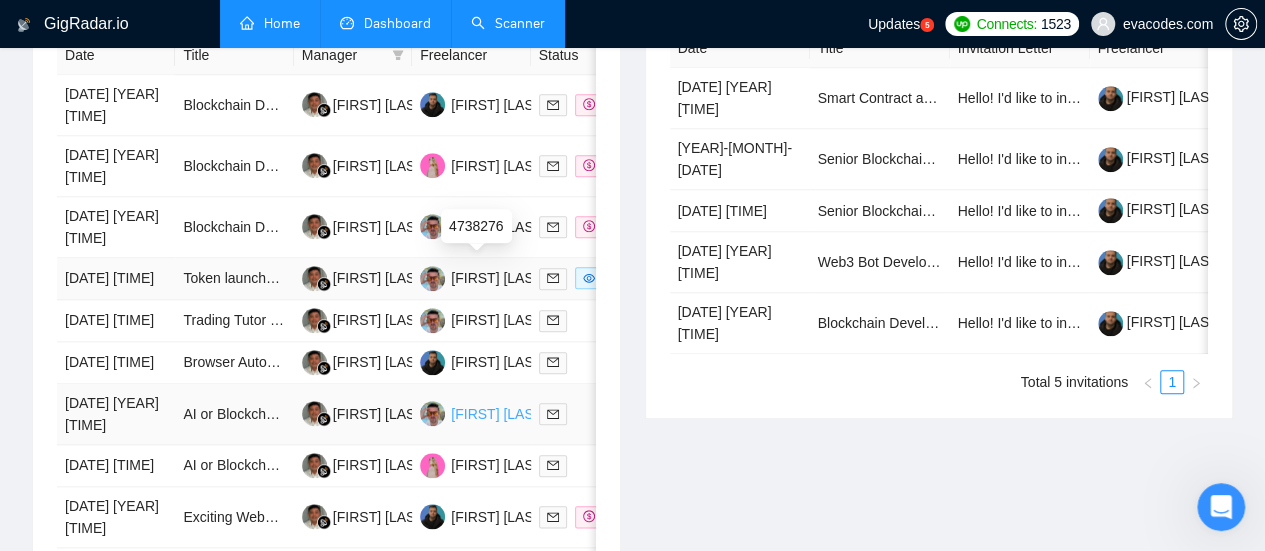 scroll, scrollTop: 1000, scrollLeft: 0, axis: vertical 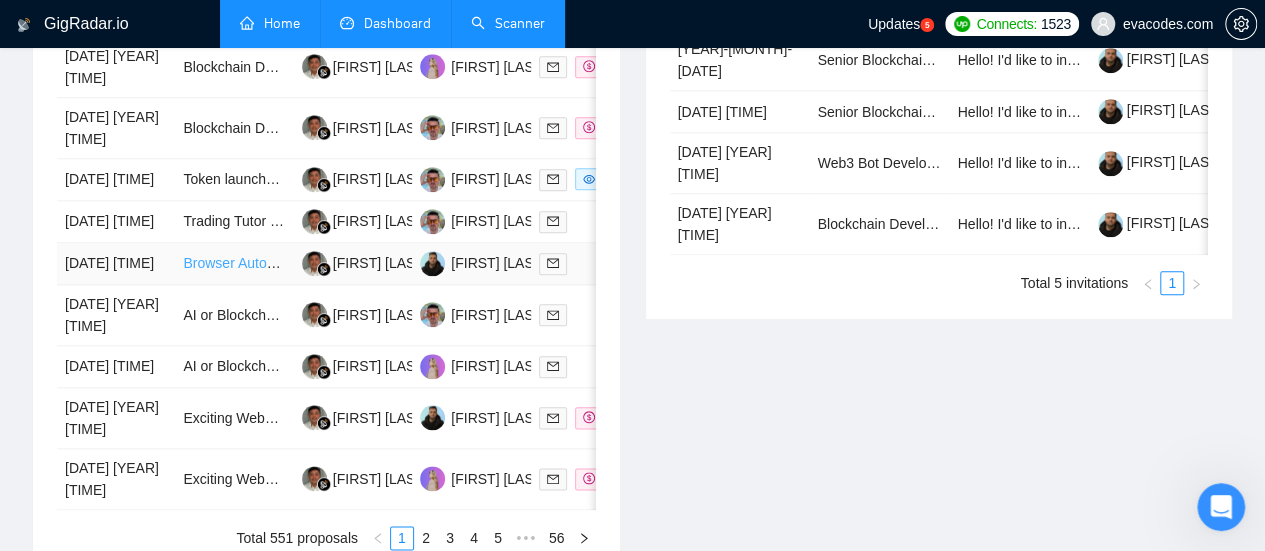 click on "Browser Automation Platform Needed (Fulltime / Large Project)" at bounding box center (378, 263) 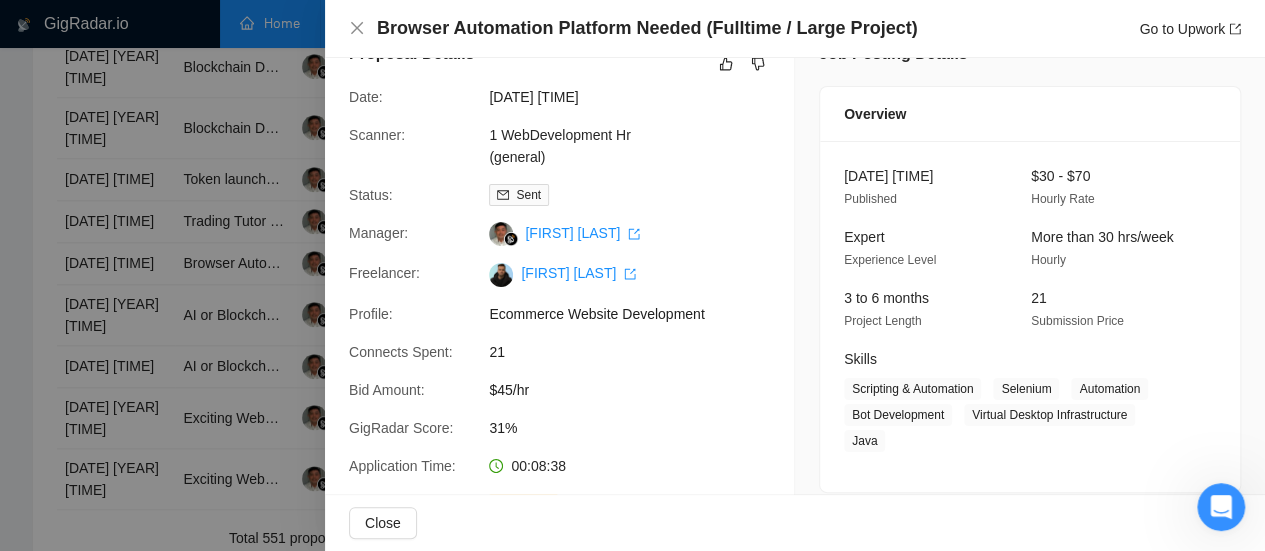 scroll, scrollTop: 100, scrollLeft: 0, axis: vertical 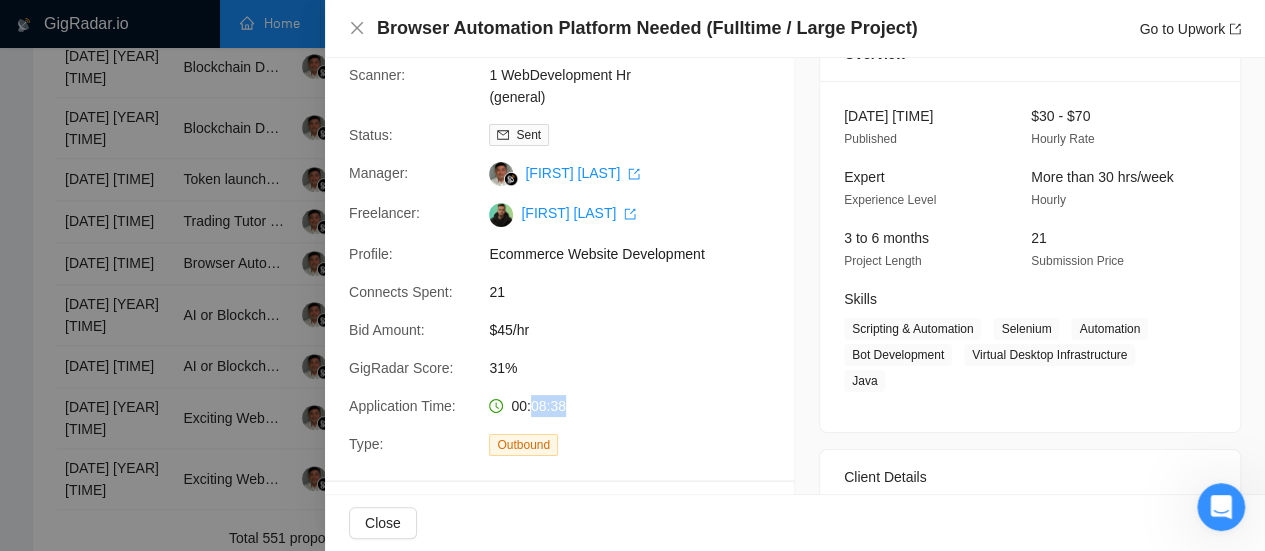 drag, startPoint x: 526, startPoint y: 406, endPoint x: 566, endPoint y: 407, distance: 40.012497 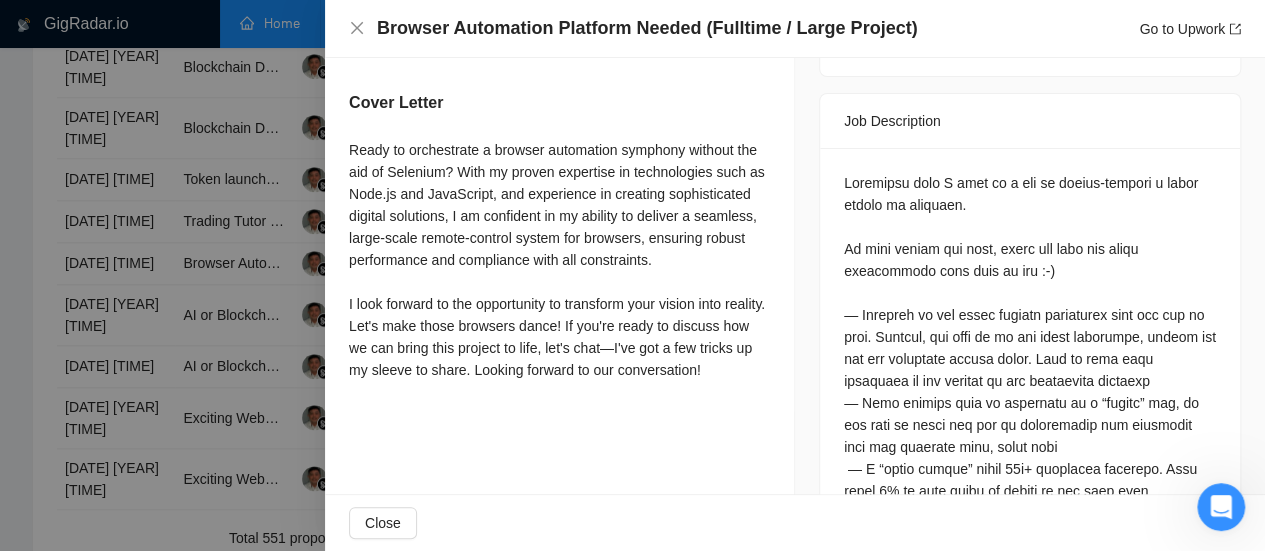 scroll, scrollTop: 800, scrollLeft: 0, axis: vertical 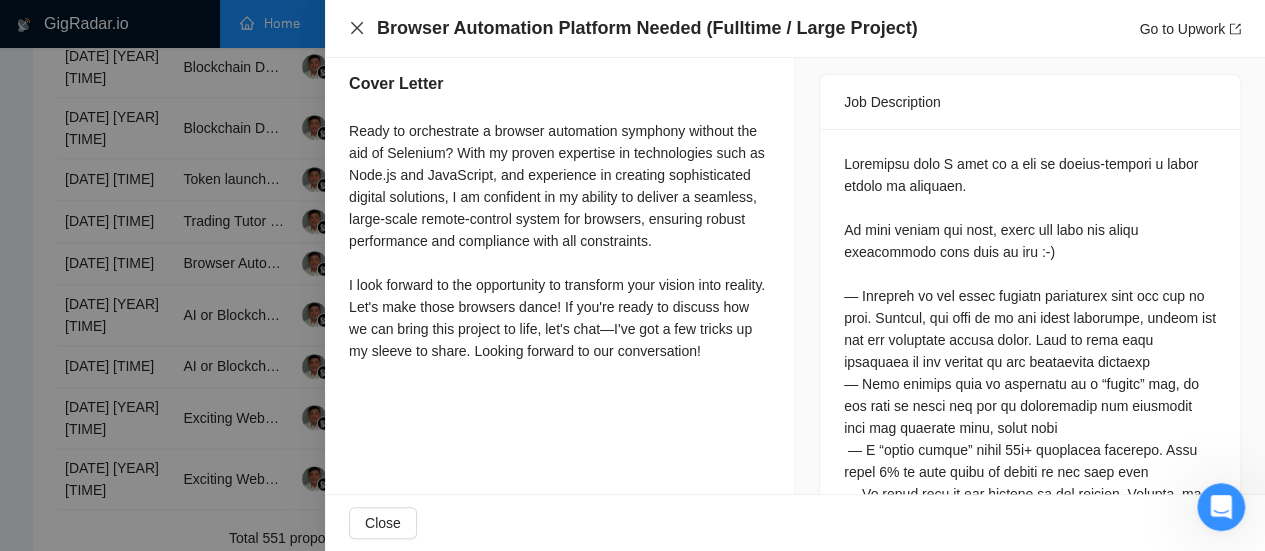click 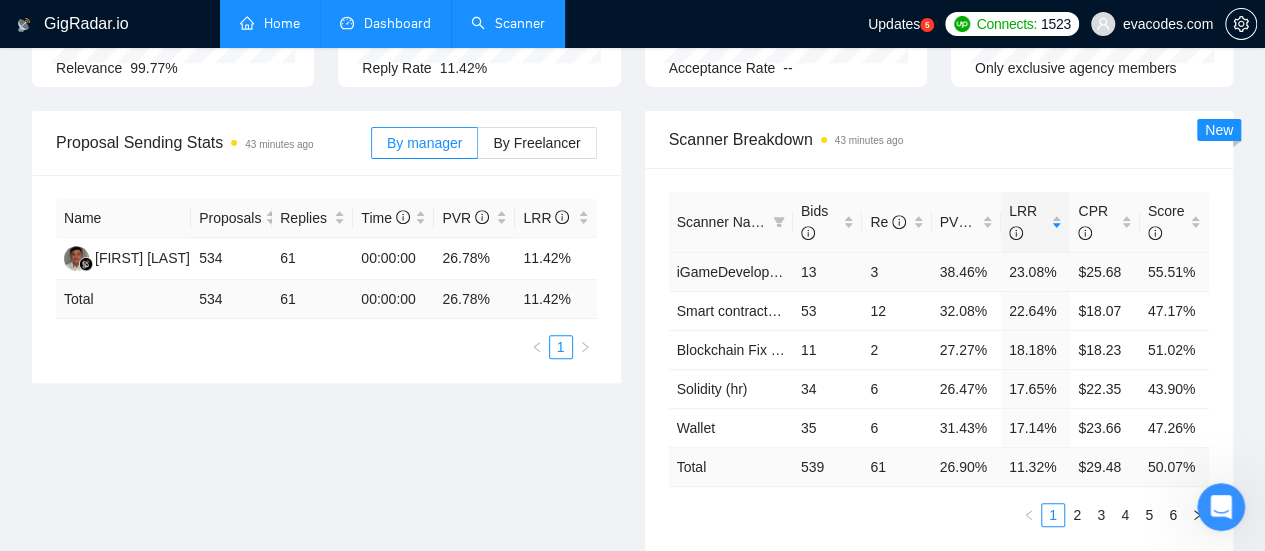 scroll, scrollTop: 300, scrollLeft: 0, axis: vertical 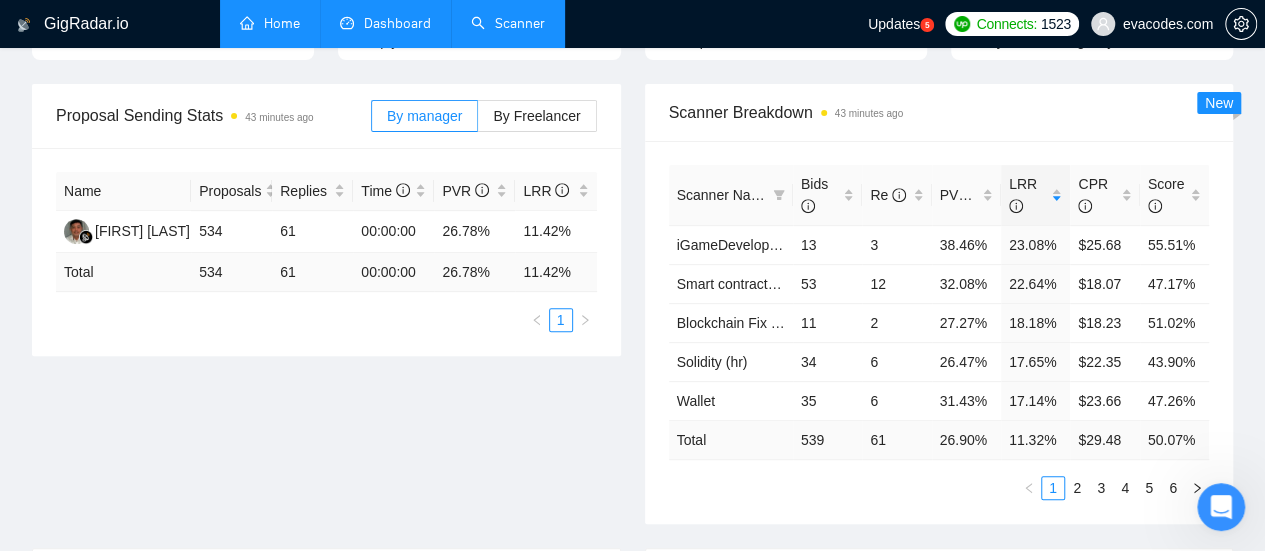 click on "Scanner" at bounding box center [508, 23] 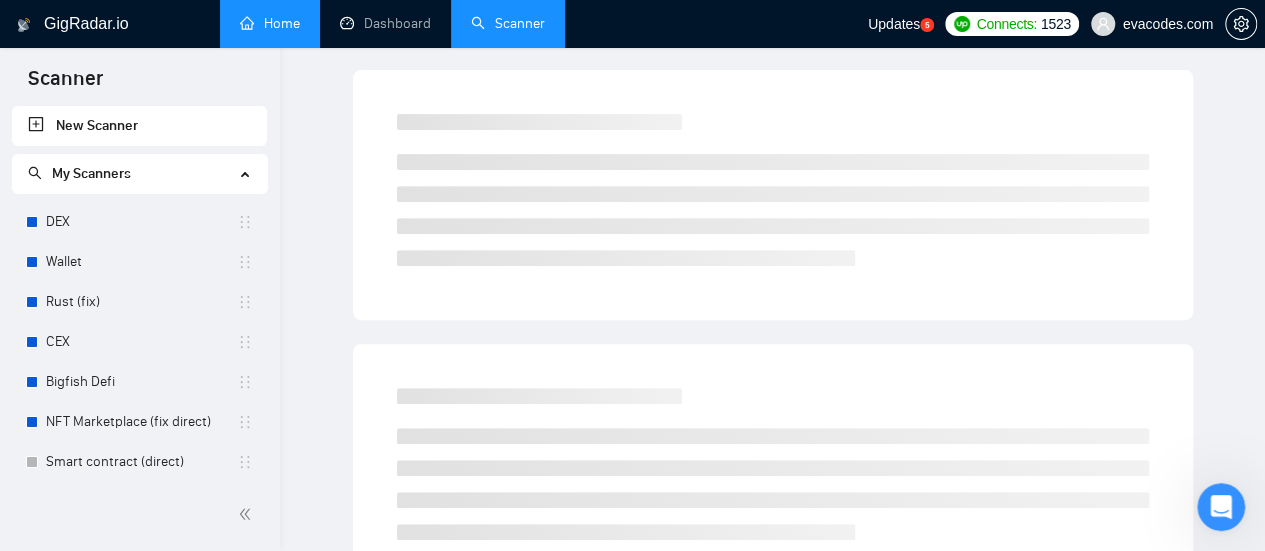 scroll, scrollTop: 0, scrollLeft: 0, axis: both 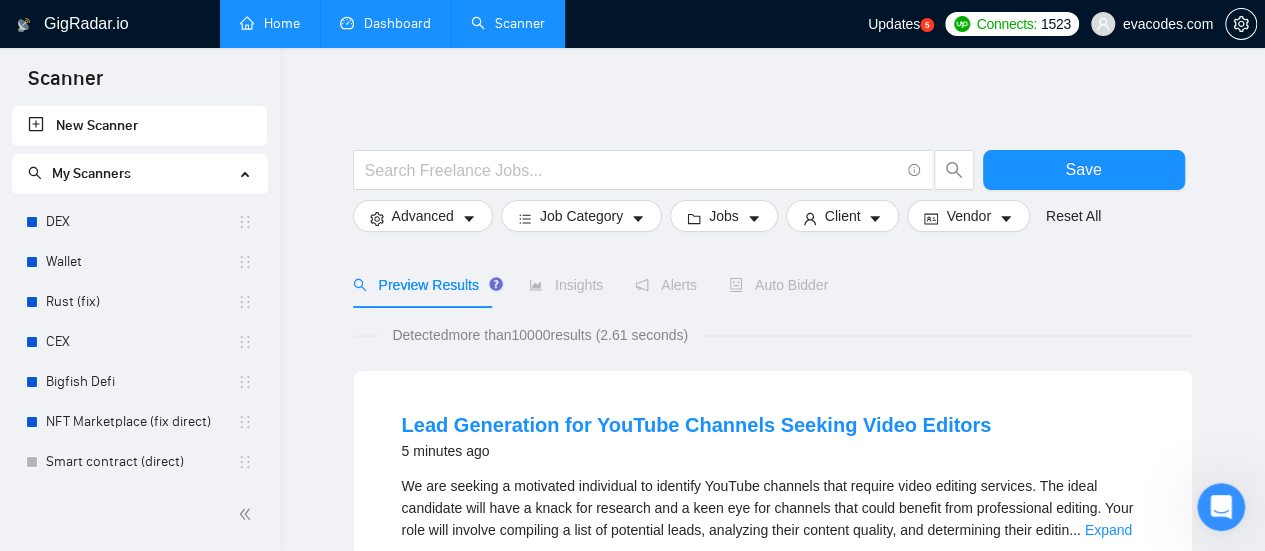 click on "Dashboard" at bounding box center [385, 23] 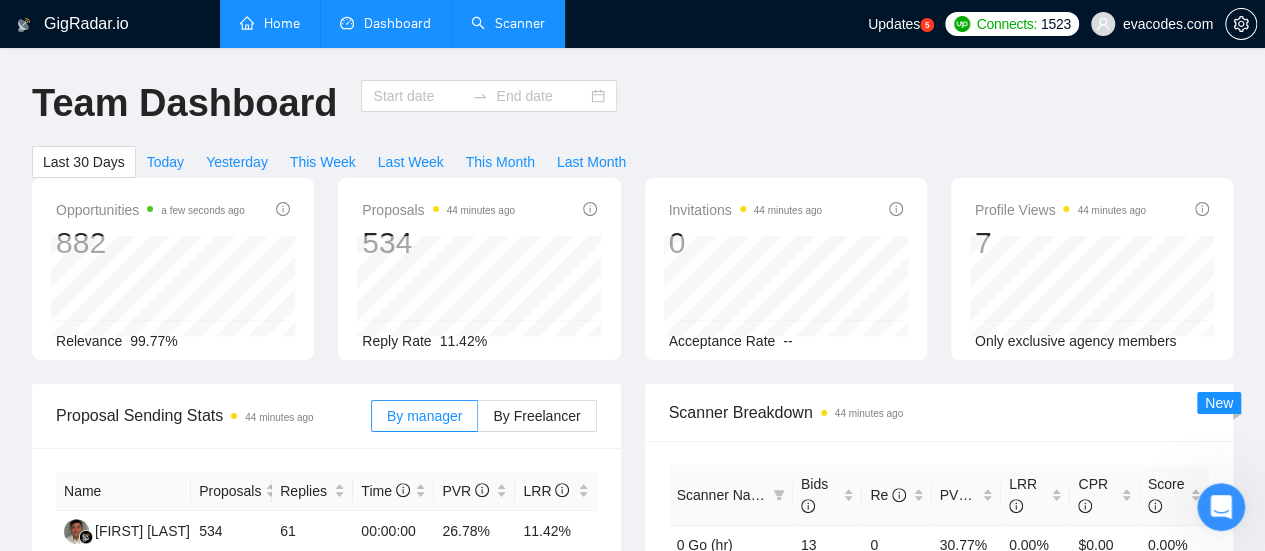 type on "2025-07-02" 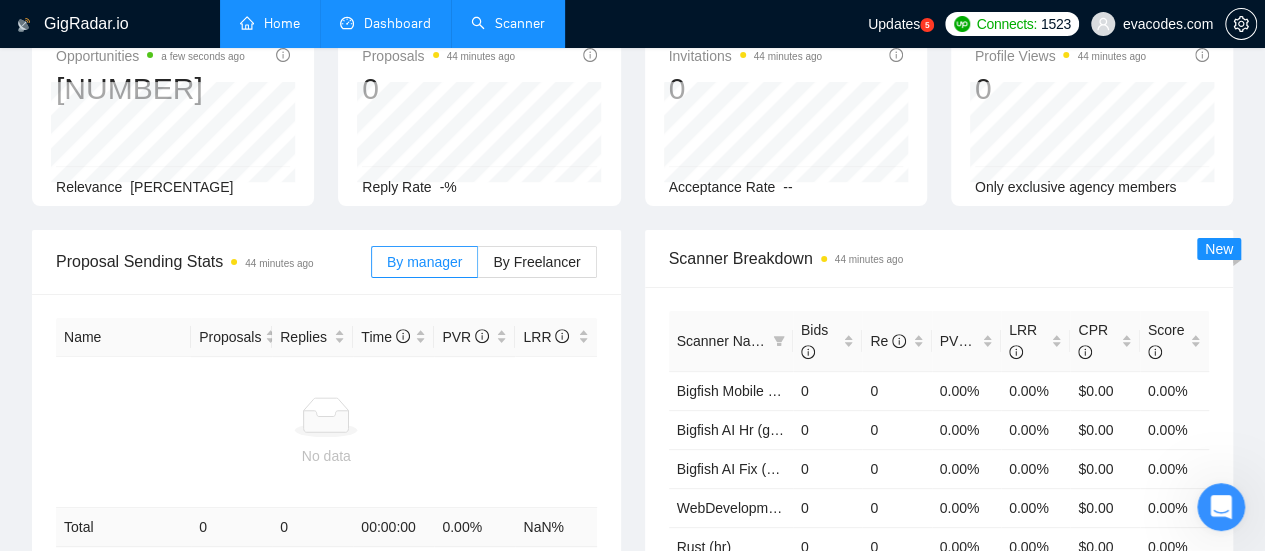 scroll, scrollTop: 200, scrollLeft: 0, axis: vertical 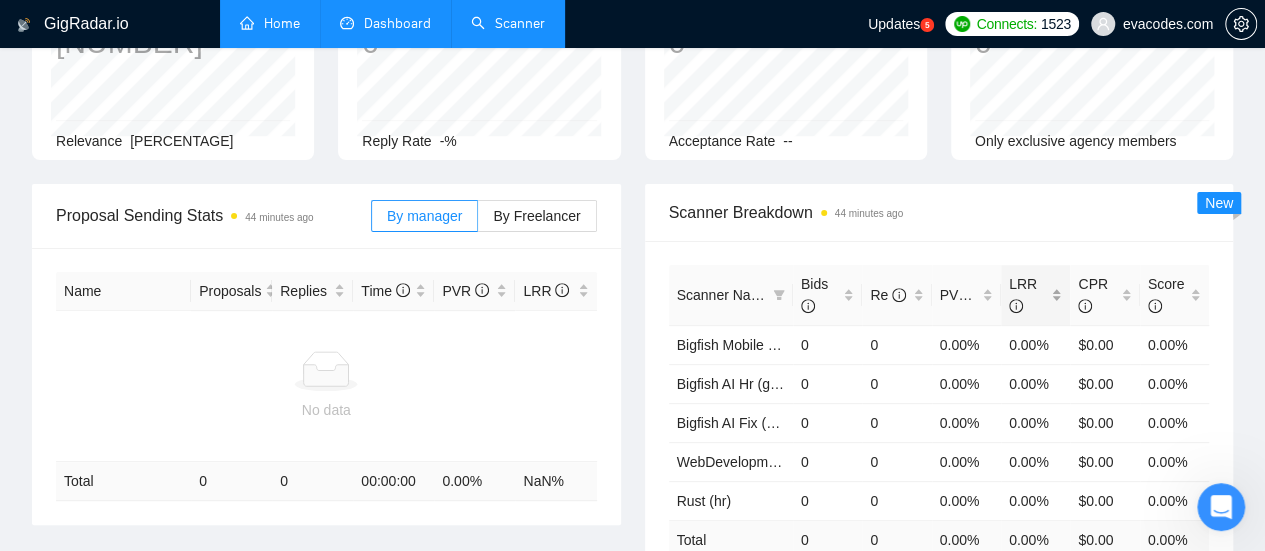 click on "LRR" at bounding box center [1028, 295] 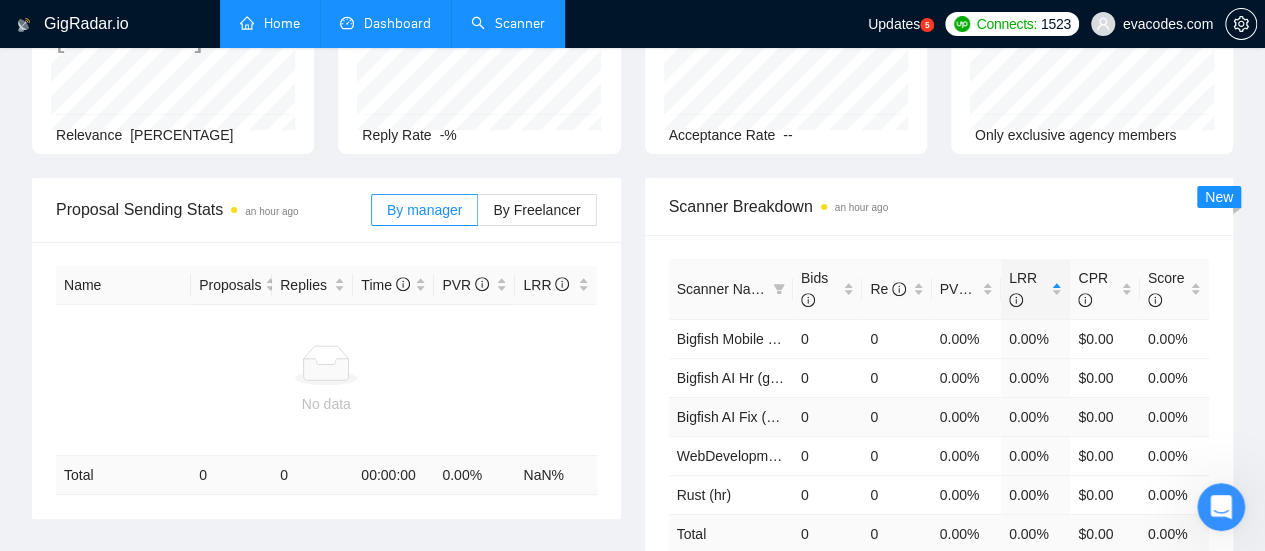 scroll, scrollTop: 300, scrollLeft: 0, axis: vertical 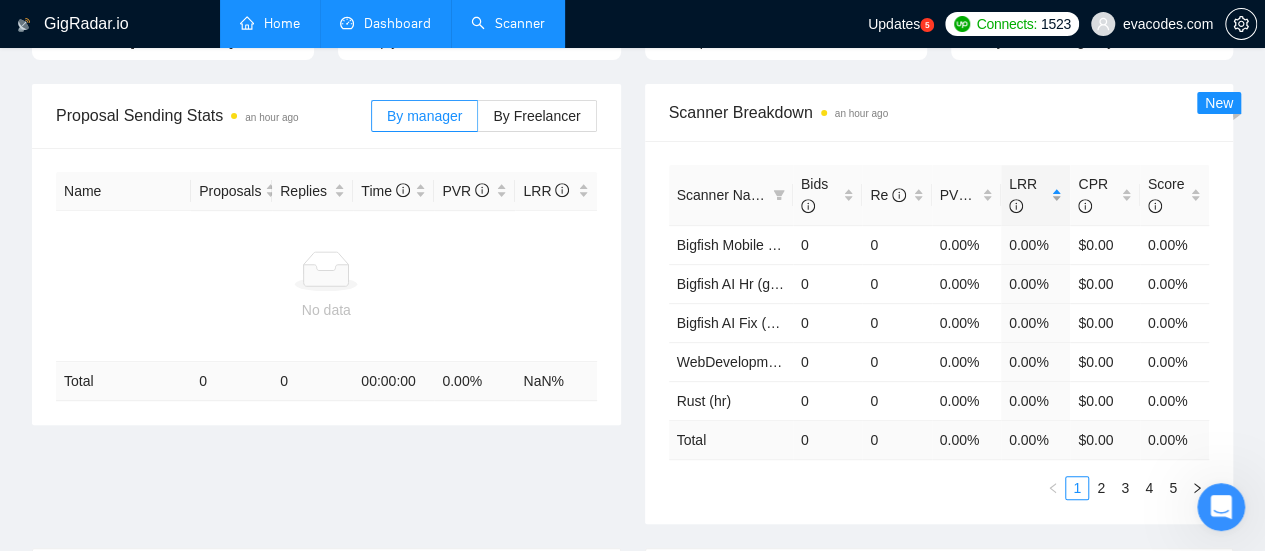 click on "LRR" at bounding box center [1035, 195] 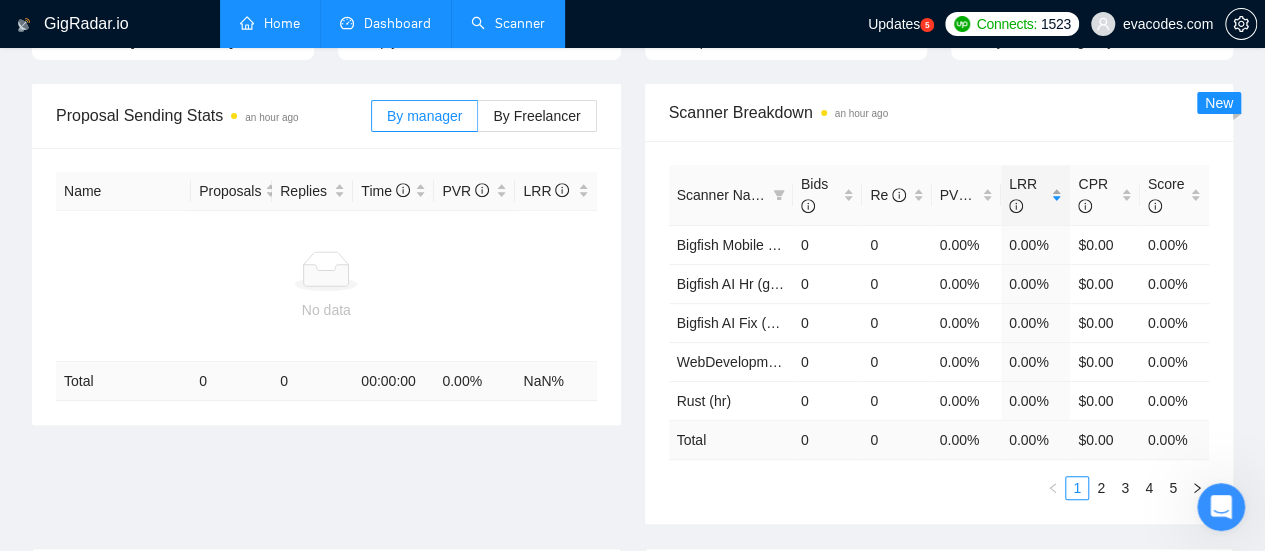 click on "LRR" at bounding box center (1035, 195) 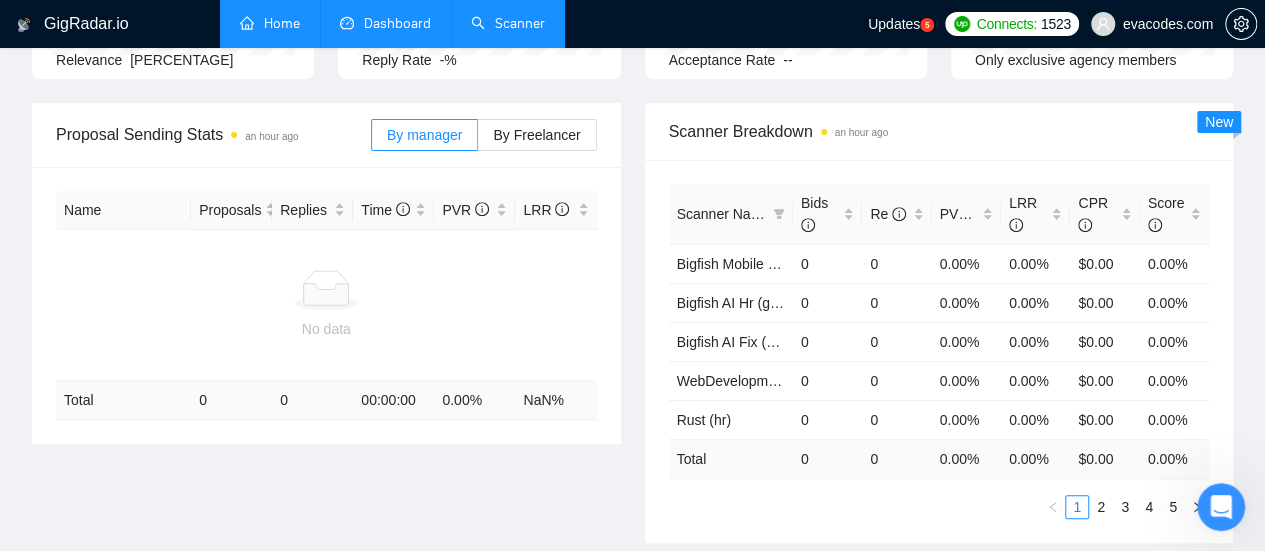 scroll, scrollTop: 300, scrollLeft: 0, axis: vertical 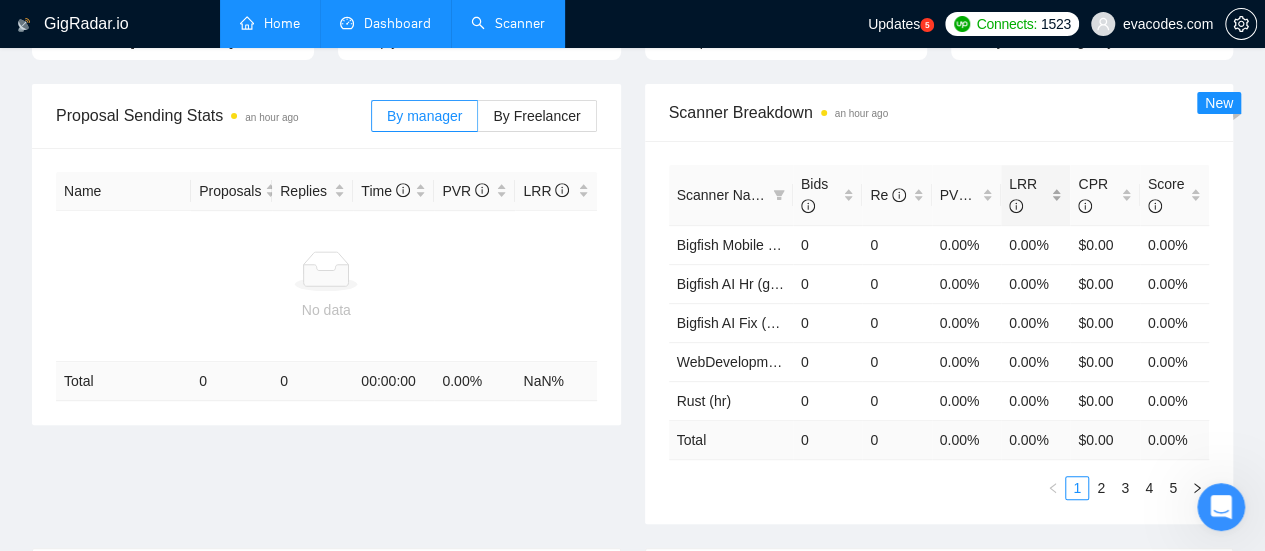 click on "LRR" at bounding box center [1035, 195] 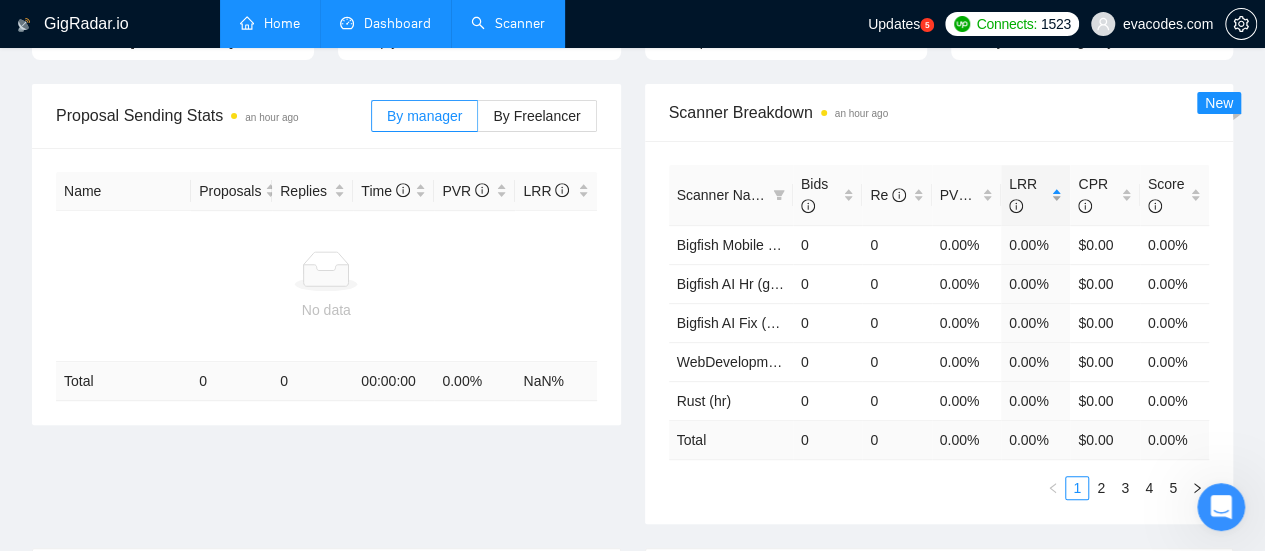 click on "LRR" at bounding box center (1035, 195) 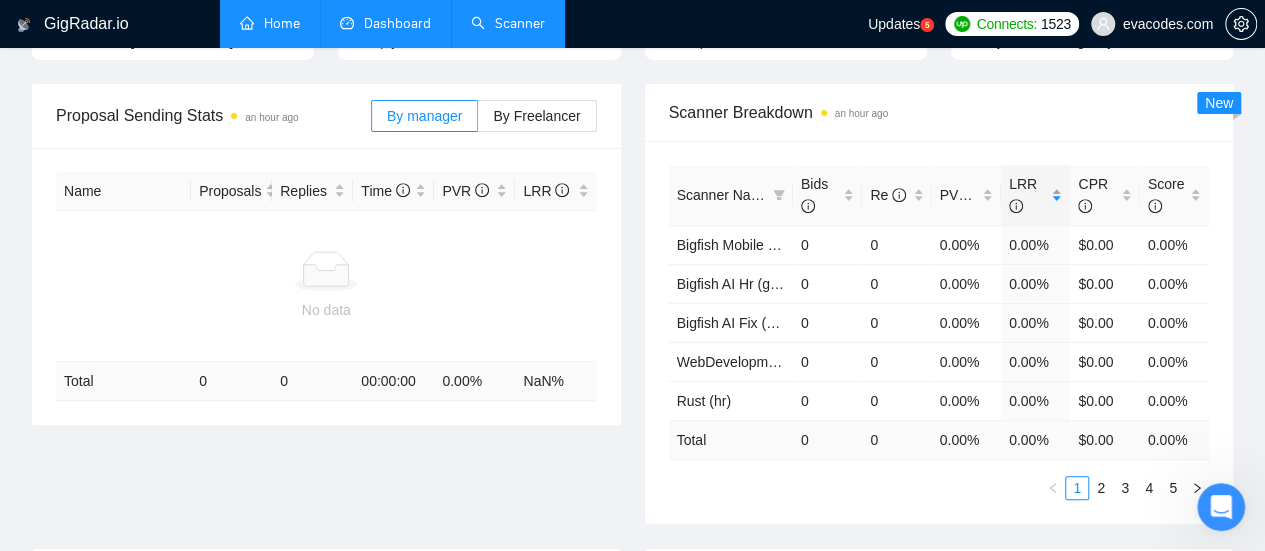 click on "LRR" at bounding box center (1035, 195) 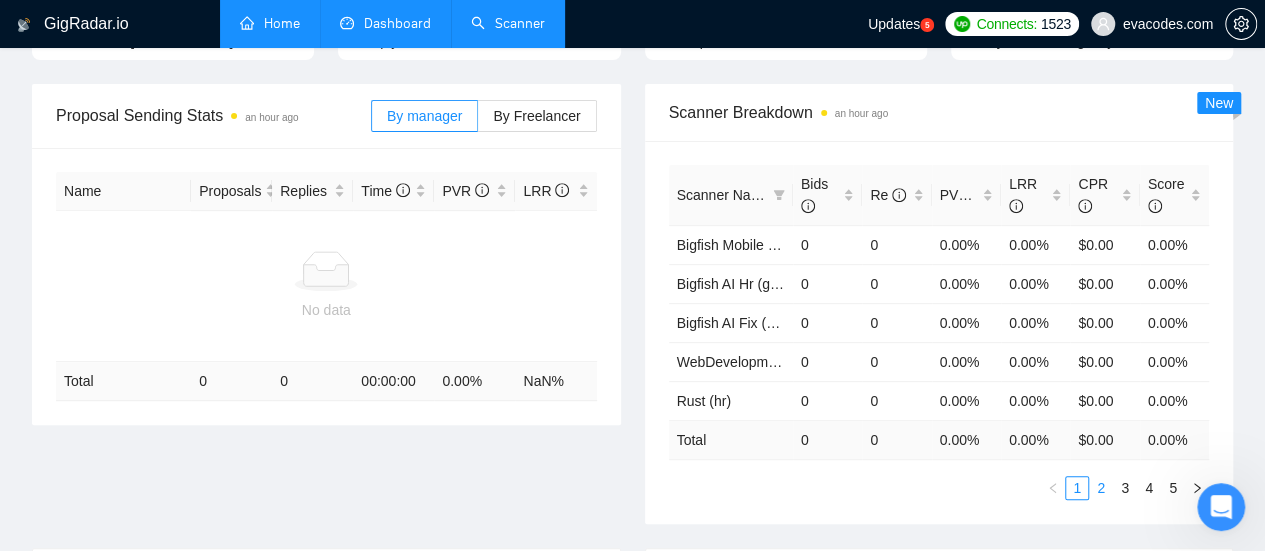 click on "2" at bounding box center [1101, 488] 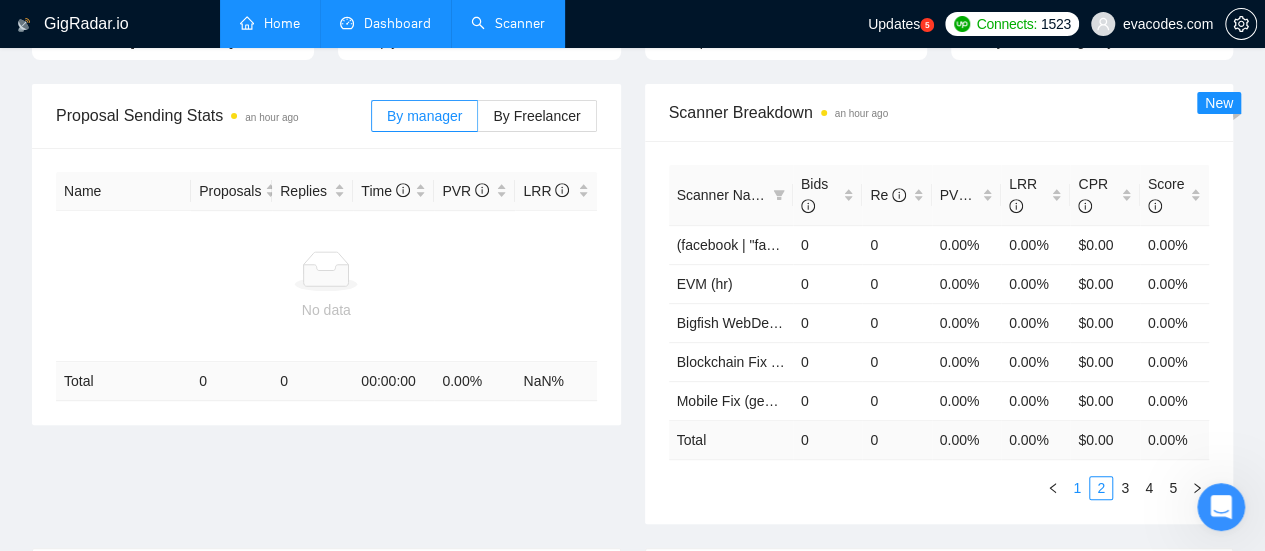 click on "1" at bounding box center [1077, 488] 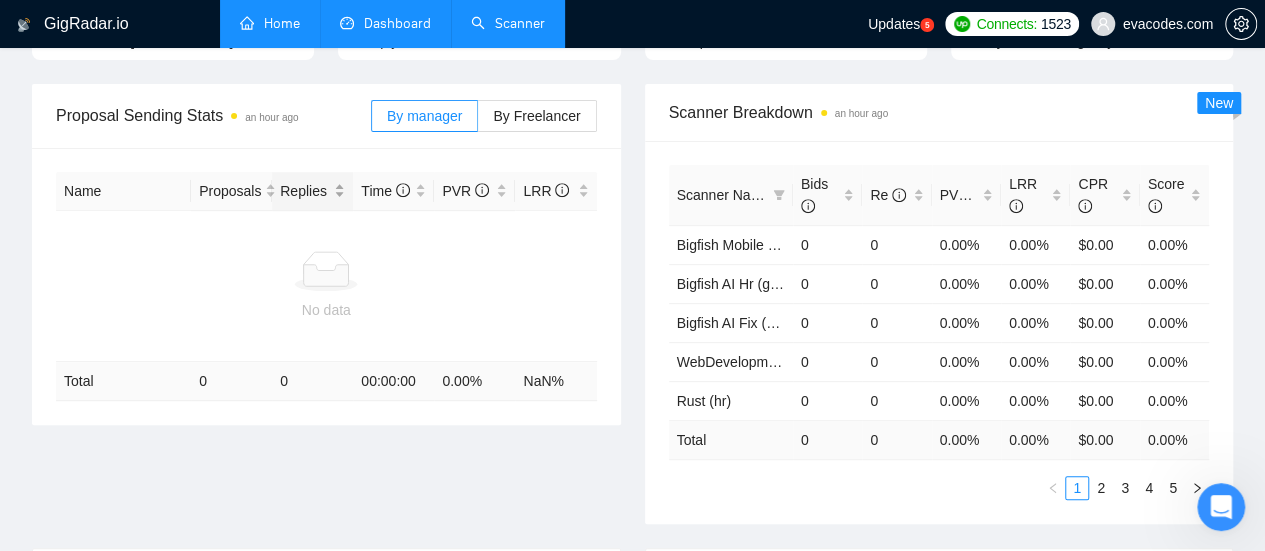 scroll, scrollTop: 0, scrollLeft: 0, axis: both 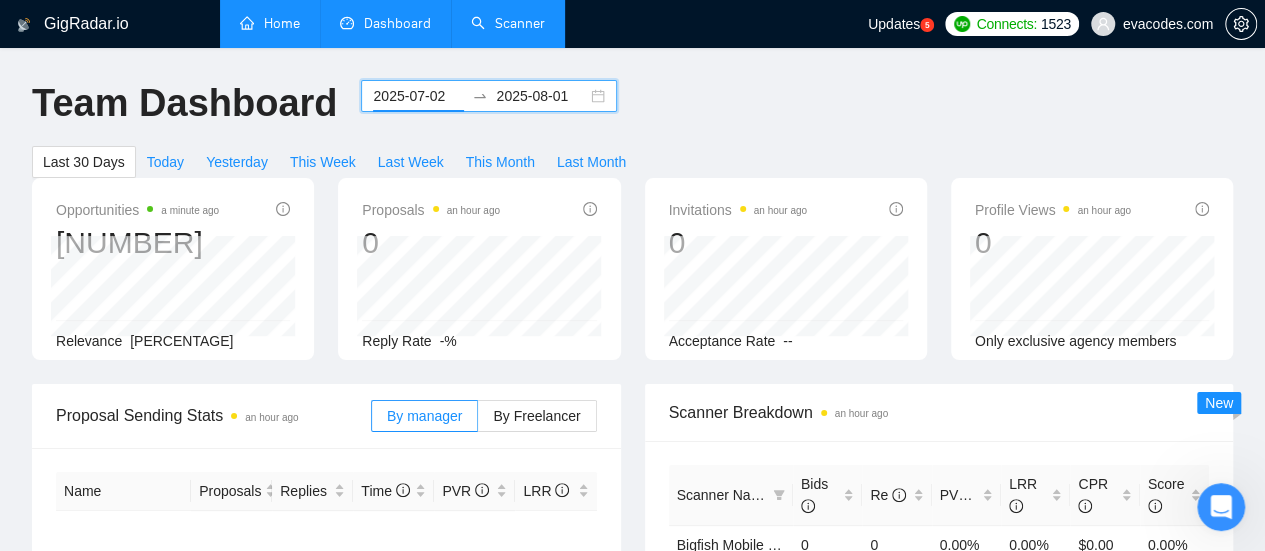 click on "2025-07-02" at bounding box center (418, 96) 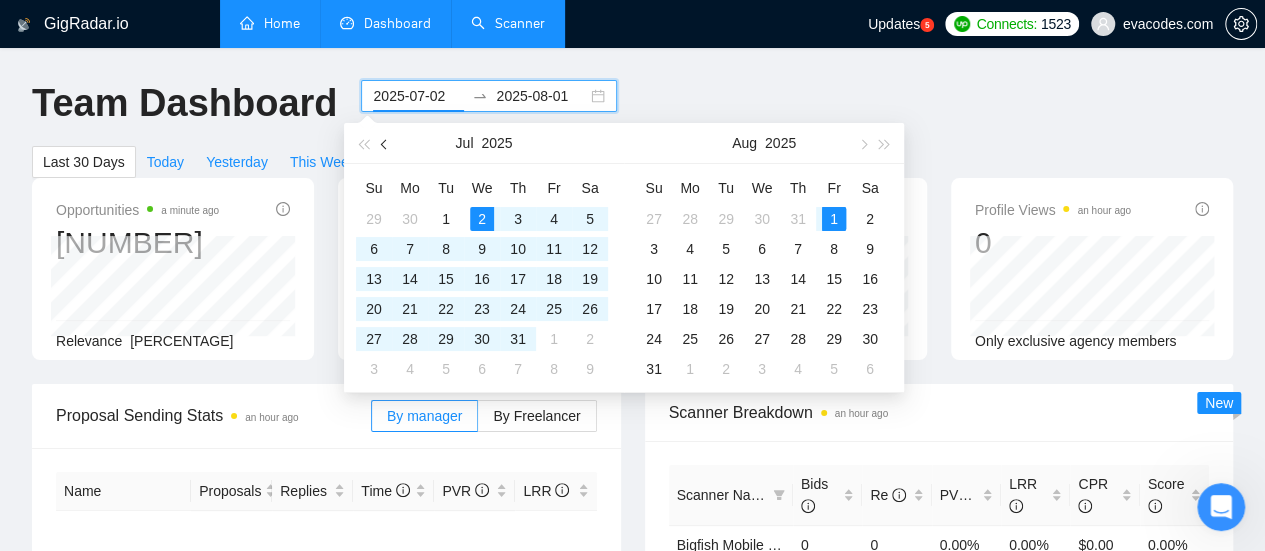 click at bounding box center [385, 143] 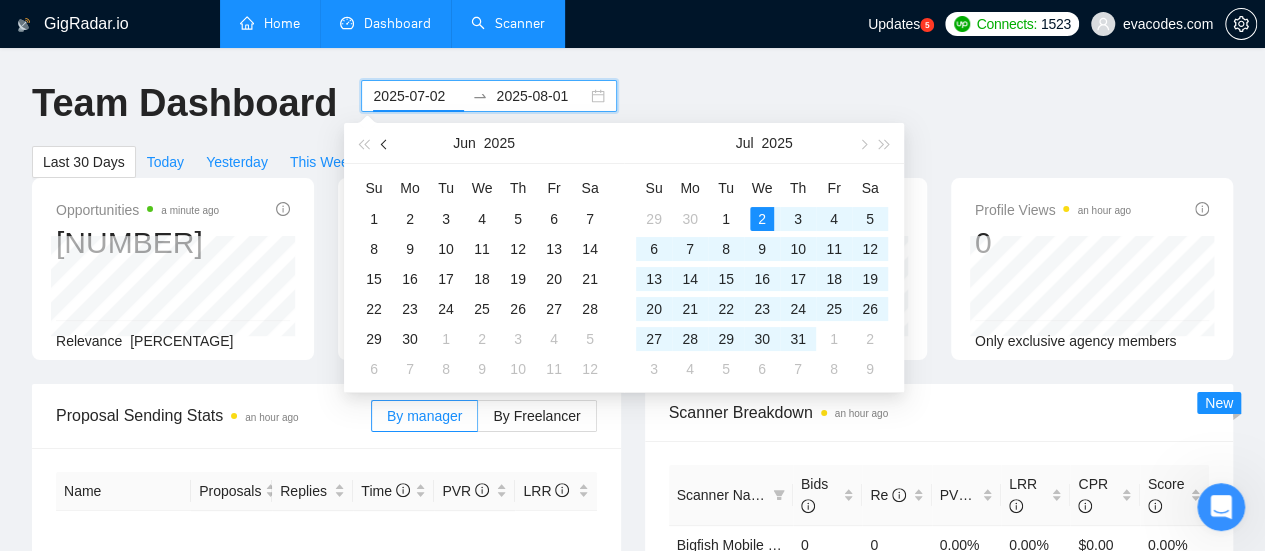 click at bounding box center [385, 143] 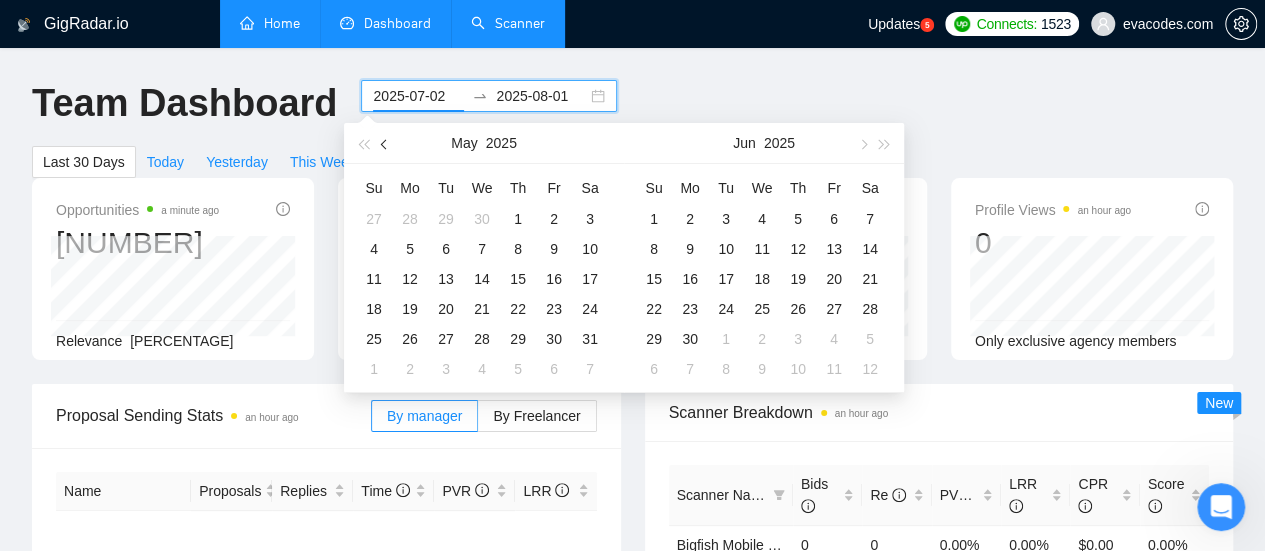 click at bounding box center (385, 143) 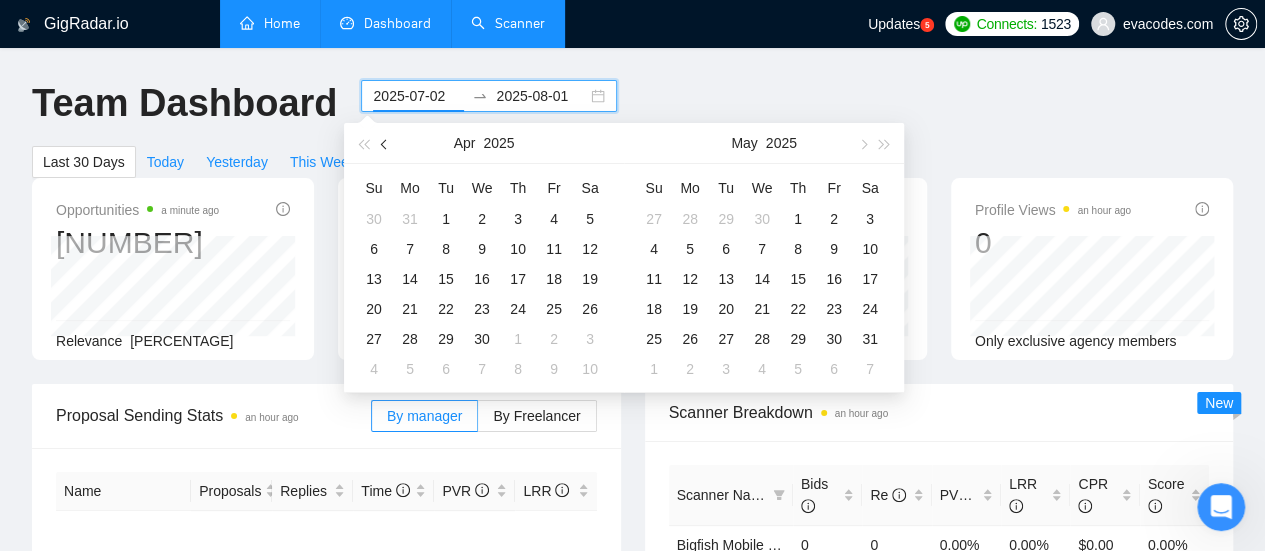 click at bounding box center [386, 144] 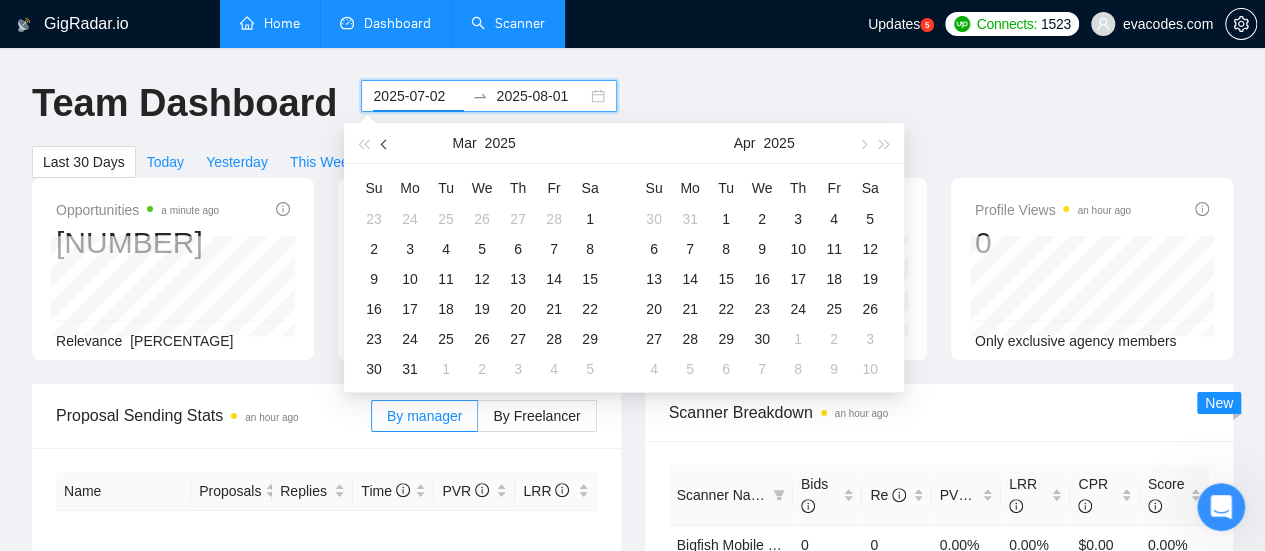 click at bounding box center [385, 143] 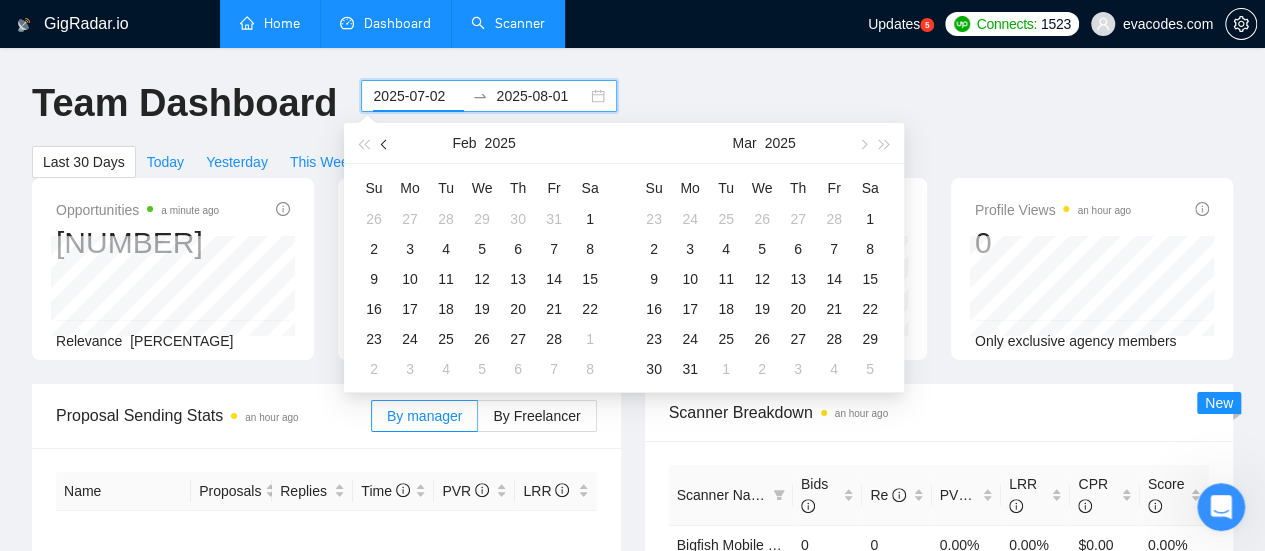 click at bounding box center [385, 143] 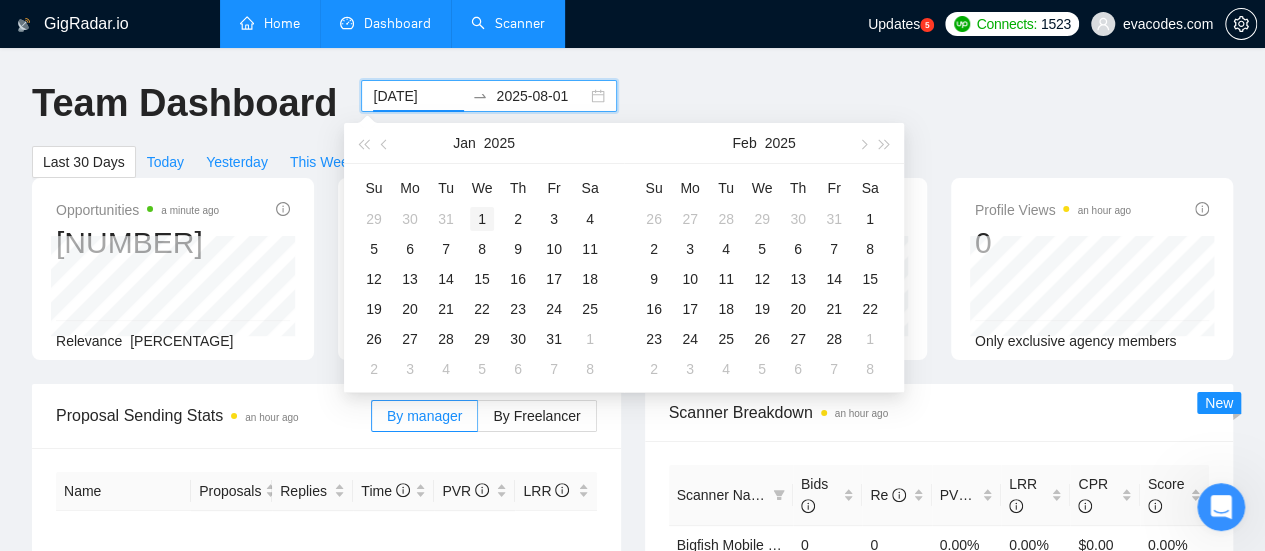type on "2025-01-01" 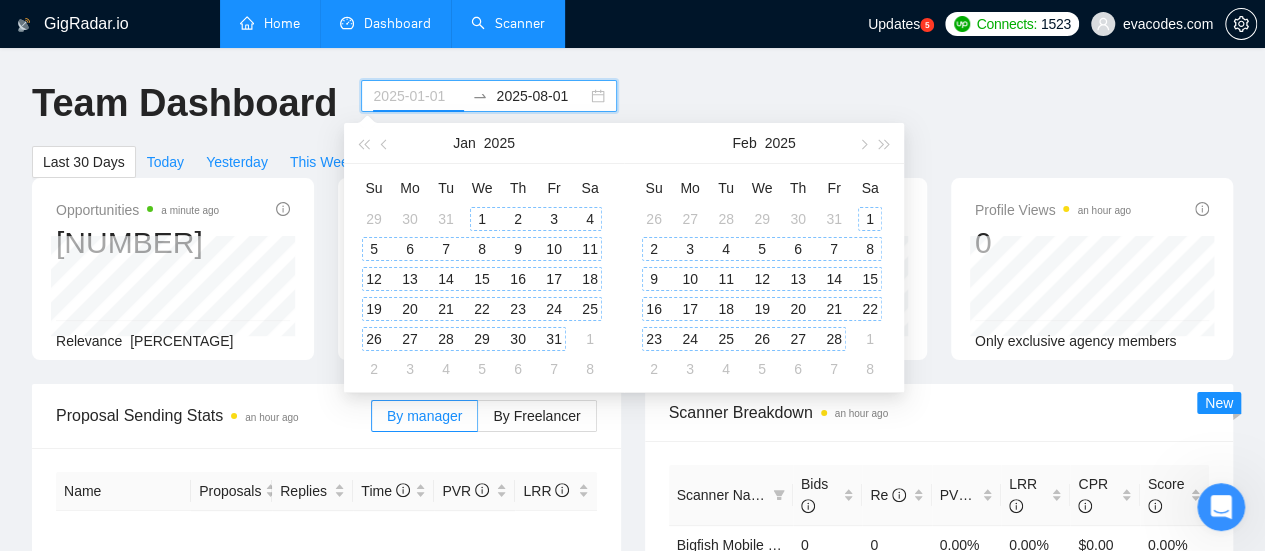 click on "1" at bounding box center (482, 219) 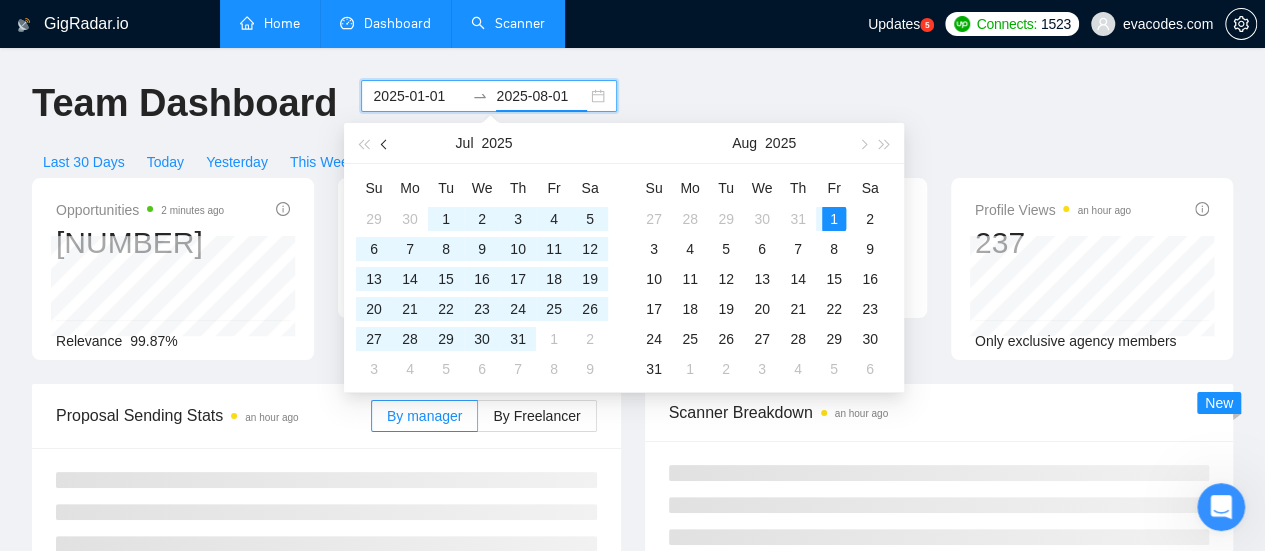 click at bounding box center [386, 144] 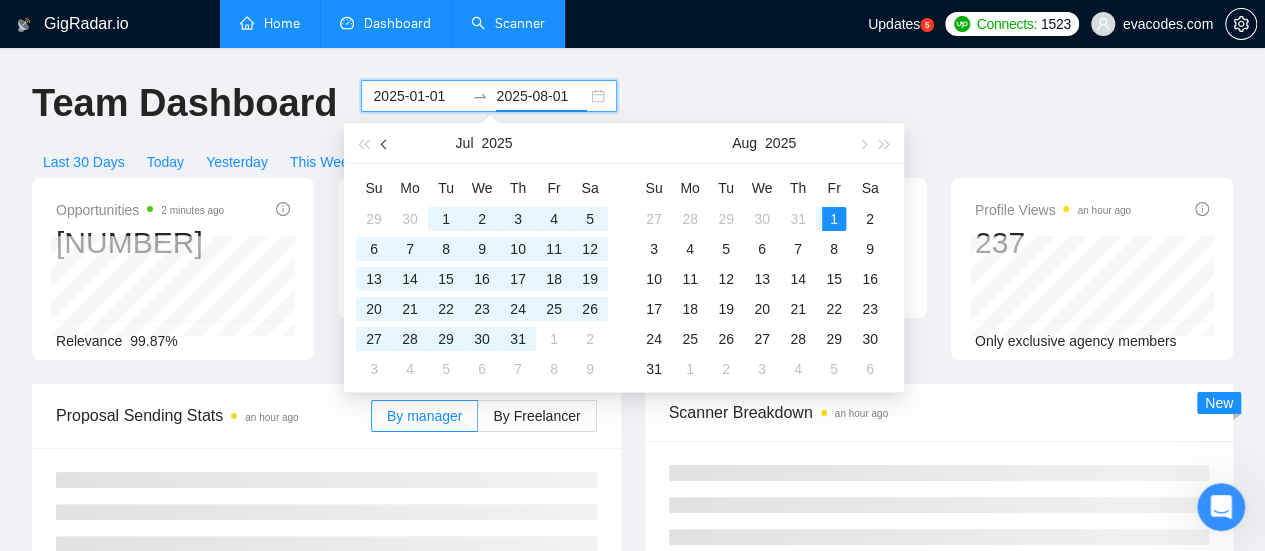 click at bounding box center (386, 144) 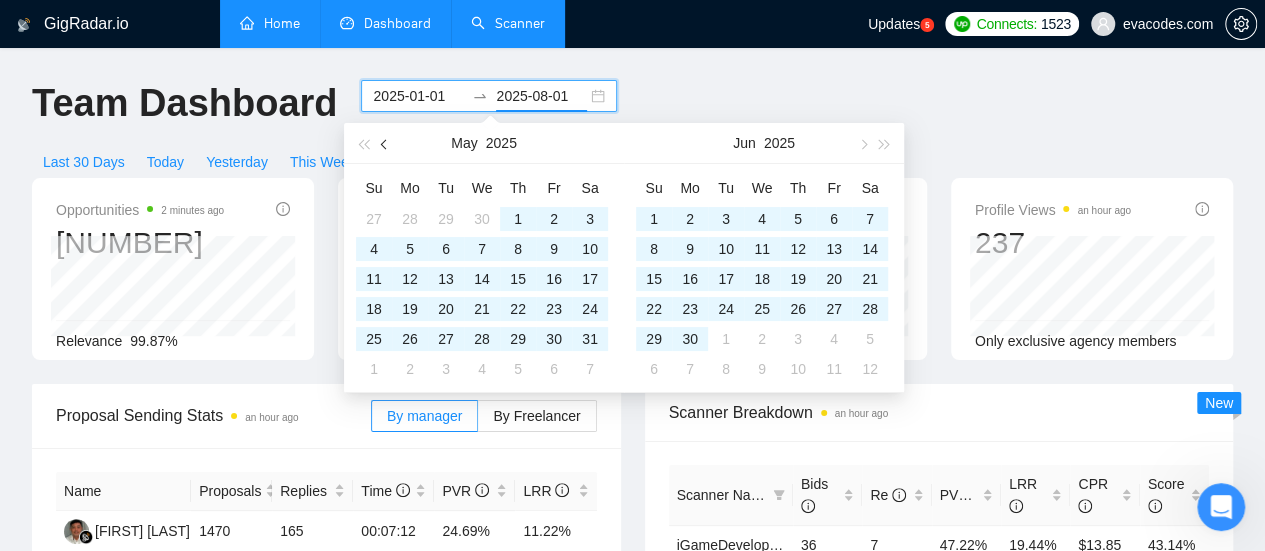 click at bounding box center (386, 144) 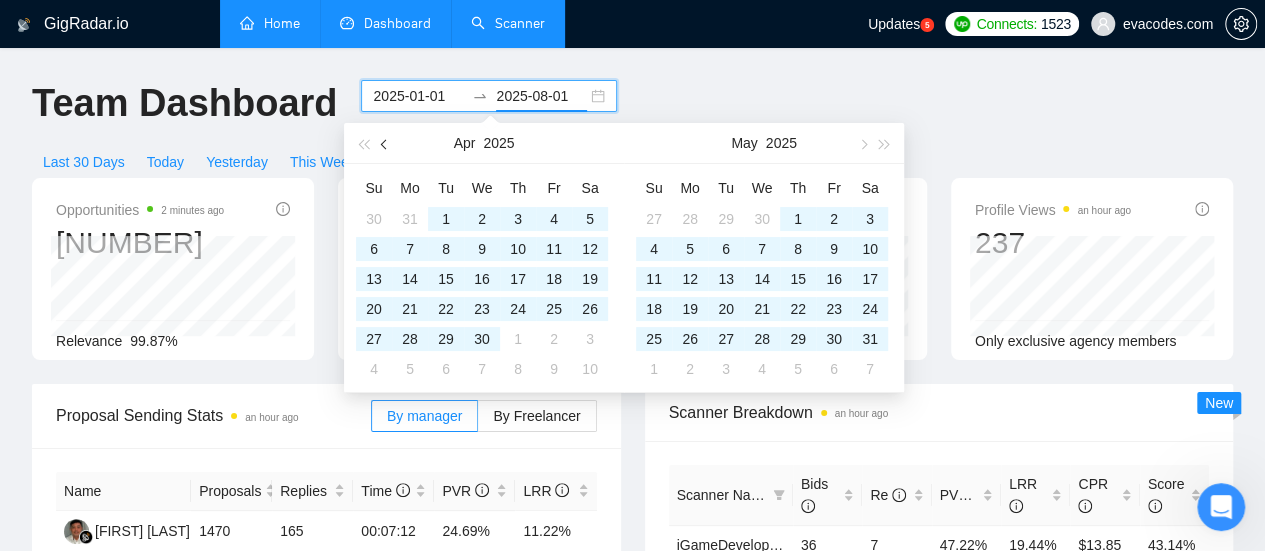 click at bounding box center (386, 144) 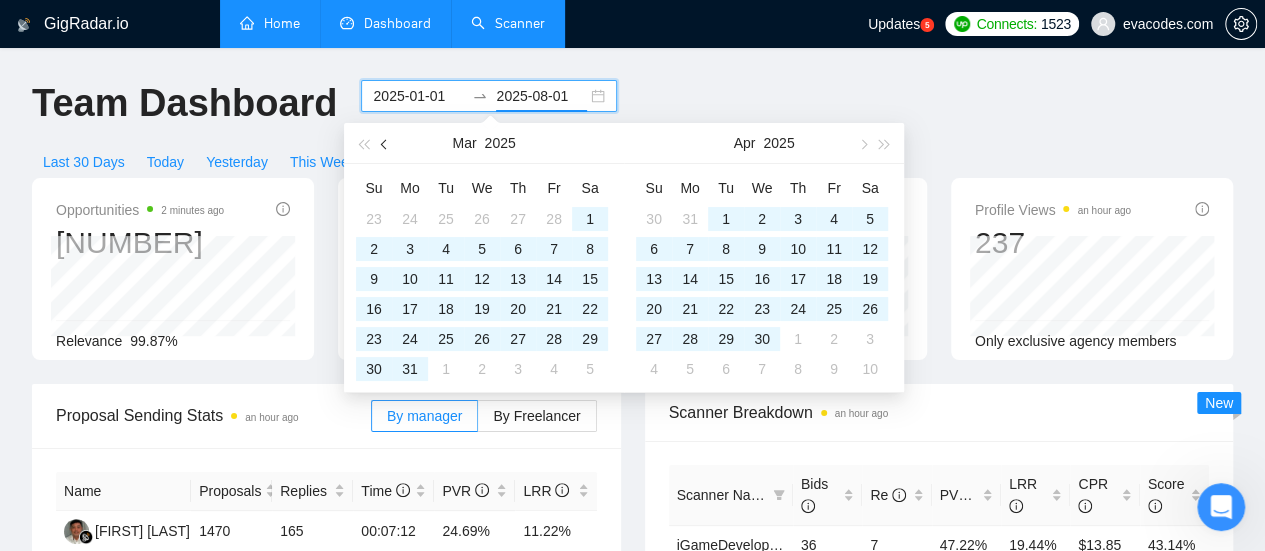 click at bounding box center (386, 144) 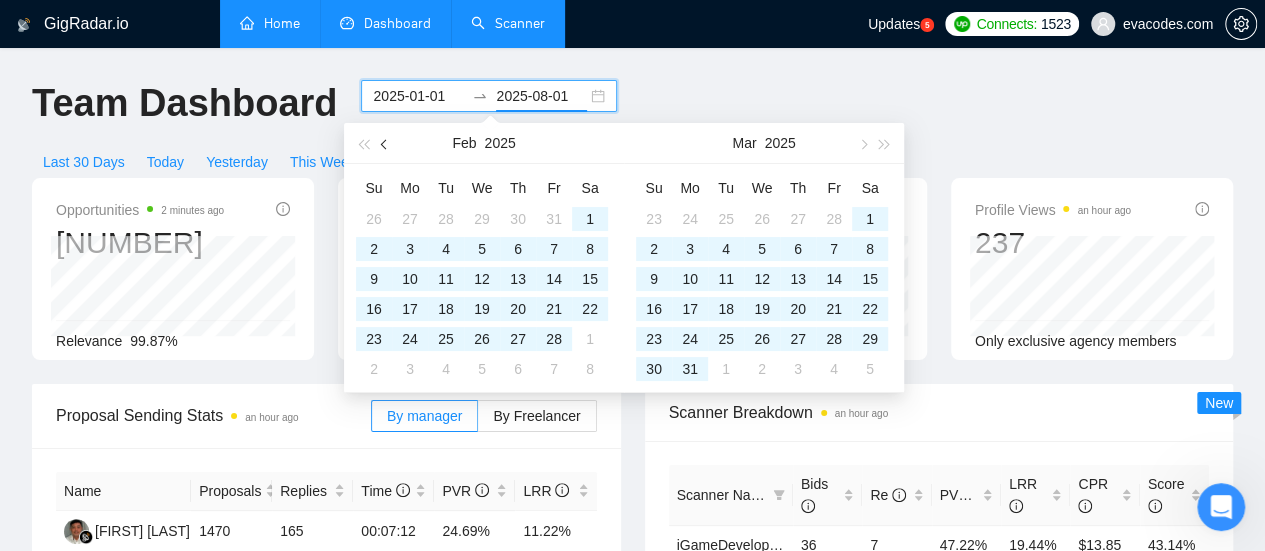 click at bounding box center (386, 144) 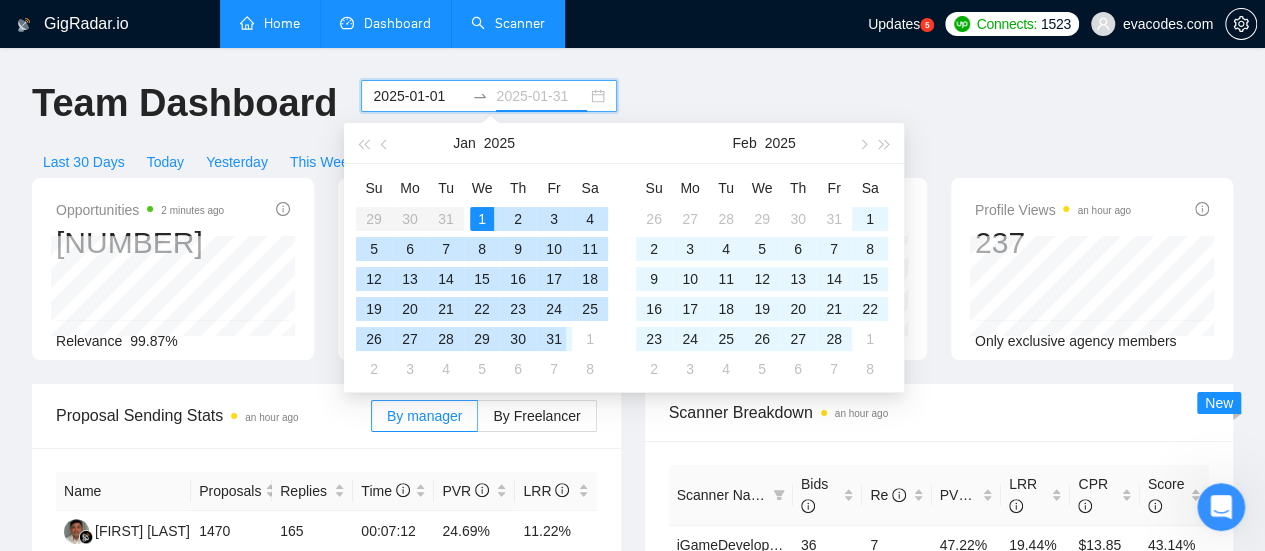 click on "31" at bounding box center (554, 339) 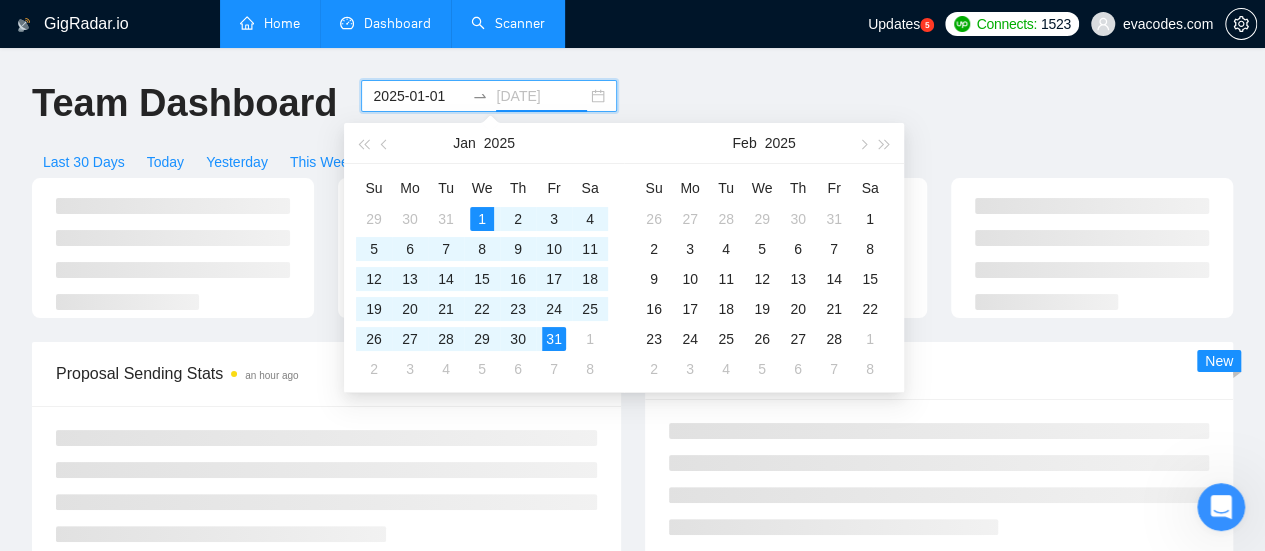 type on "2025-01-31" 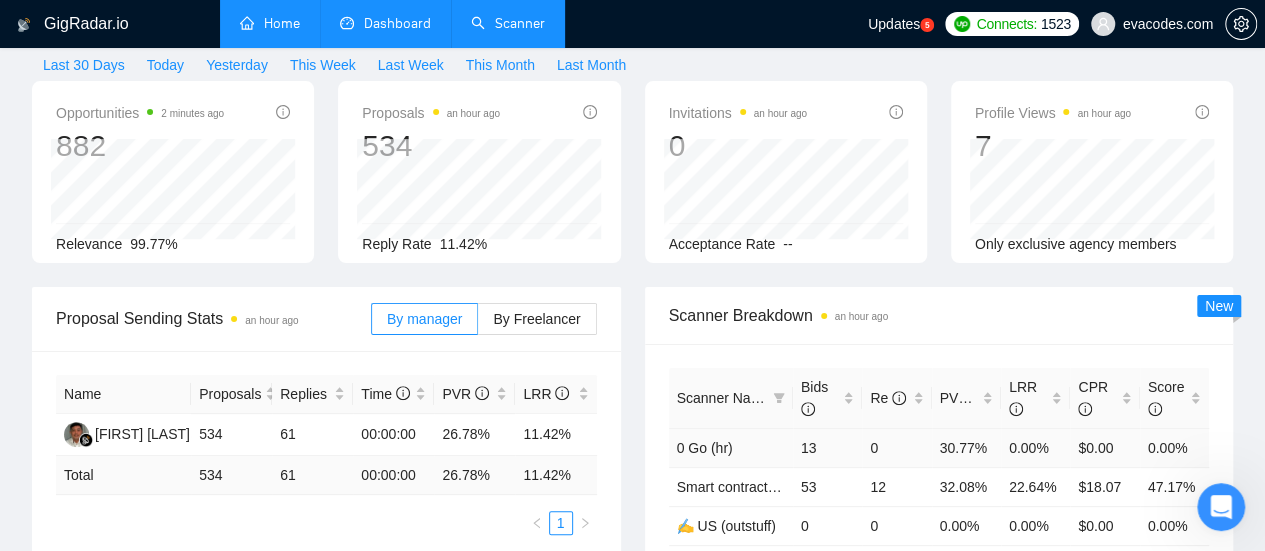 scroll, scrollTop: 100, scrollLeft: 0, axis: vertical 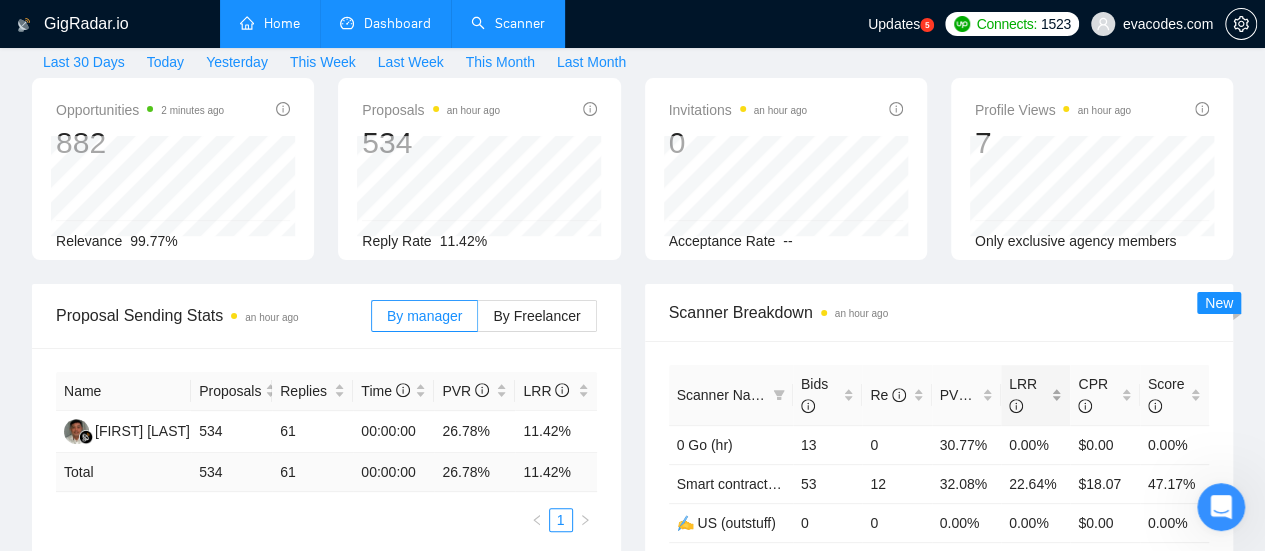 click on "LRR" at bounding box center [1035, 395] 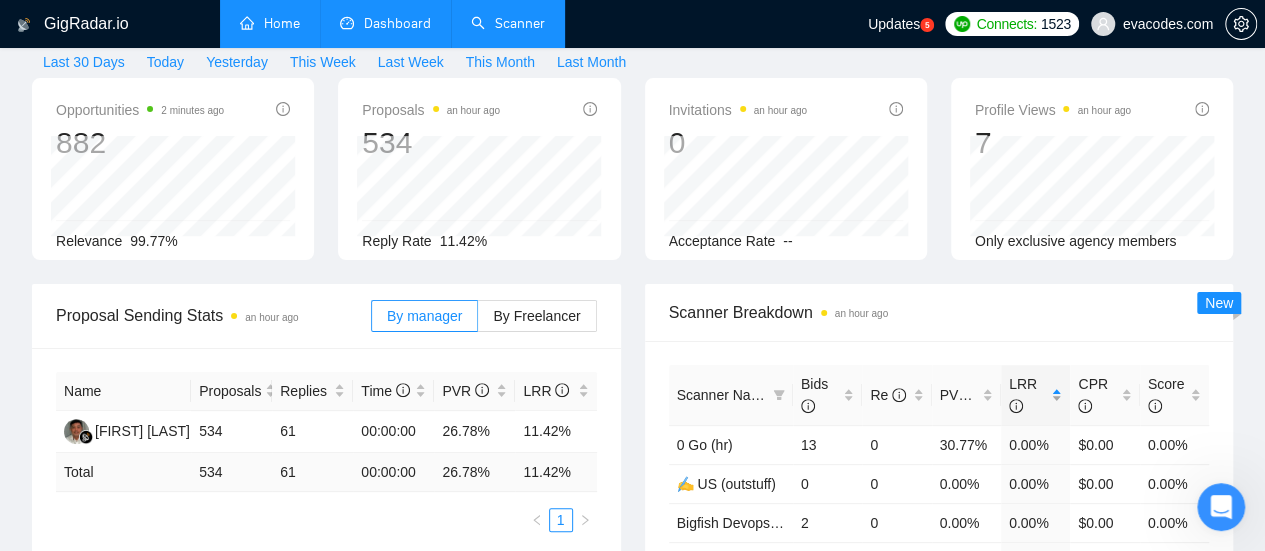 click on "LRR" at bounding box center (1028, 395) 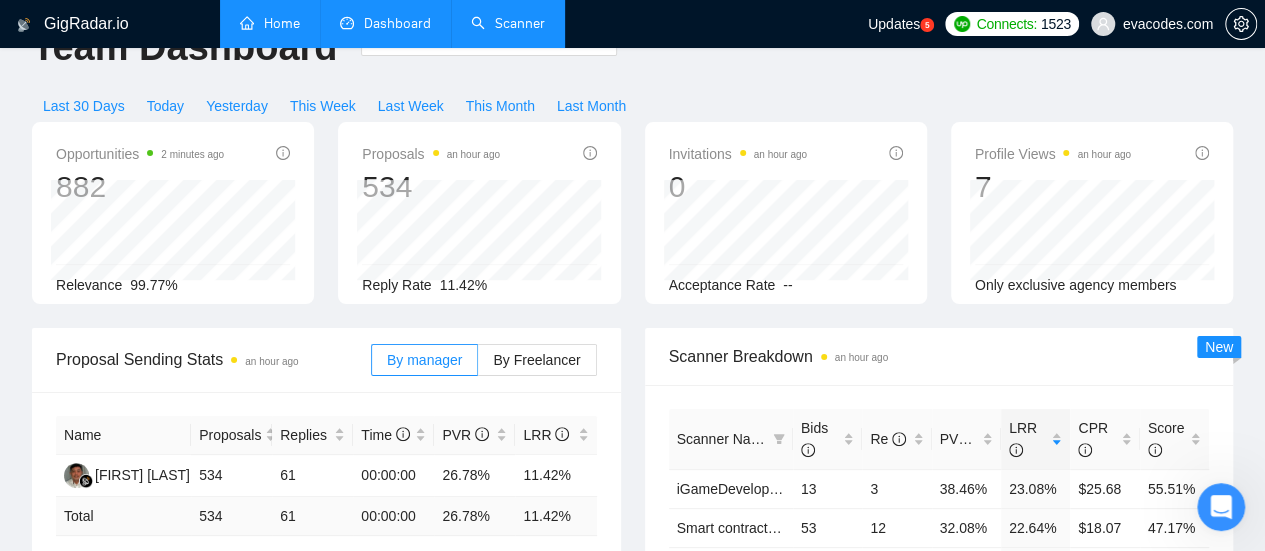 scroll, scrollTop: 0, scrollLeft: 0, axis: both 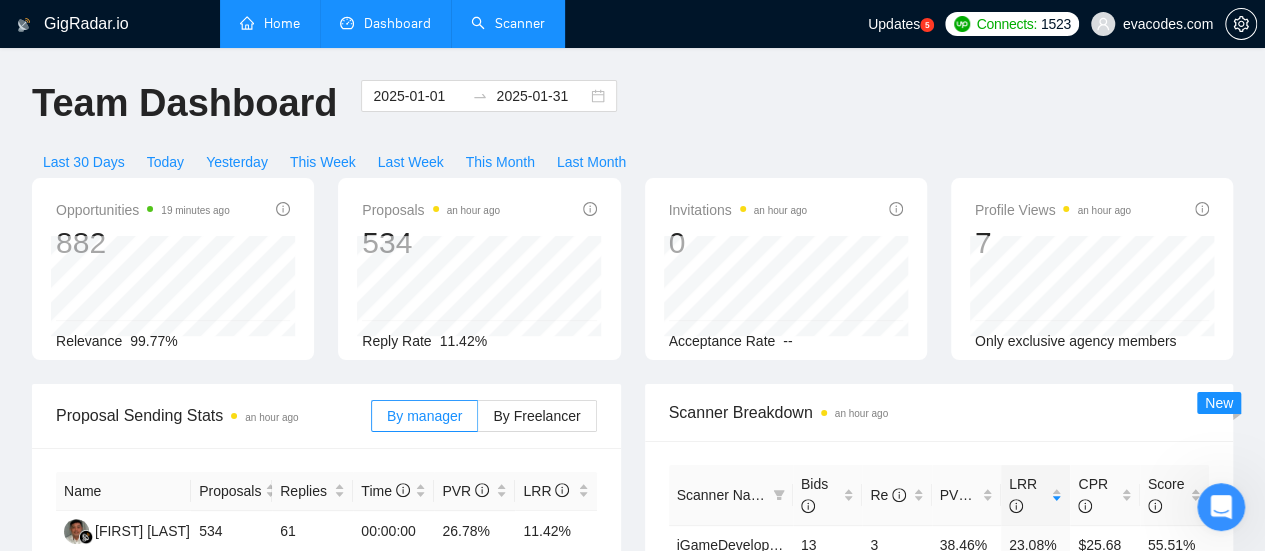 click on "Scanner" at bounding box center (508, 23) 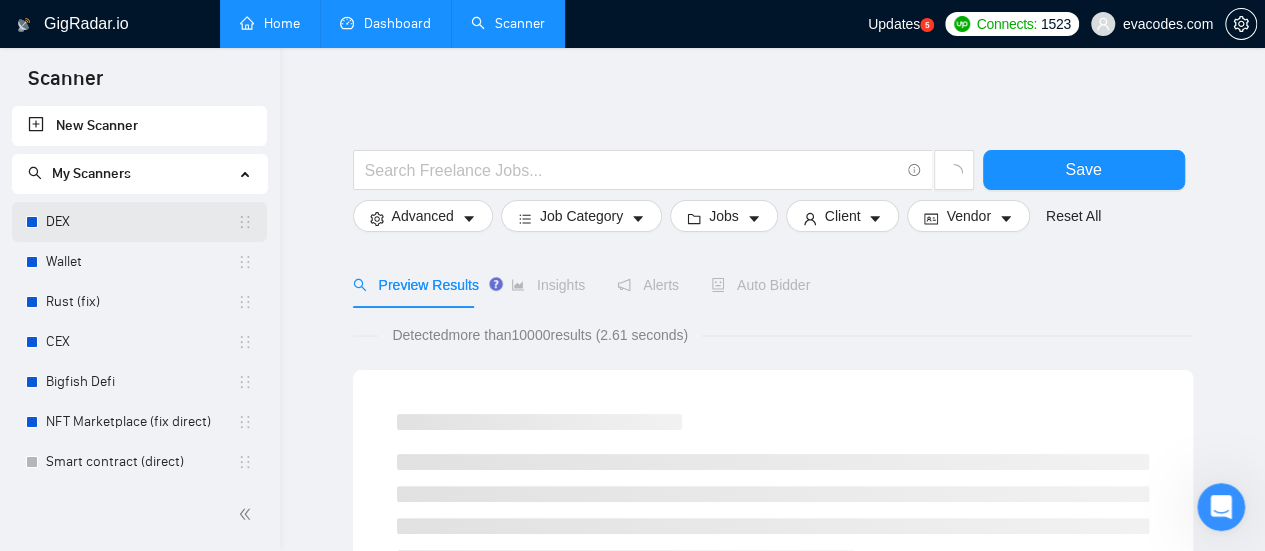 click on "DEX" at bounding box center (141, 222) 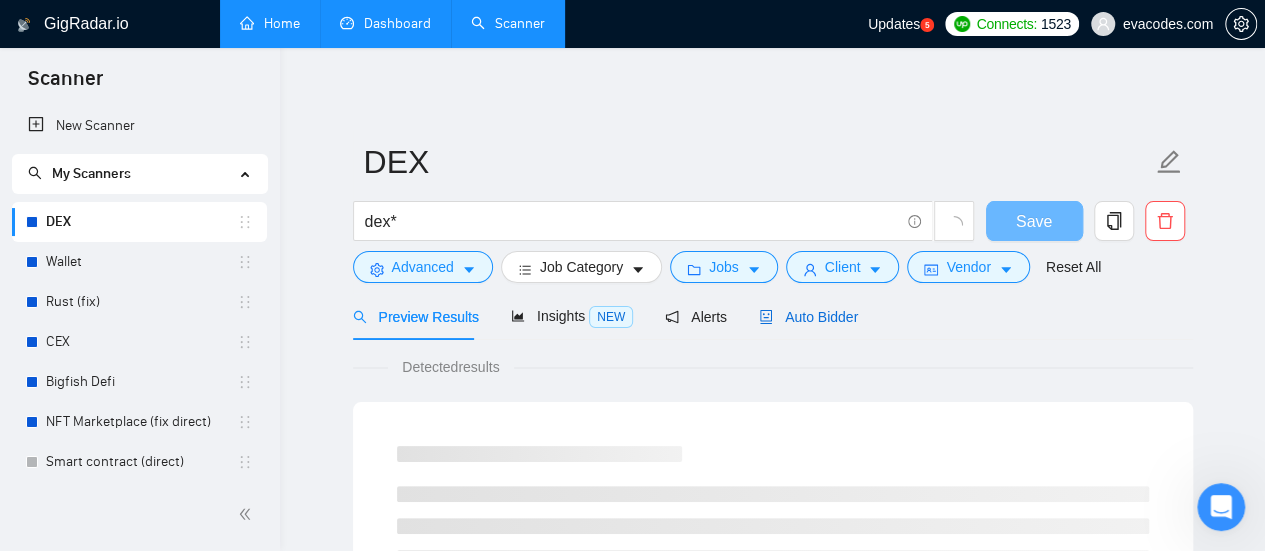 click on "Auto Bidder" at bounding box center (808, 317) 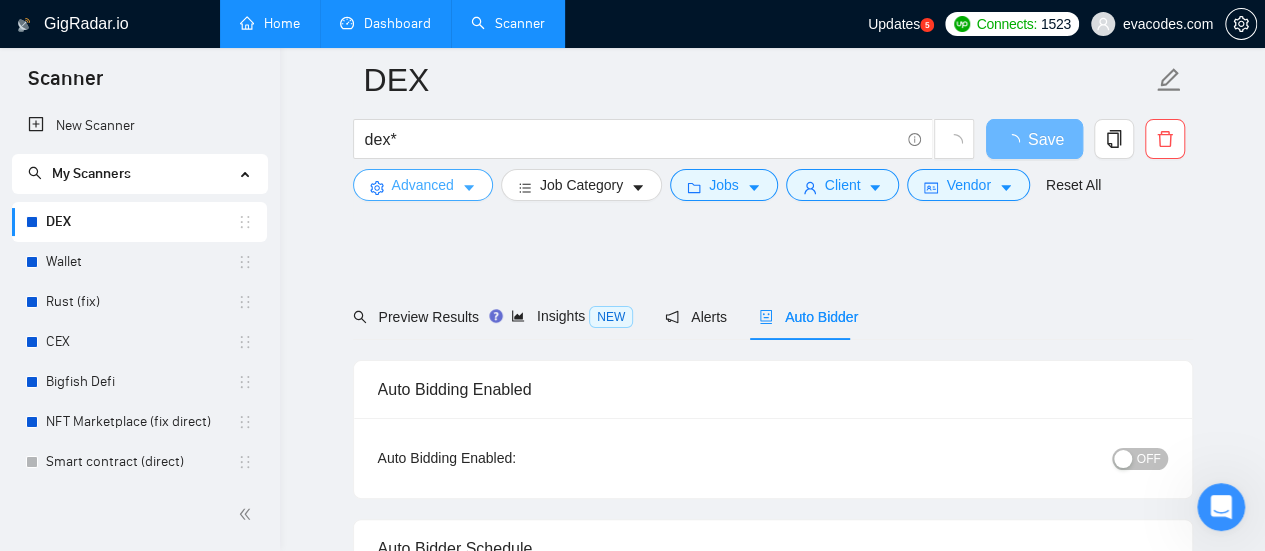 scroll, scrollTop: 700, scrollLeft: 0, axis: vertical 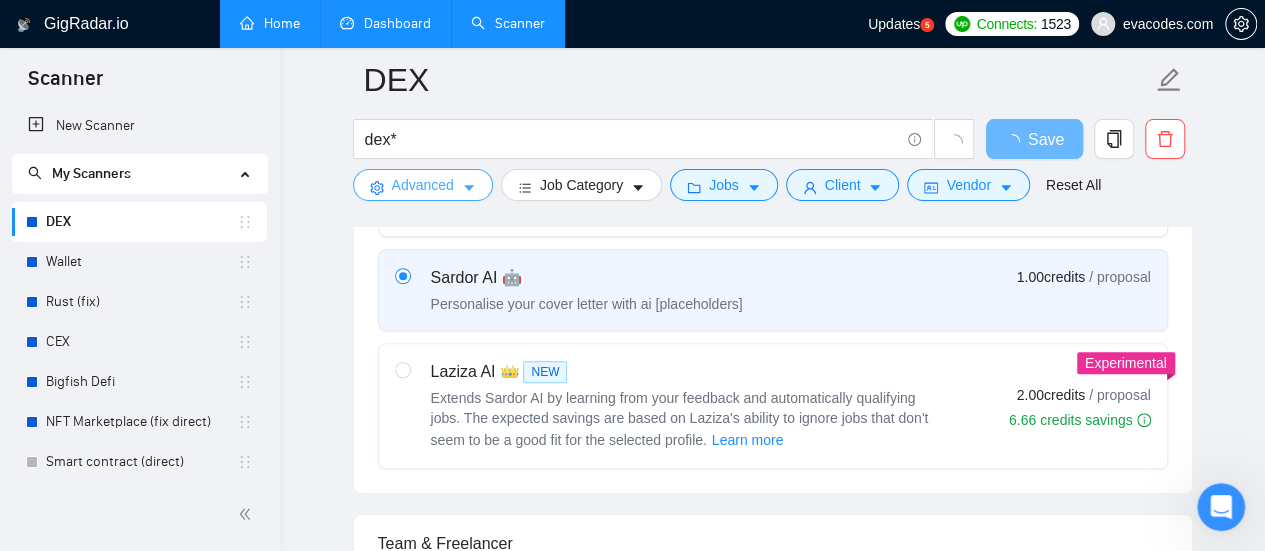 type 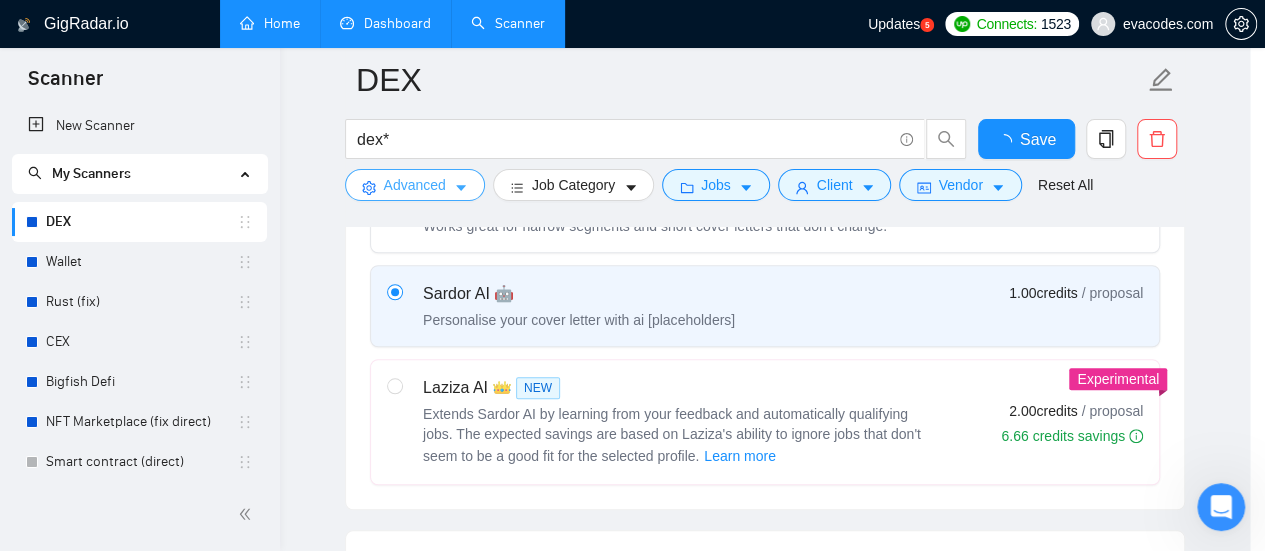 type 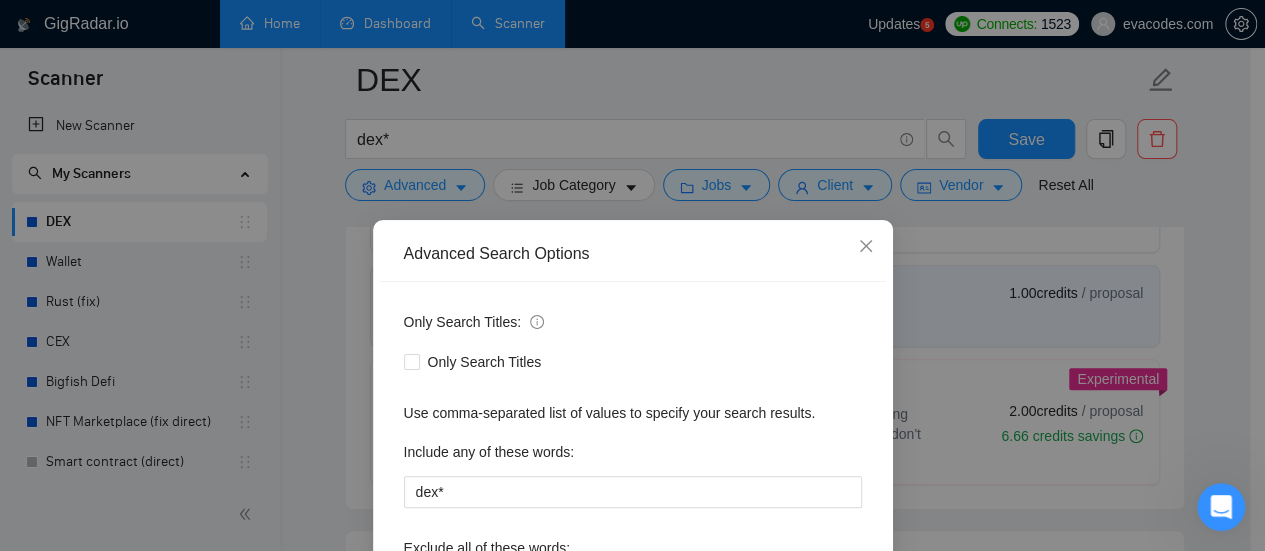 click on "Advanced Search Options Only Search Titles:   Only Search Titles Use comma-separated list of values to specify your search results. Include any of these words: dex* Exclude all of these words: shopify, amazon, bot, content, photograph*, wordpress, no code, artist*, ghostwriter, writer, lead* gen*,mentor, teacher, writer, marketing, assistant, coach, junior, equity based, Include skills list in the search:   Also  search  on Skills Reset OK" at bounding box center [632, 275] 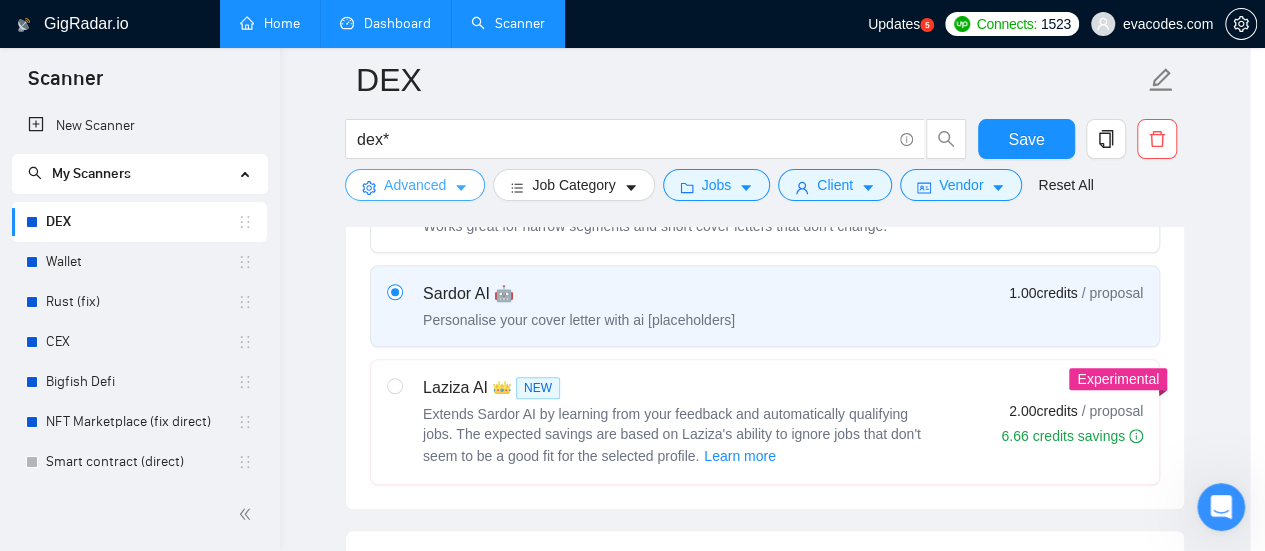 scroll, scrollTop: 500, scrollLeft: 0, axis: vertical 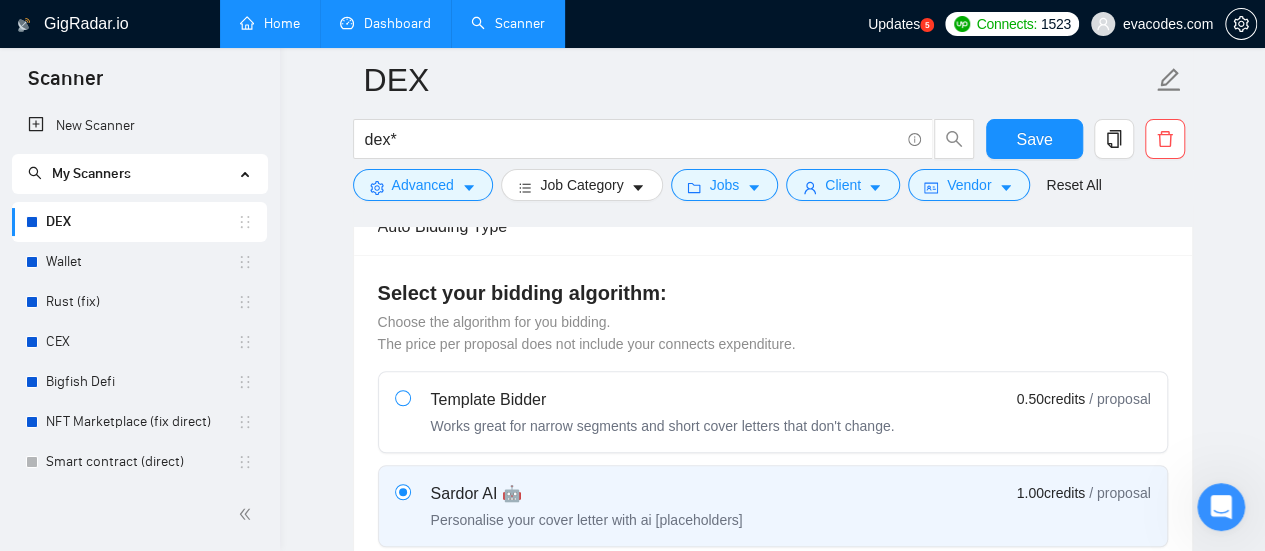 click at bounding box center [403, 398] 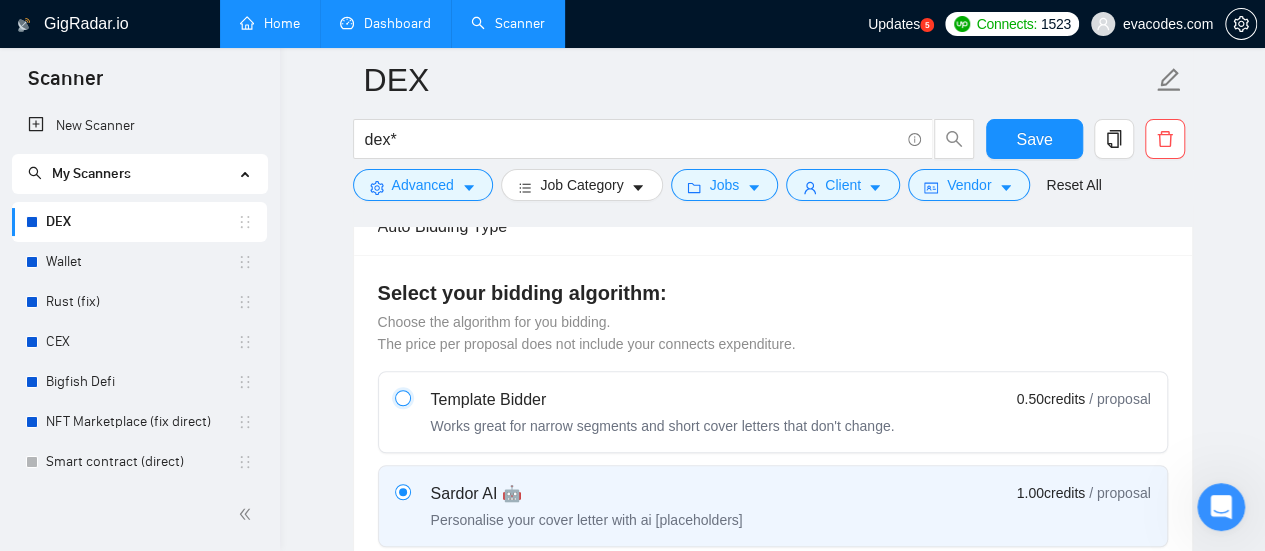 click at bounding box center (402, 397) 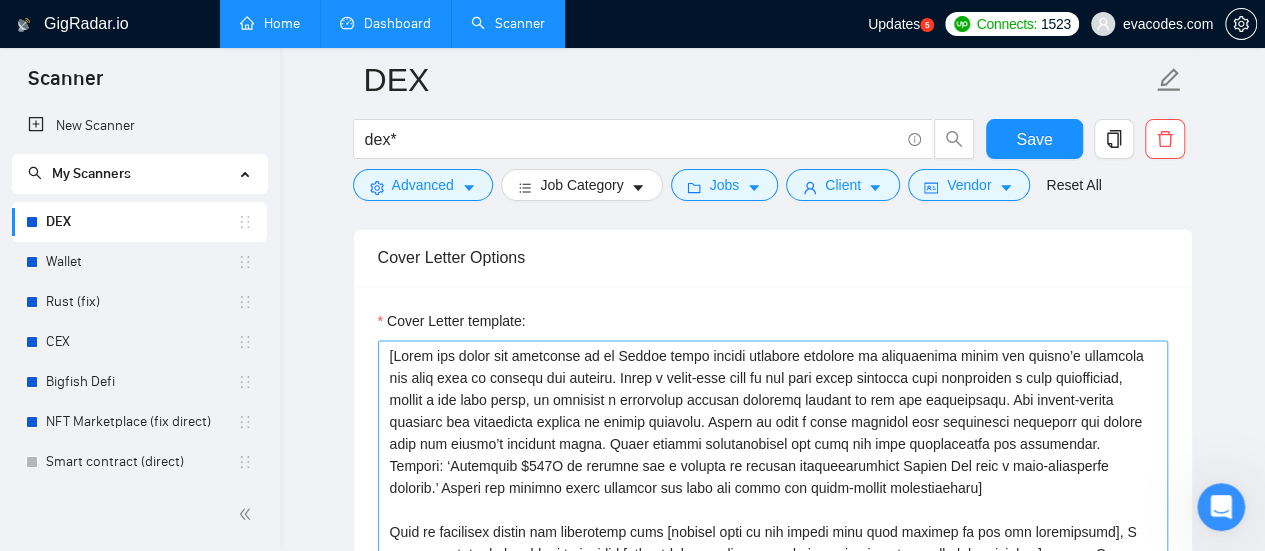 type 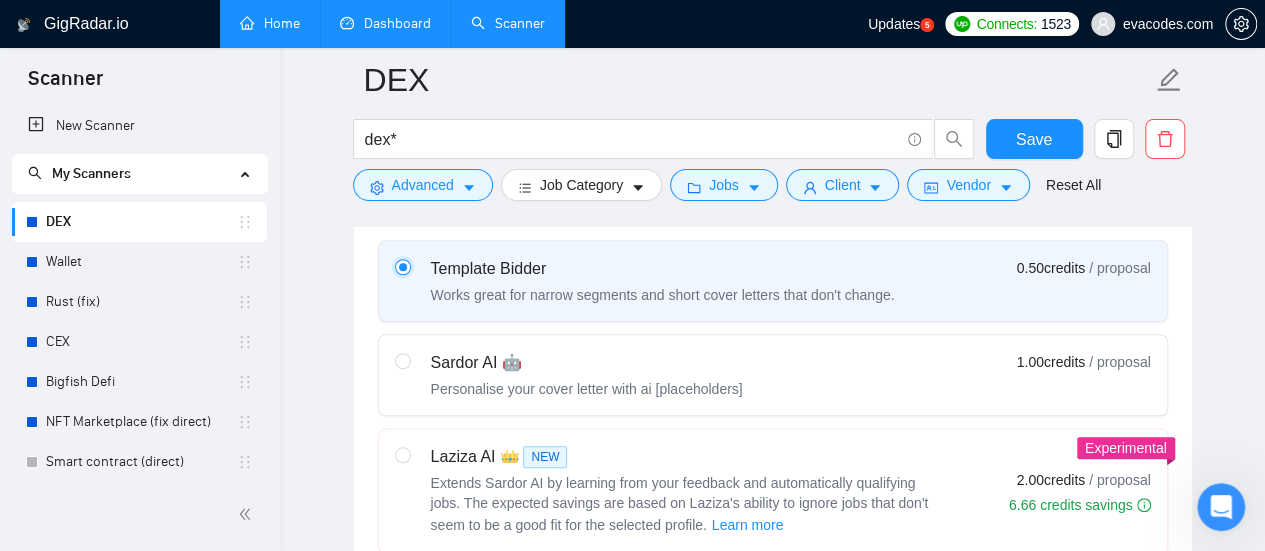scroll, scrollTop: 600, scrollLeft: 0, axis: vertical 